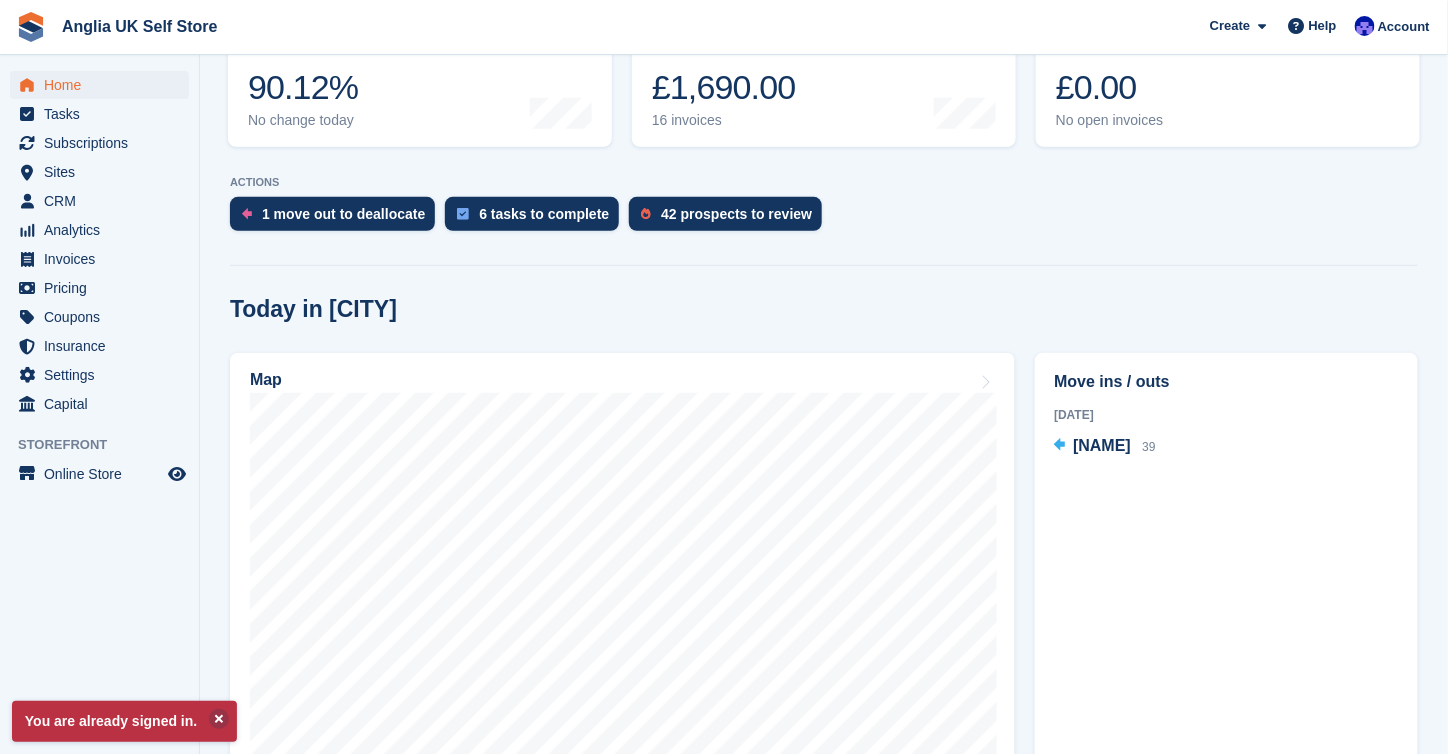 scroll, scrollTop: 300, scrollLeft: 0, axis: vertical 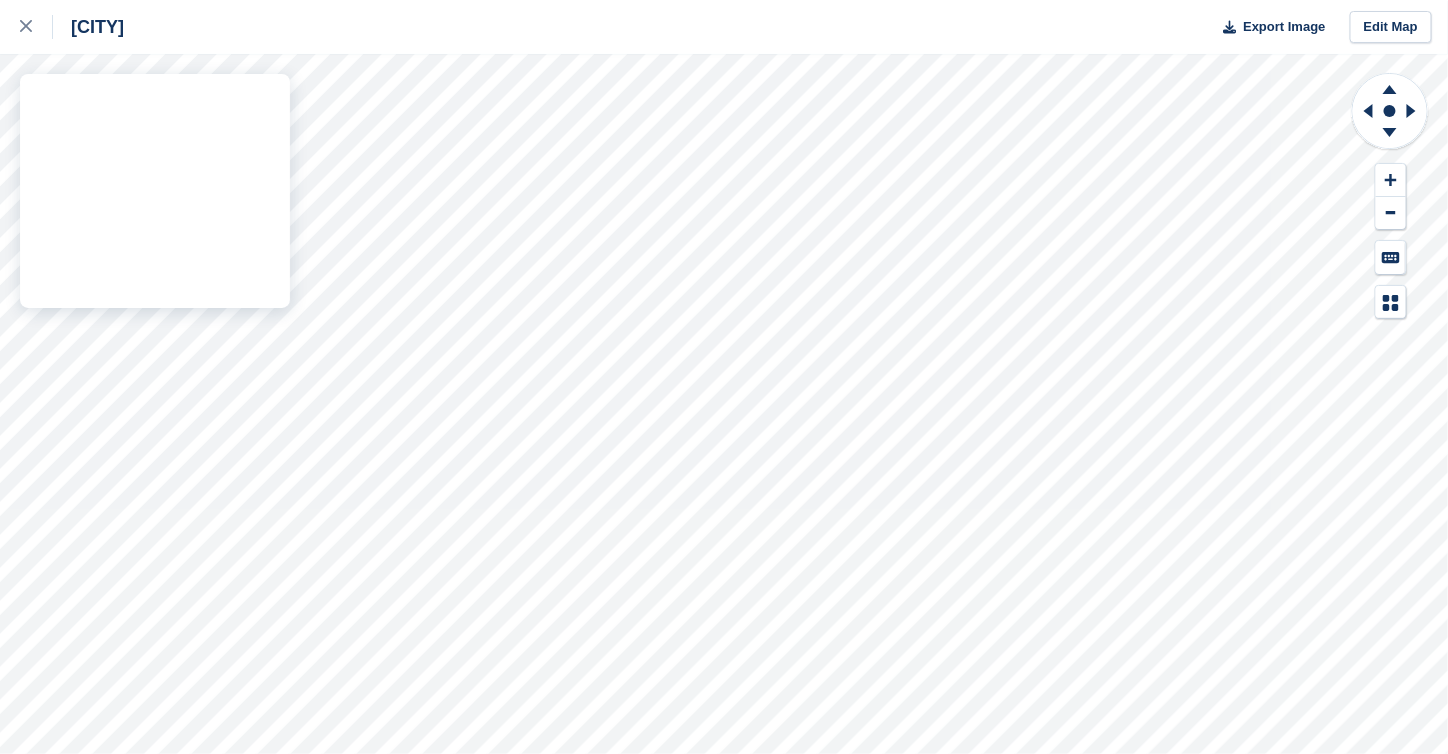 click on "Pinchbeck Export Image Edit Map" at bounding box center [724, 377] 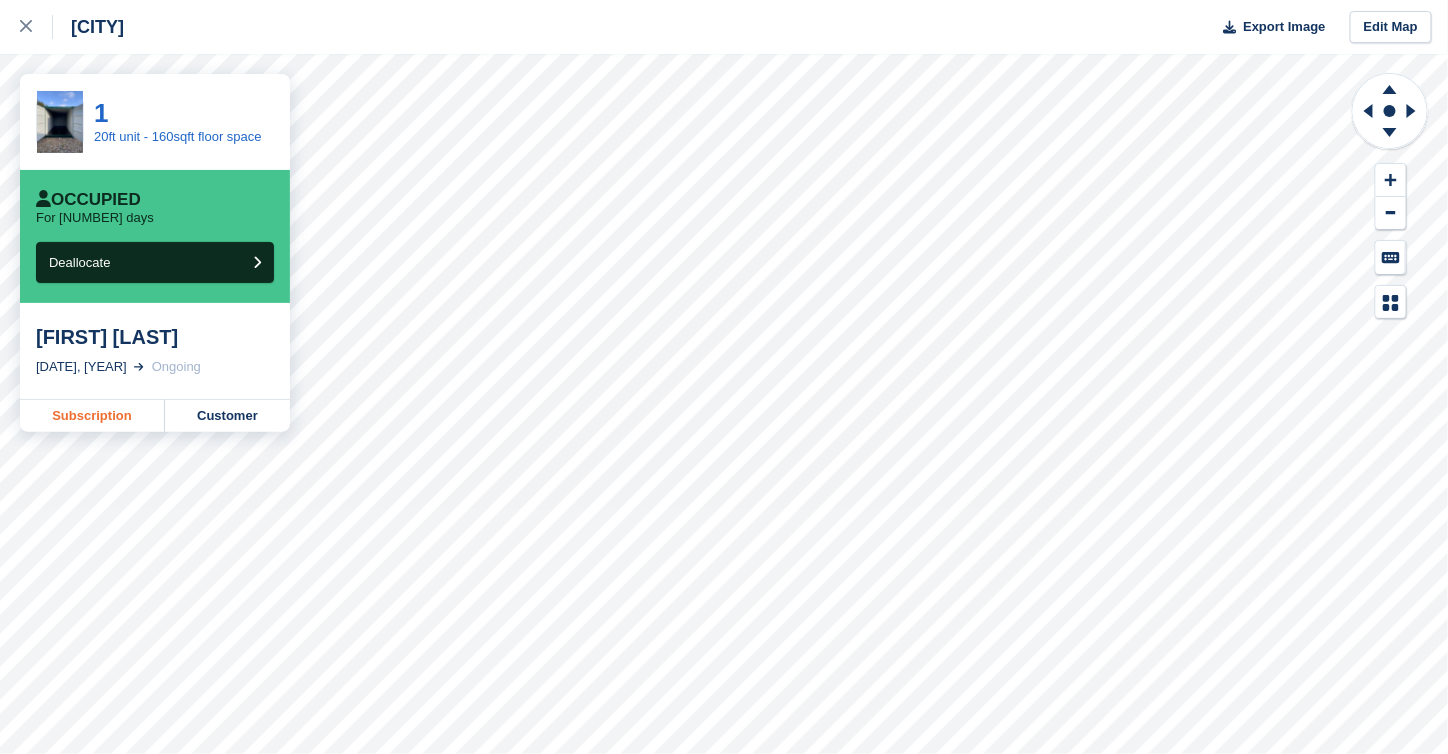 click on "Subscription" at bounding box center (92, 416) 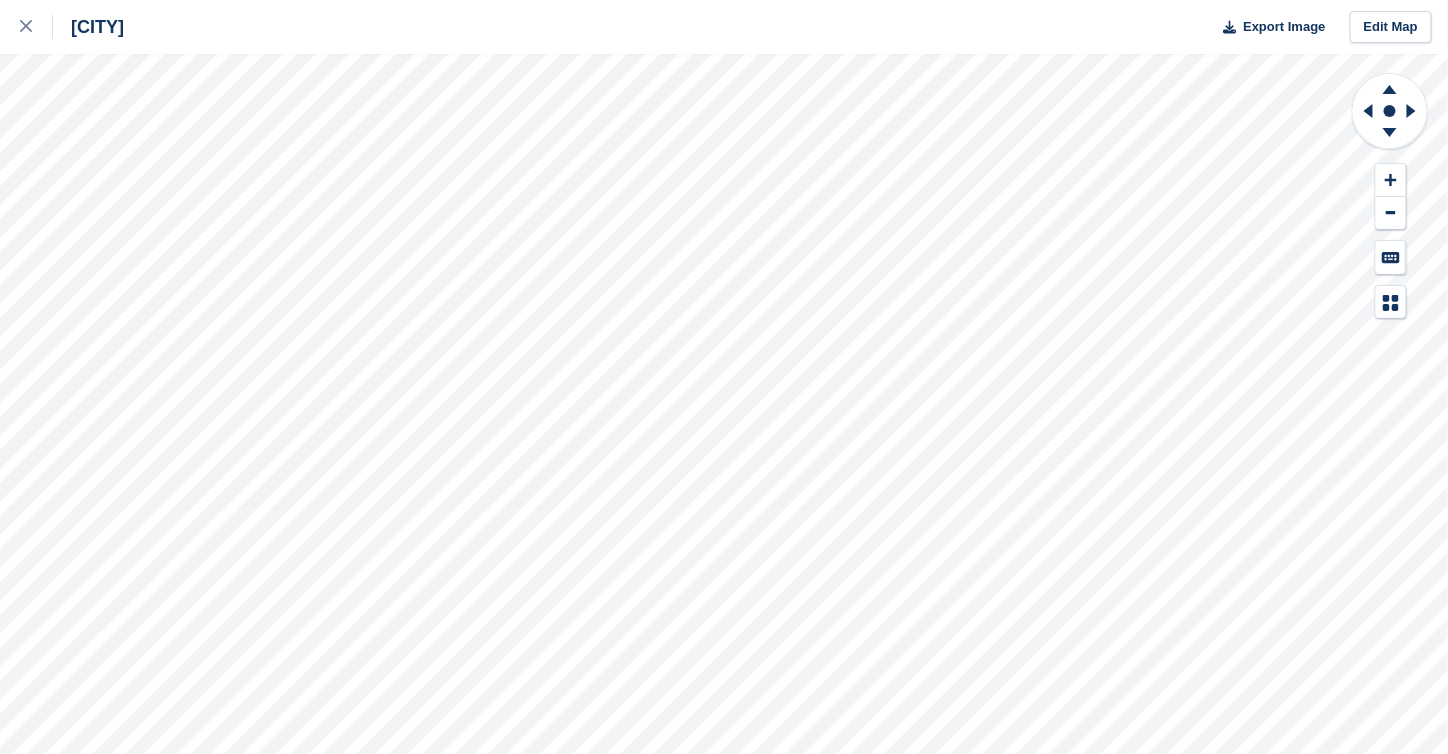 click on "[CITY]" at bounding box center (62, 27) 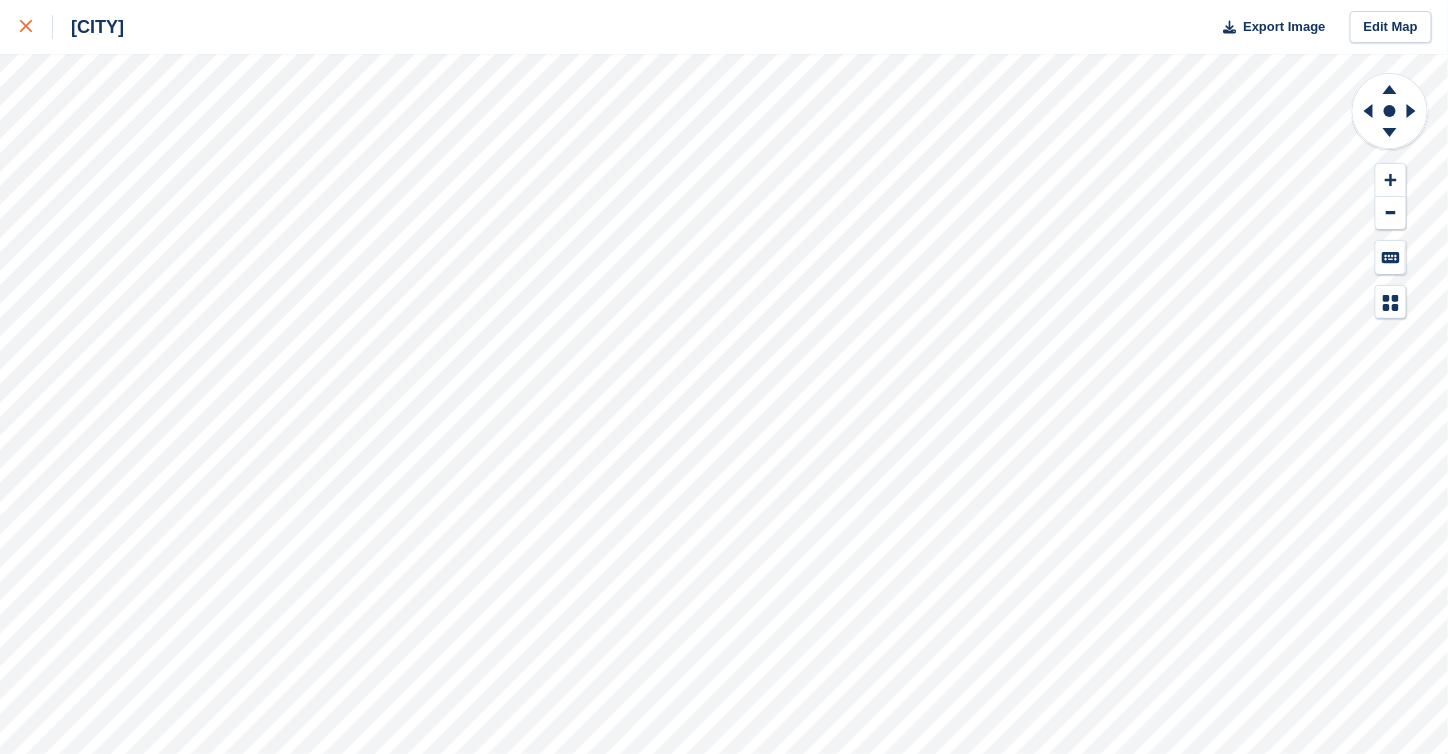 click 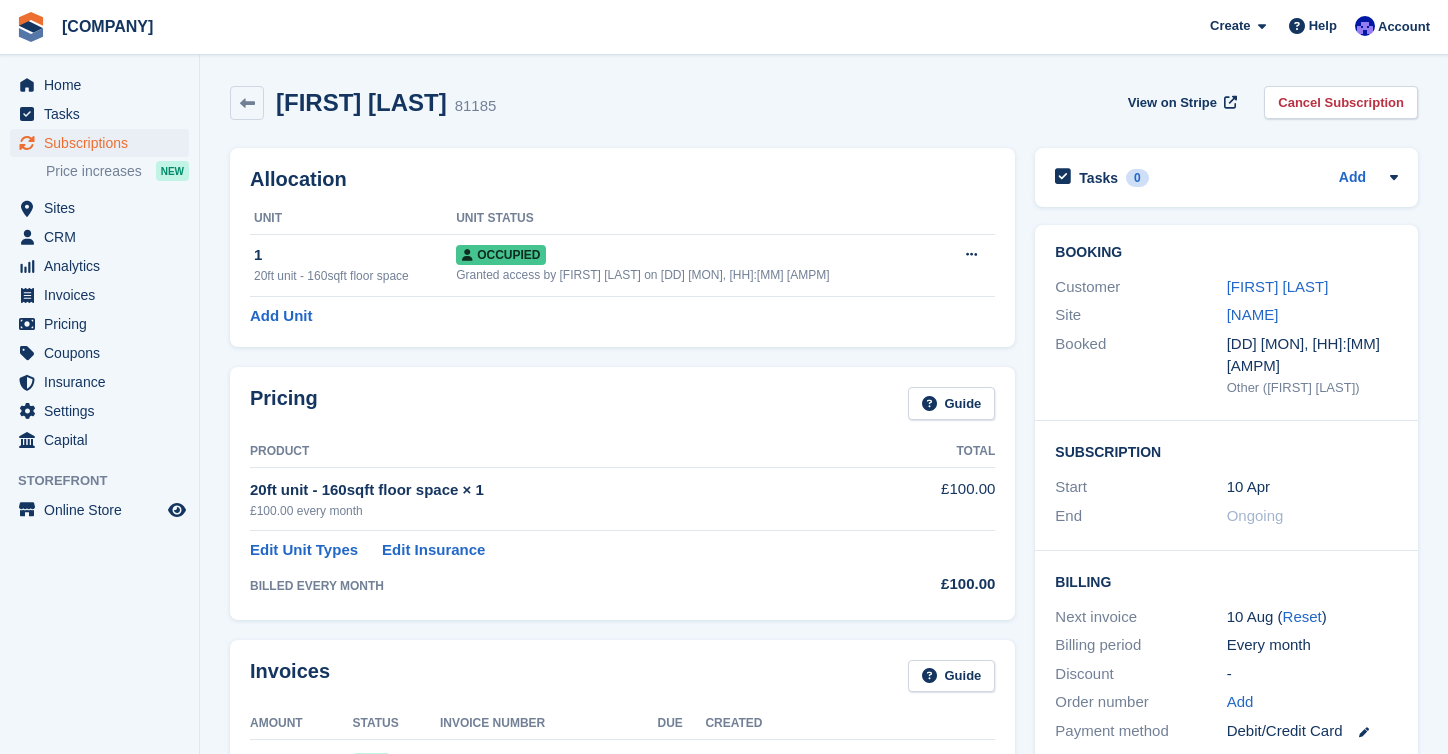 scroll, scrollTop: 0, scrollLeft: 0, axis: both 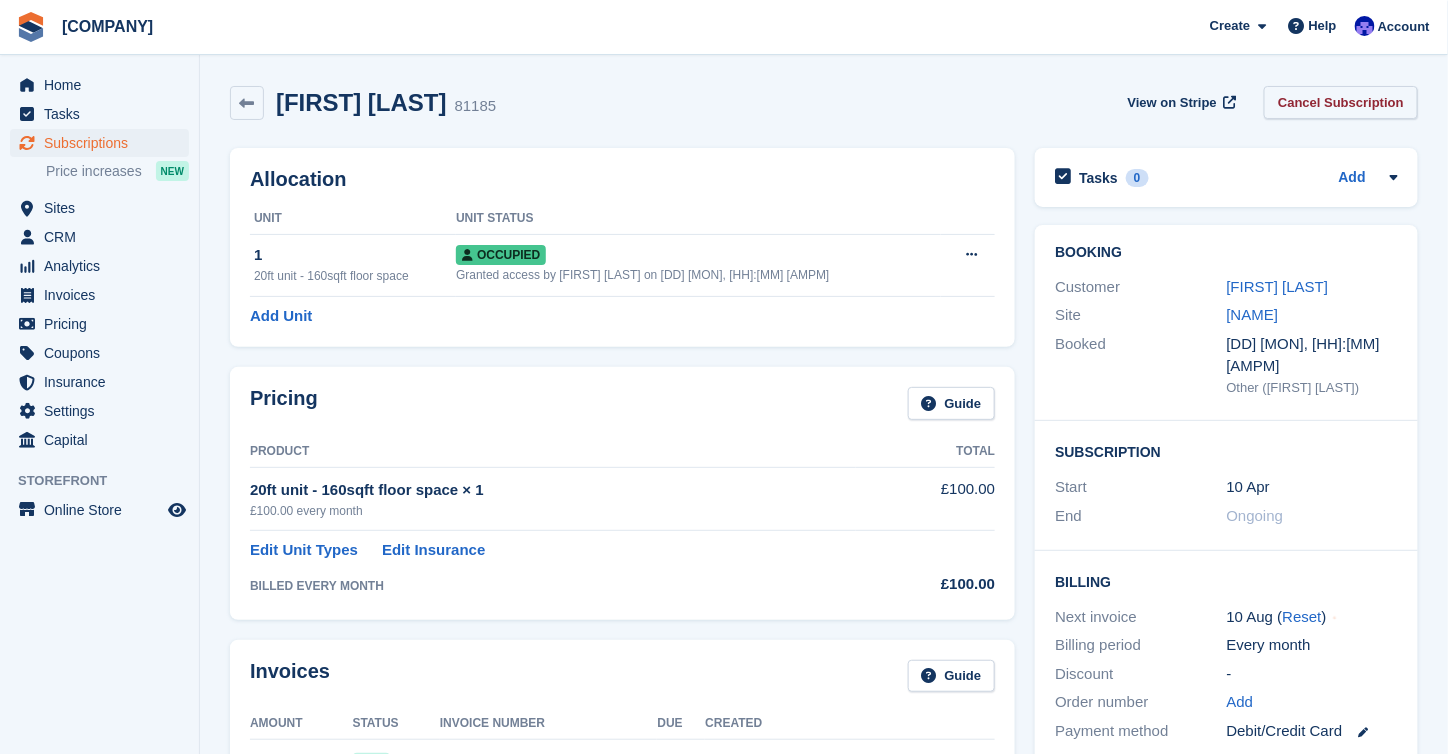 click on "Cancel Subscription" at bounding box center (1341, 102) 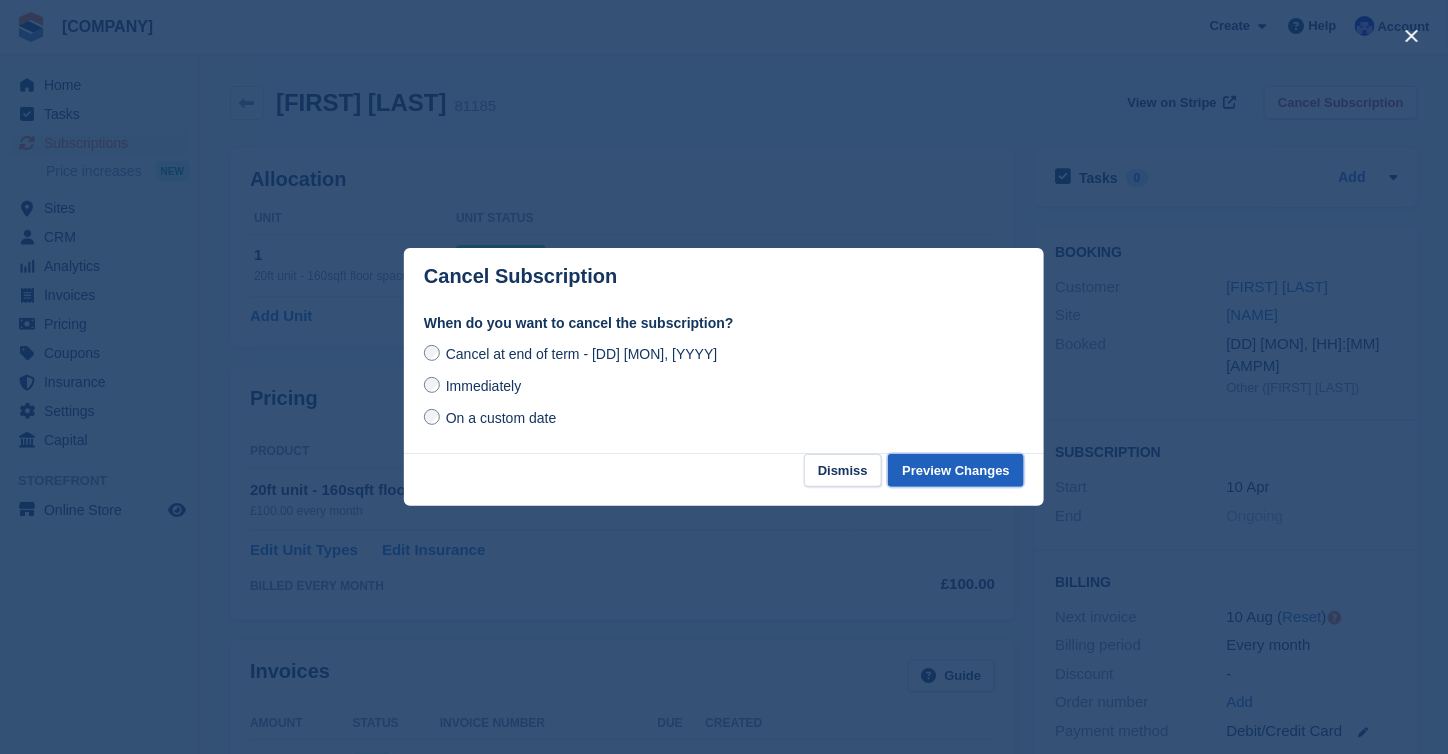 click on "Preview Changes" at bounding box center [956, 470] 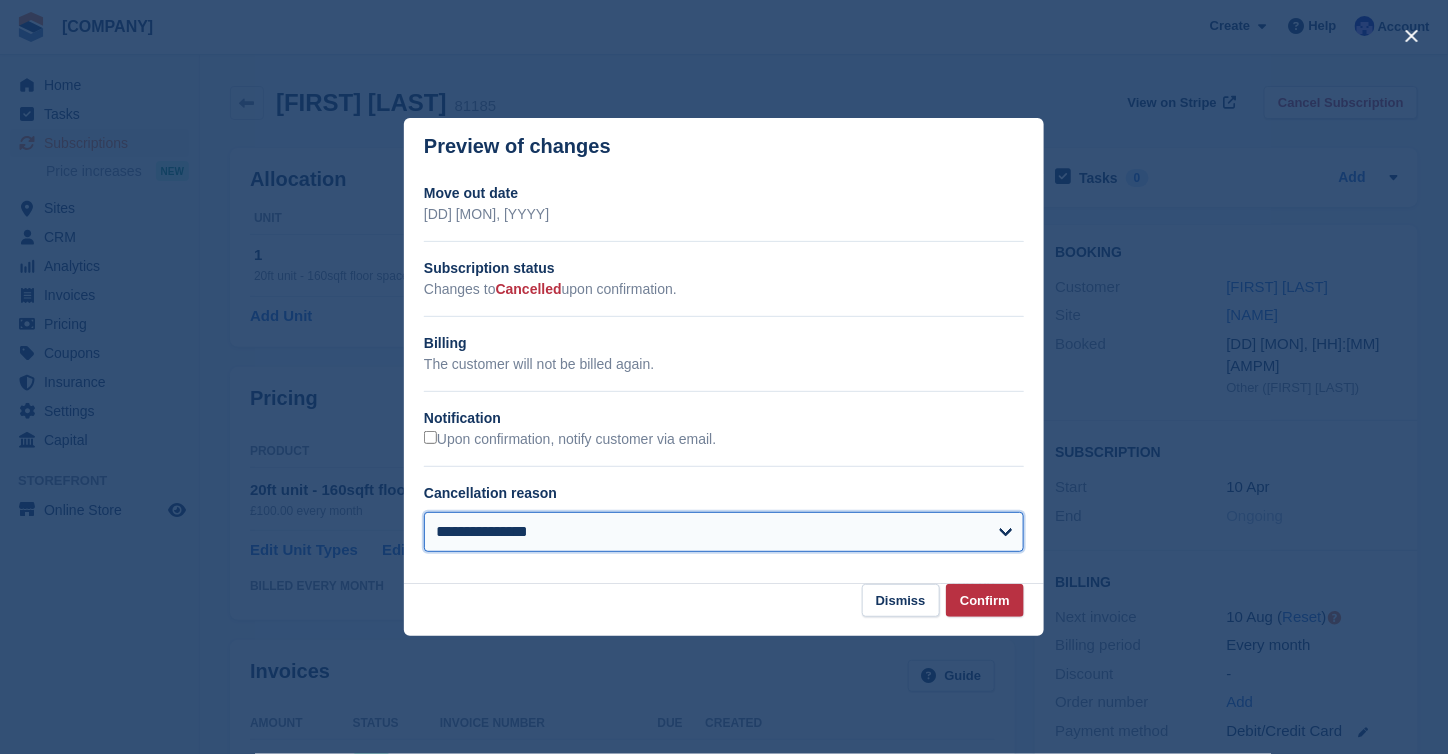 click on "**********" at bounding box center [724, 532] 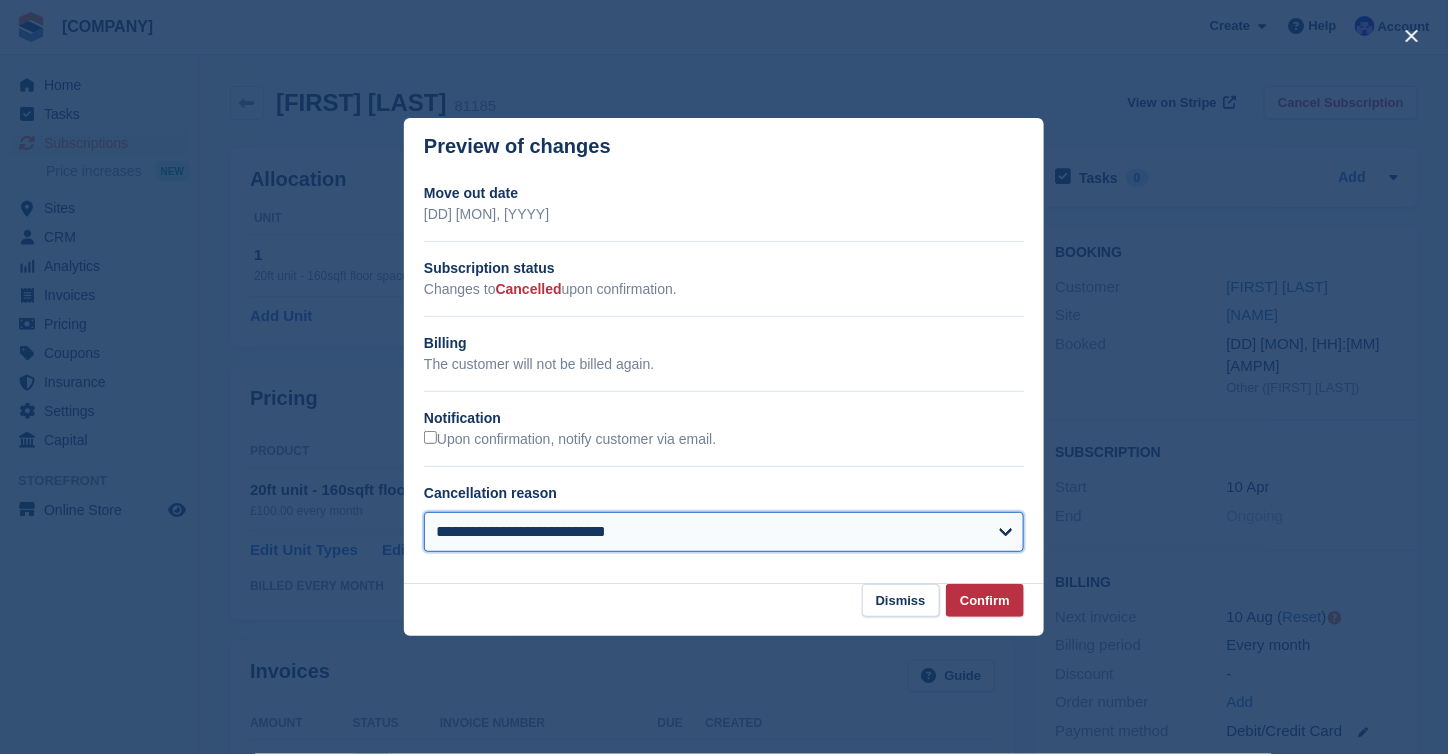 click on "**********" at bounding box center [724, 532] 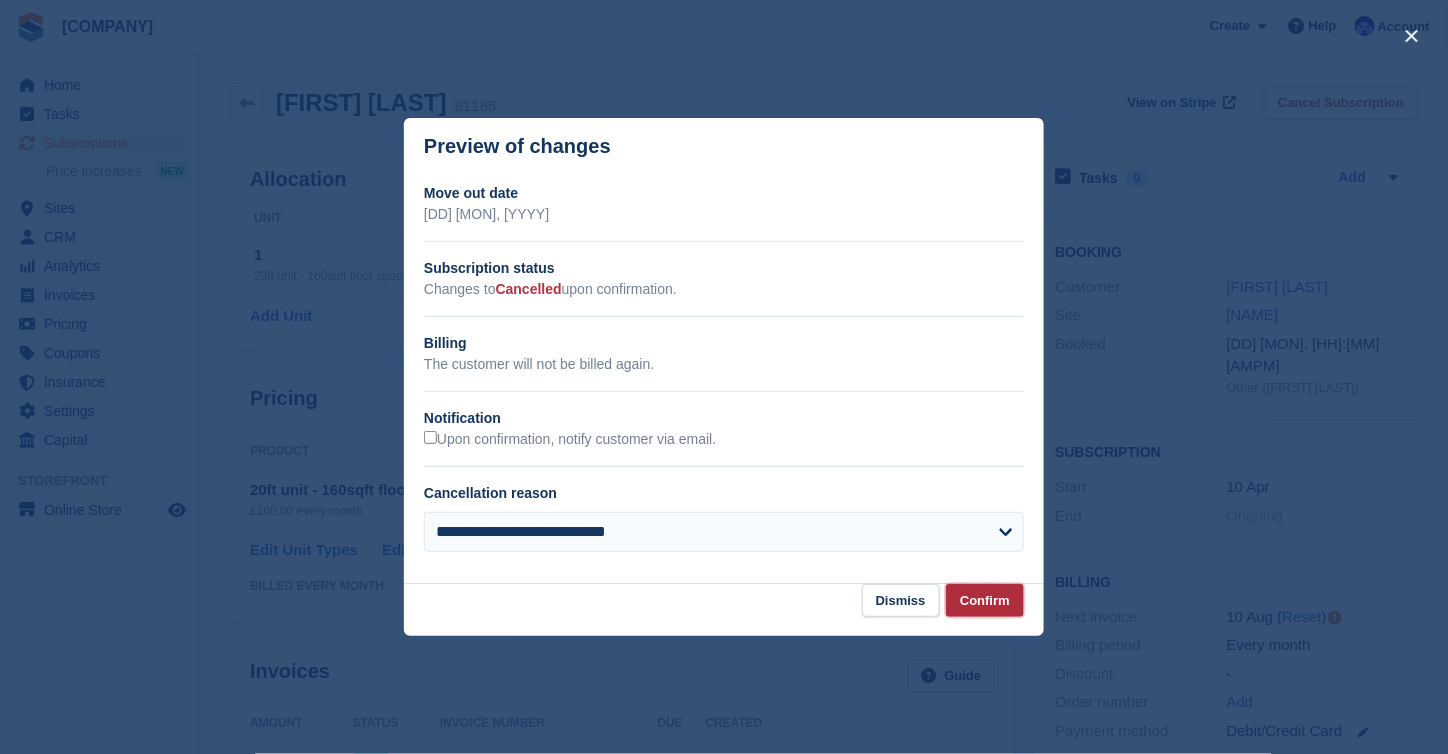 click on "Confirm" at bounding box center [985, 600] 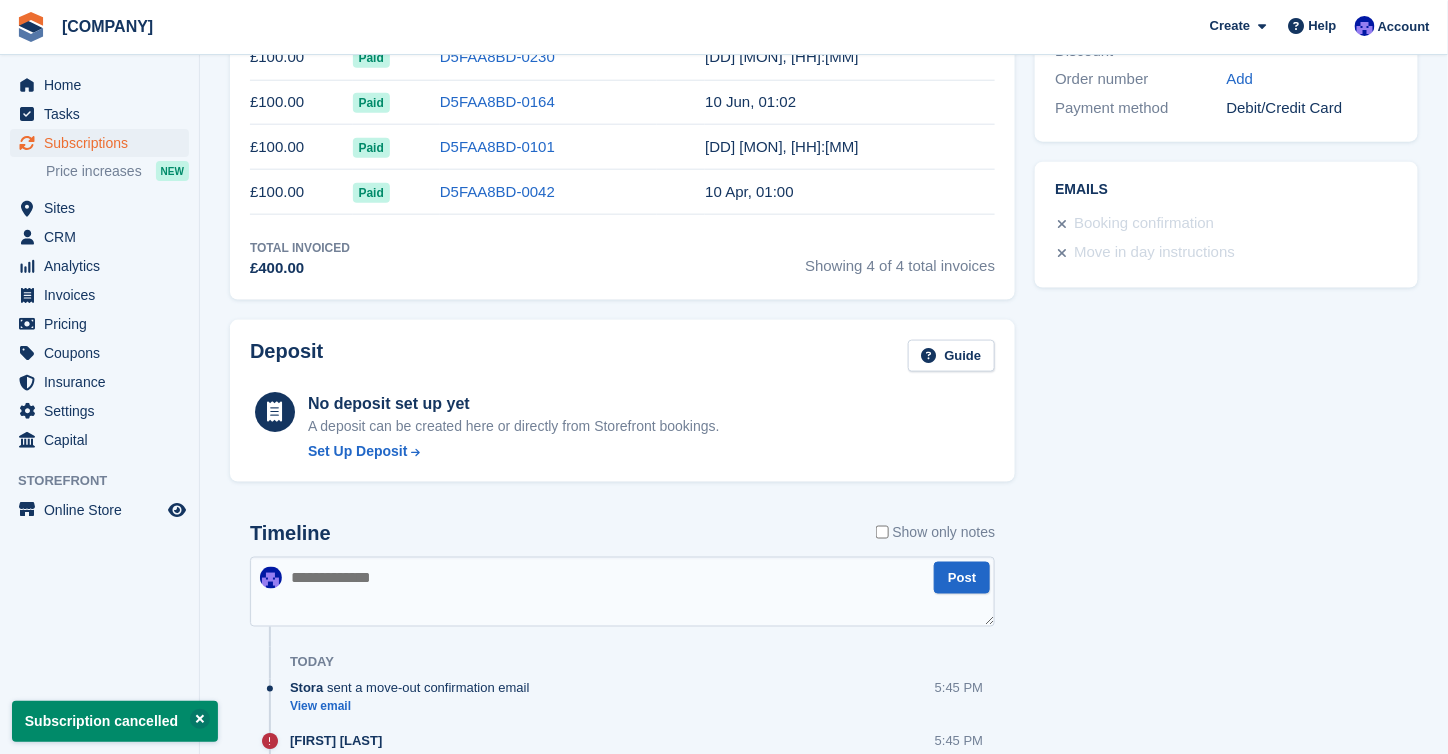 scroll, scrollTop: 0, scrollLeft: 0, axis: both 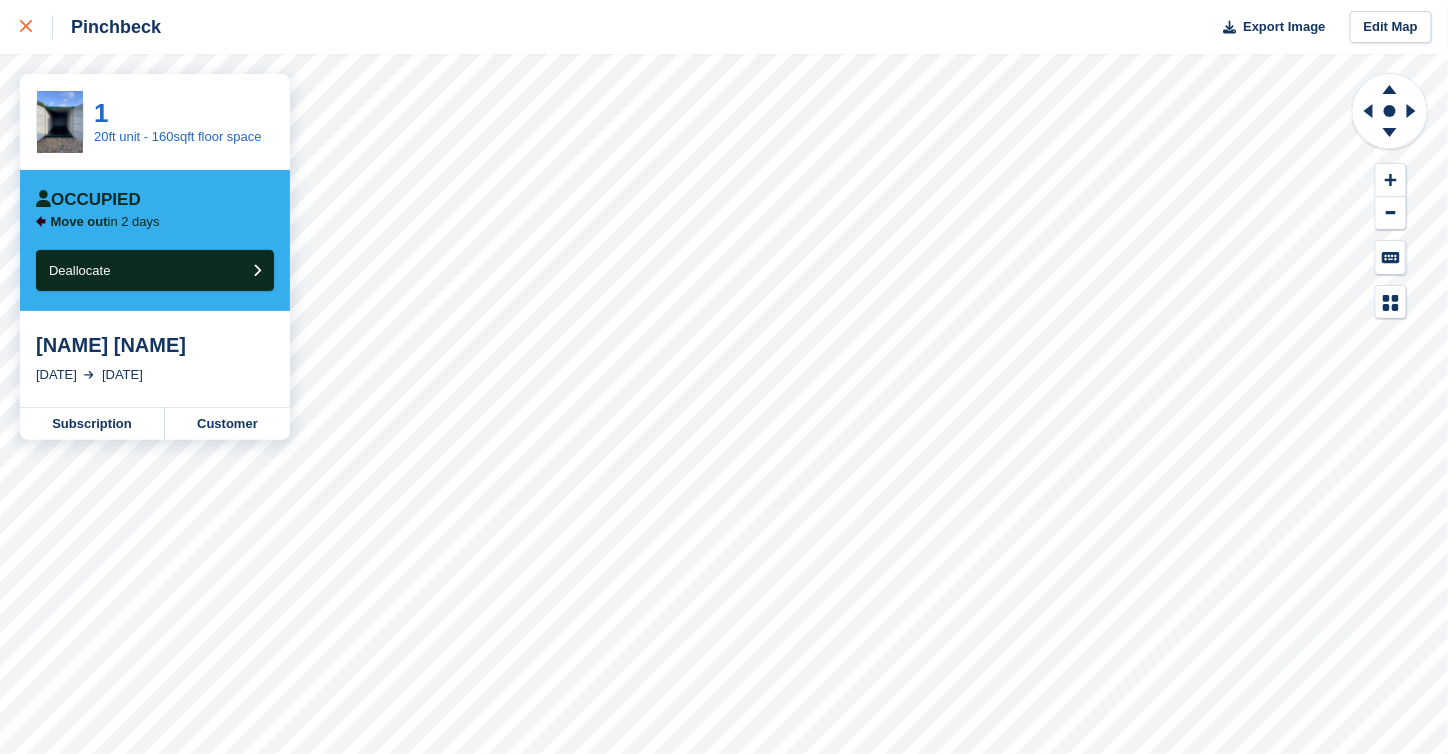 click at bounding box center [36, 27] 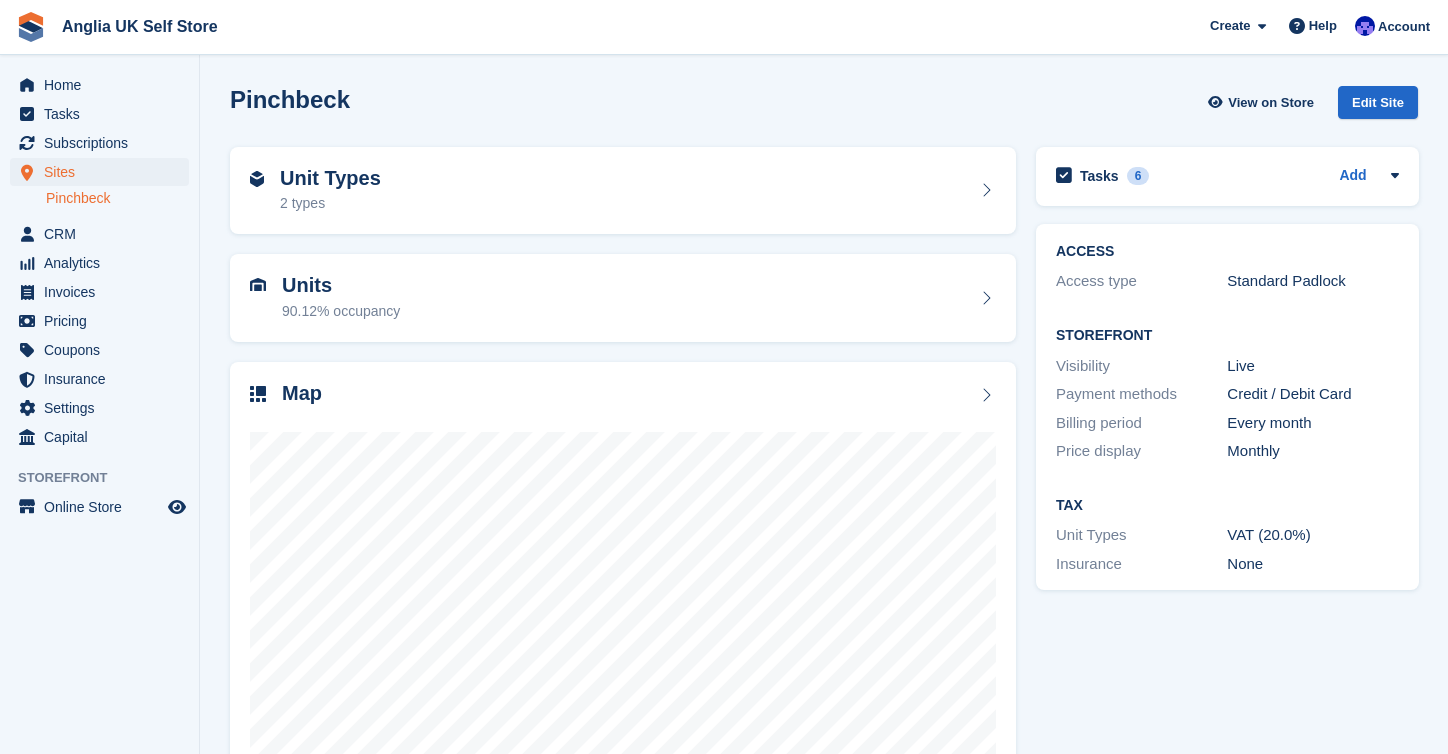 click on "Subscriptions" at bounding box center [104, 143] 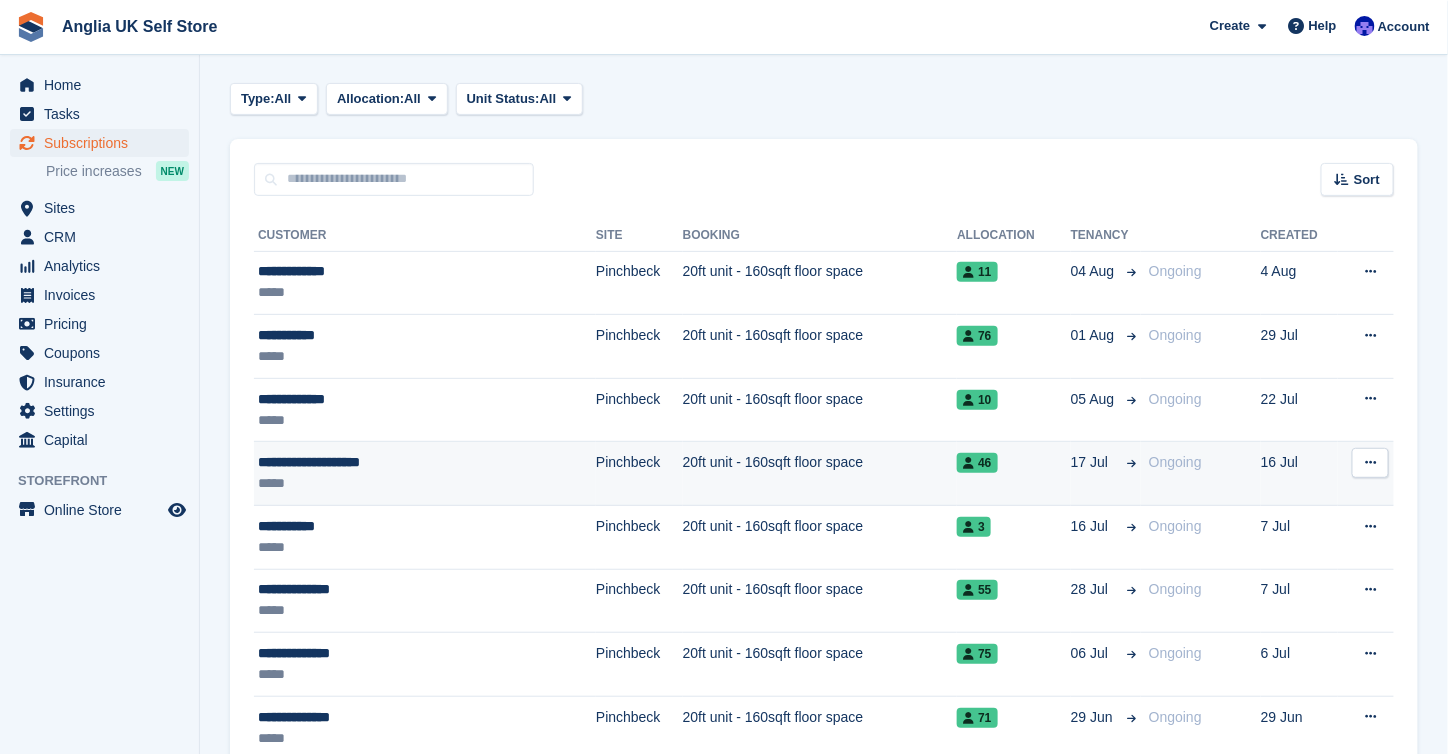 scroll, scrollTop: 0, scrollLeft: 0, axis: both 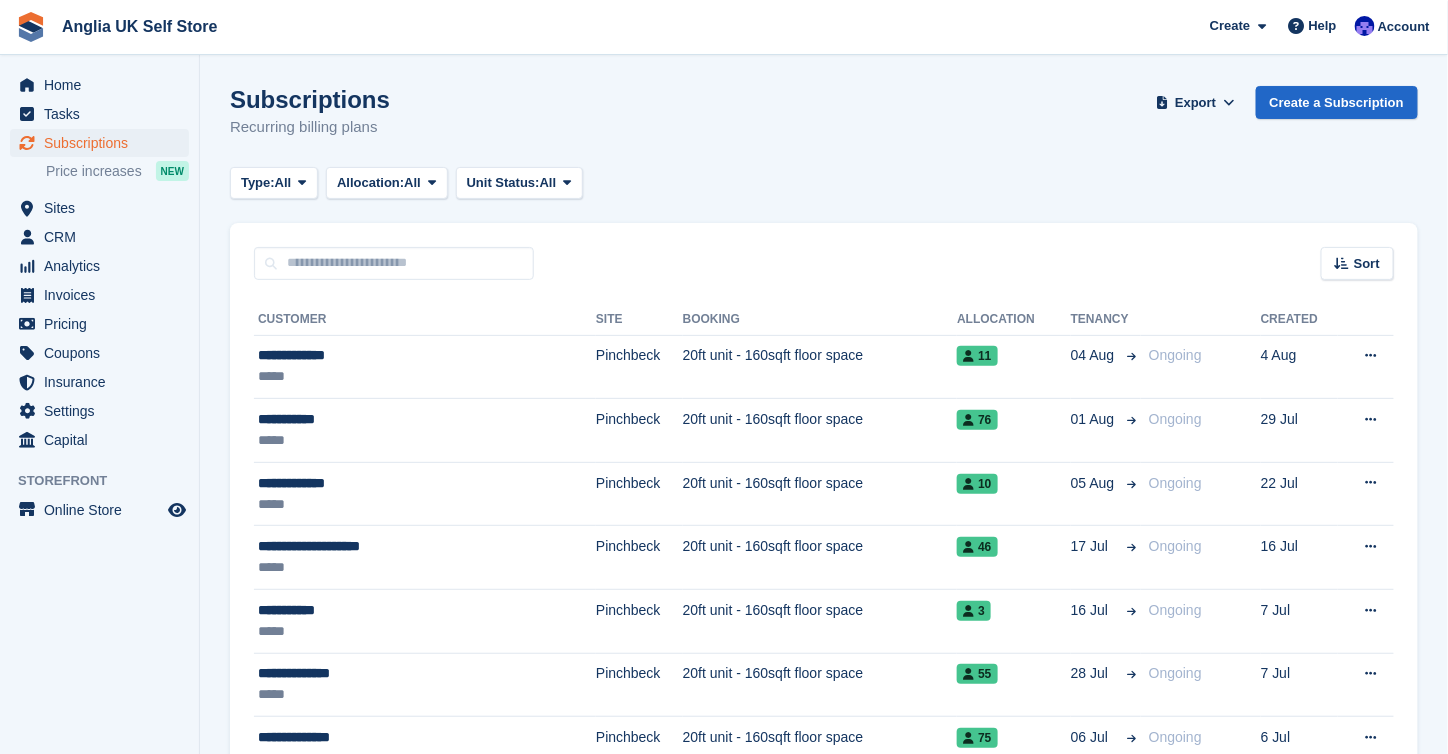 click on "Sort
Sort by
Customer name
Date created
Move in date
Move out date
Created (oldest first)
Created (newest first)" at bounding box center [824, 251] 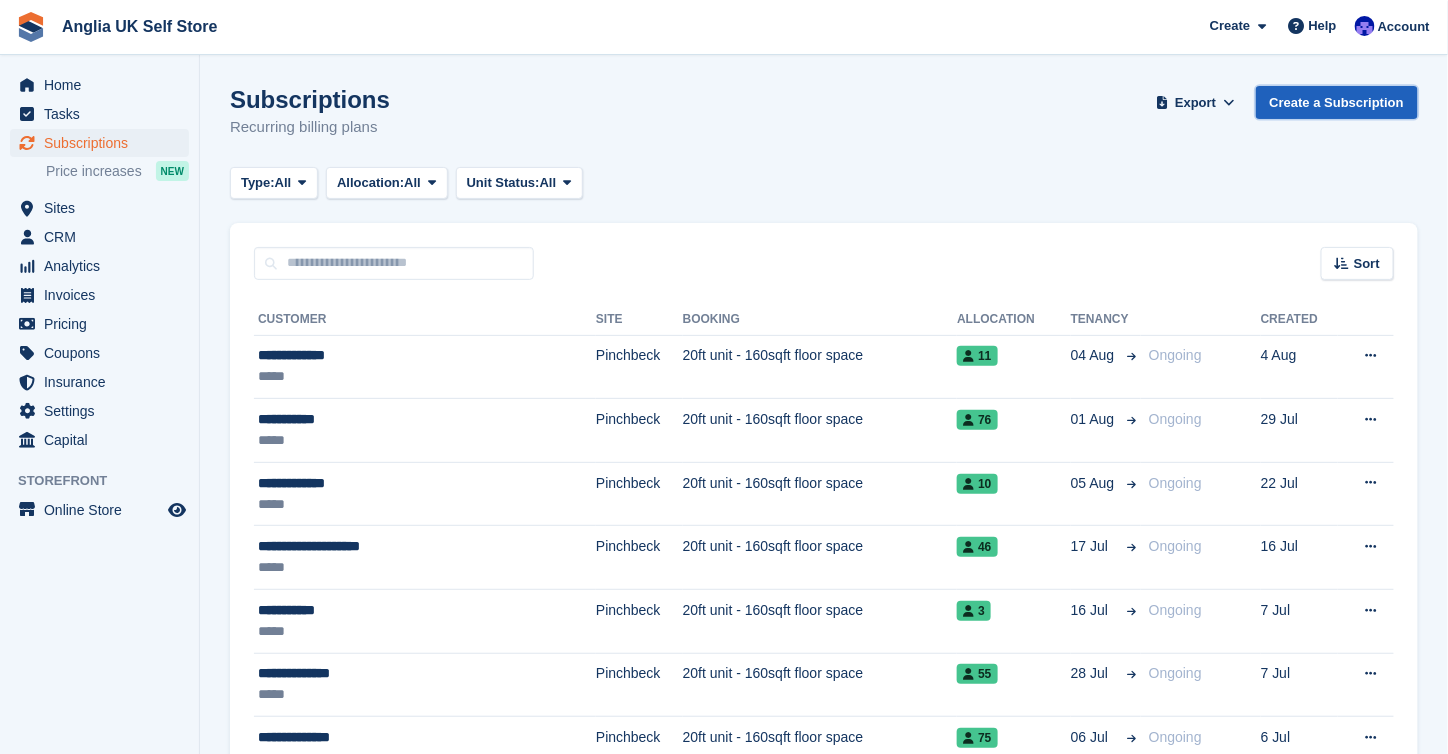 click on "Create a Subscription" at bounding box center (1337, 102) 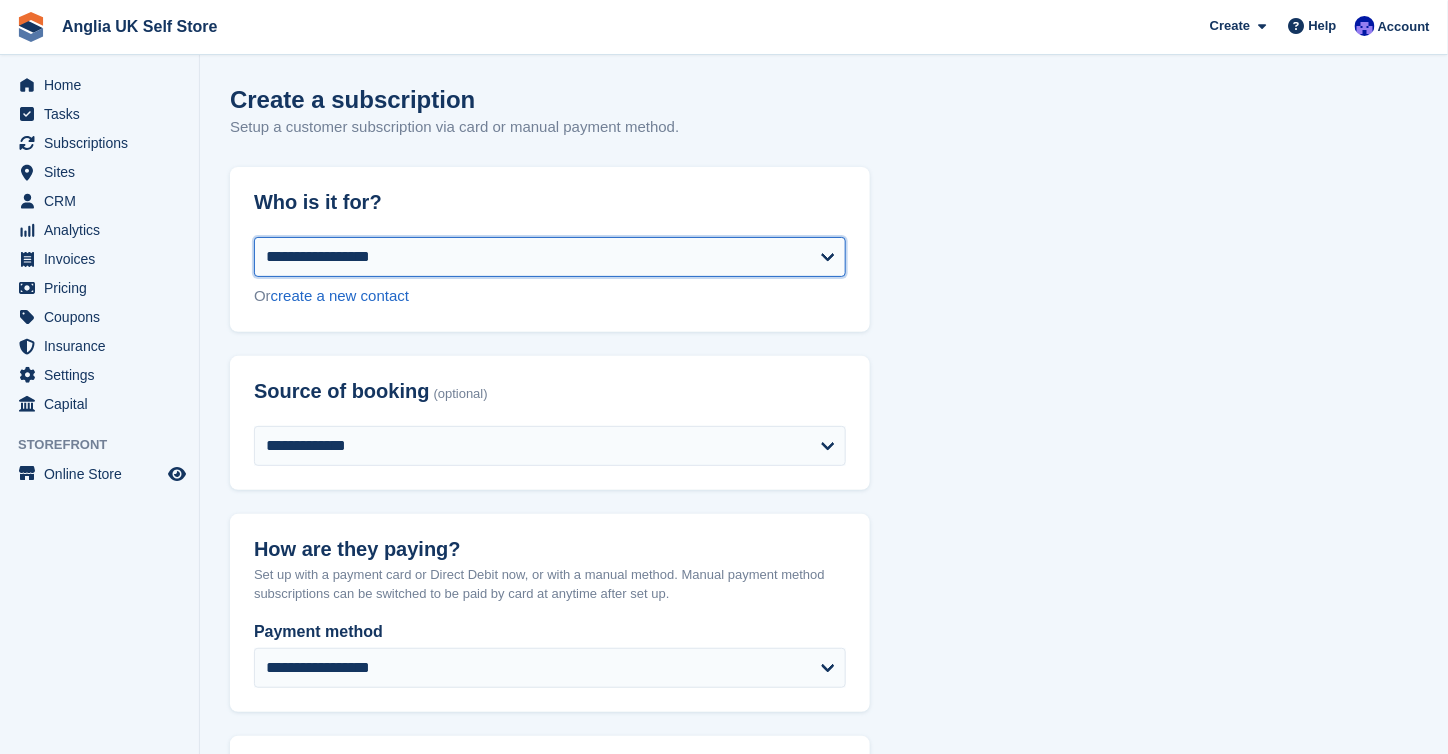 click on "**********" at bounding box center (550, 257) 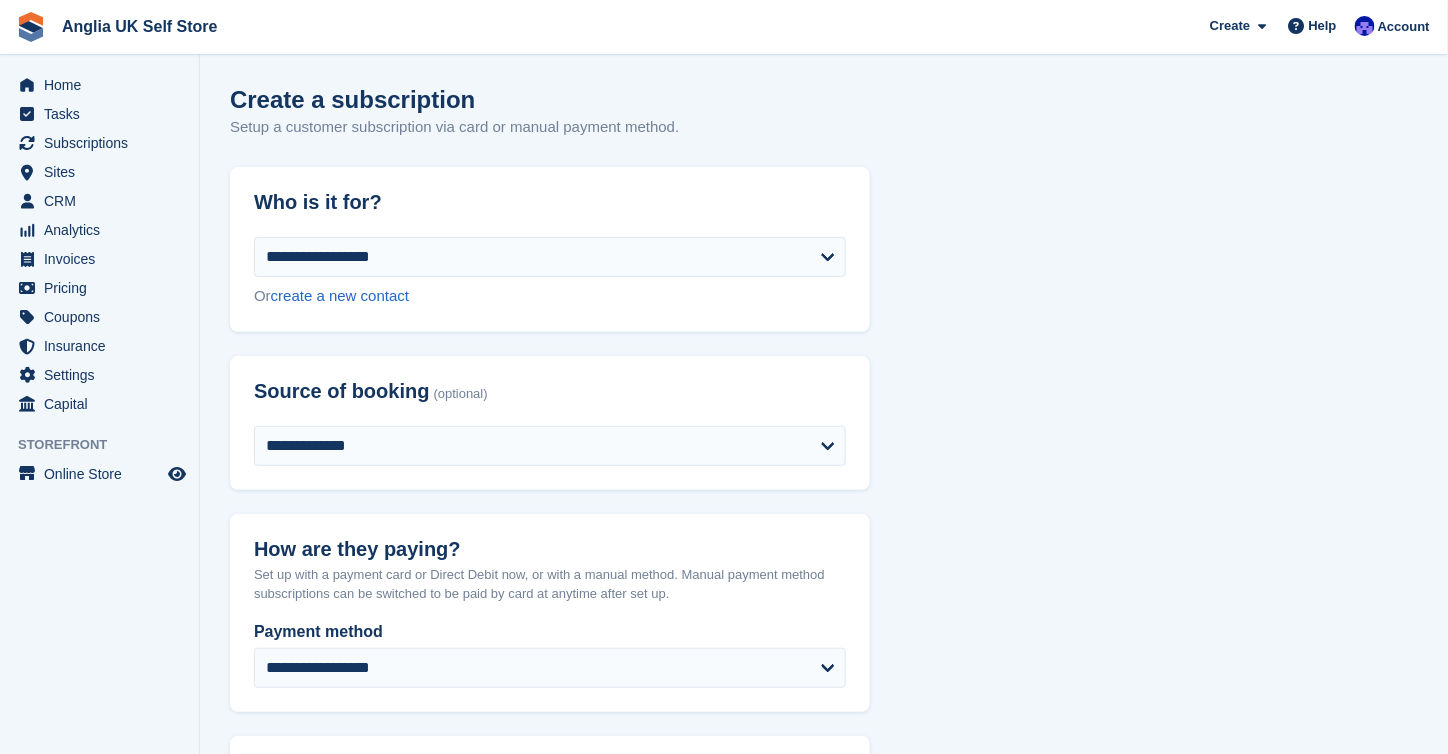 click on "**********" at bounding box center [550, 284] 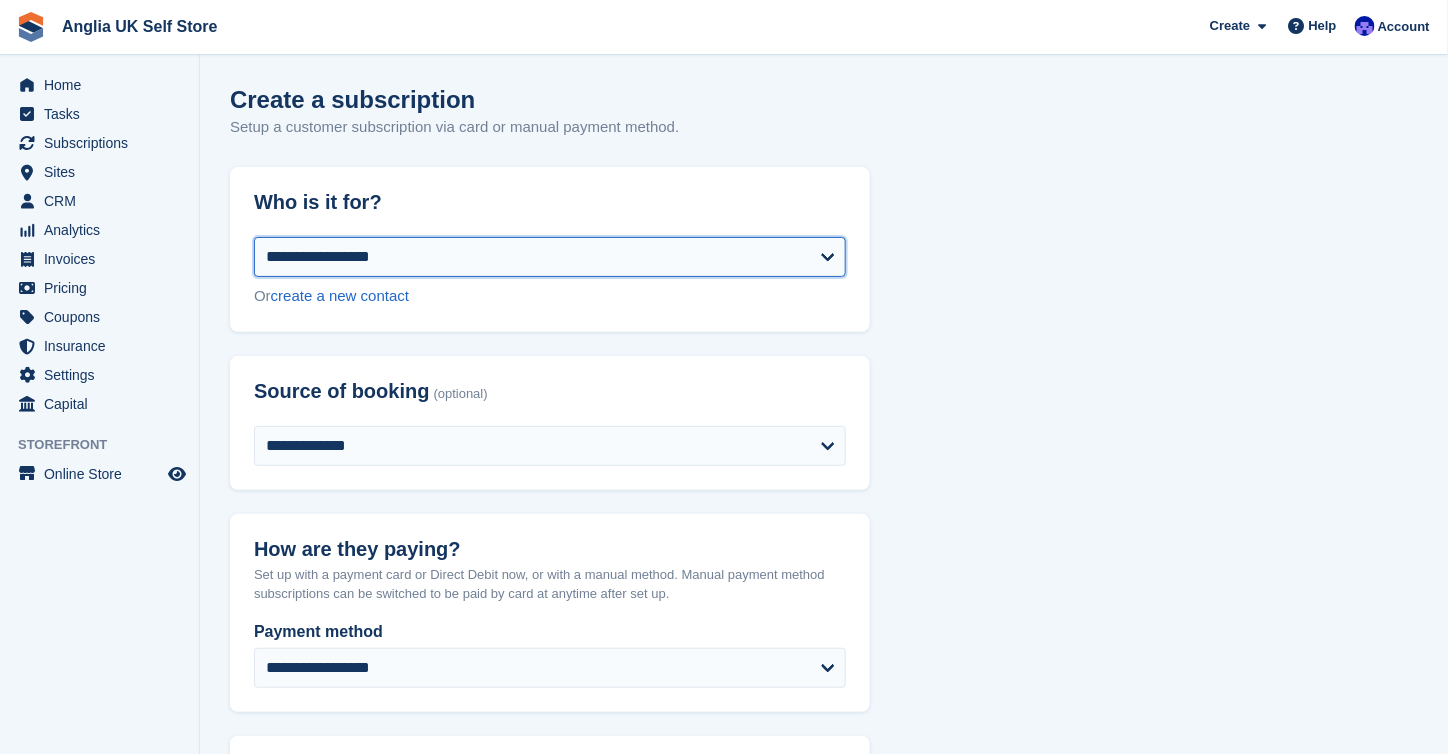 click on "**********" at bounding box center (550, 257) 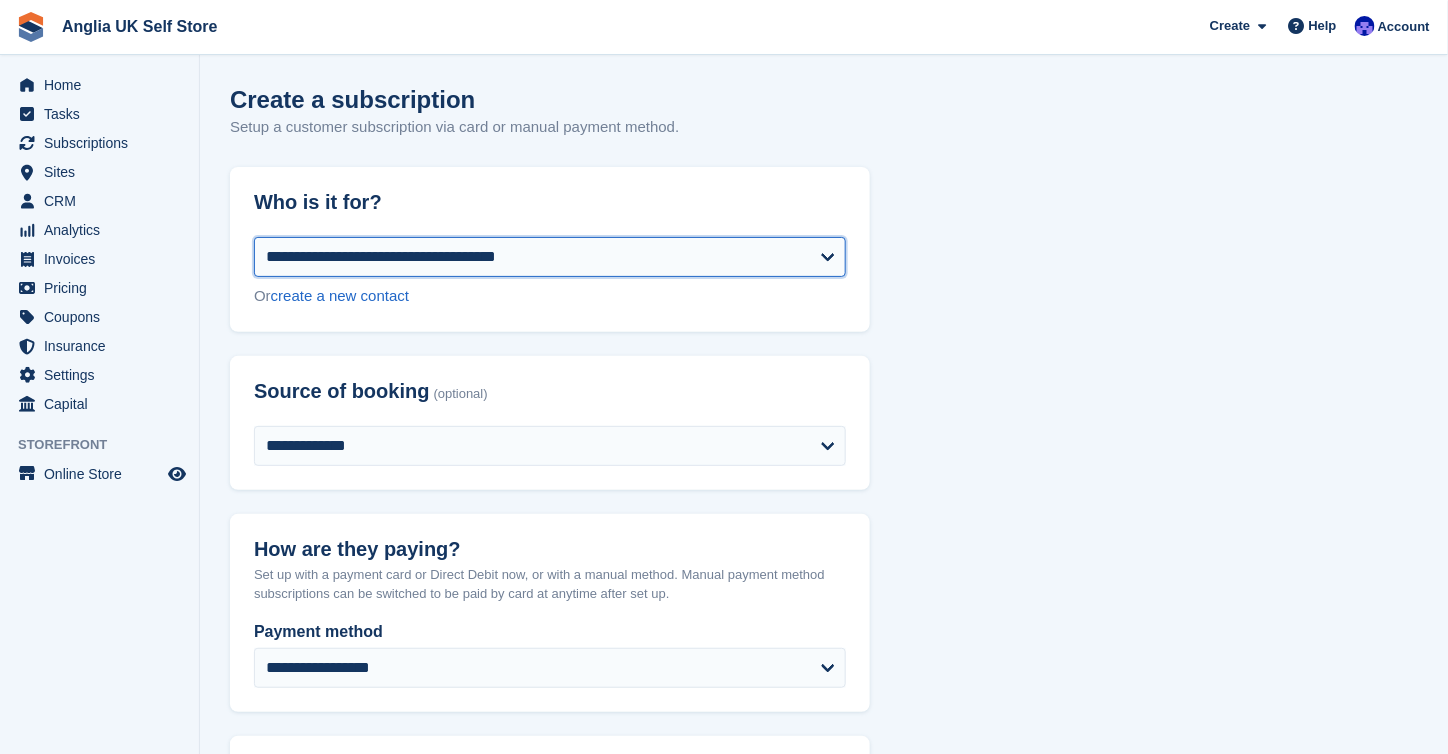 click on "**********" at bounding box center [550, 257] 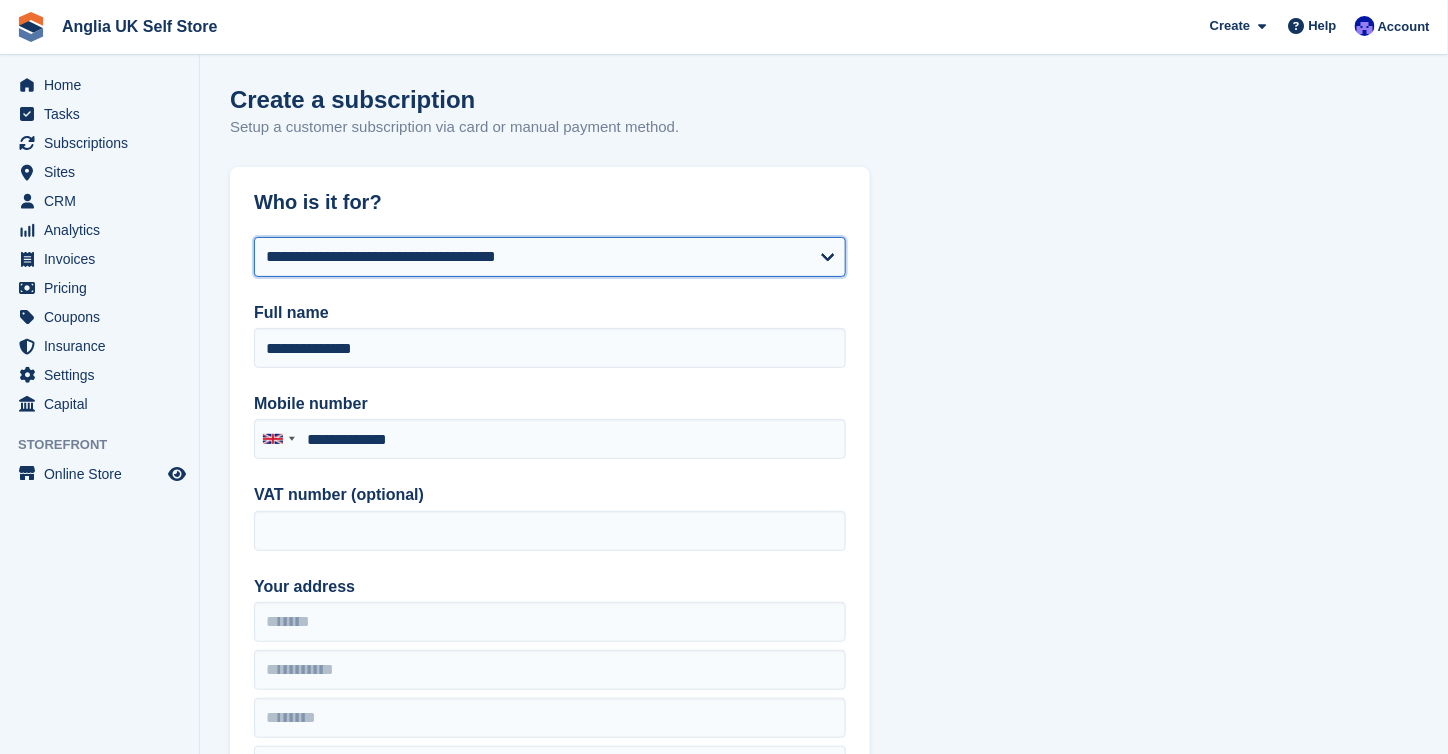 type on "**********" 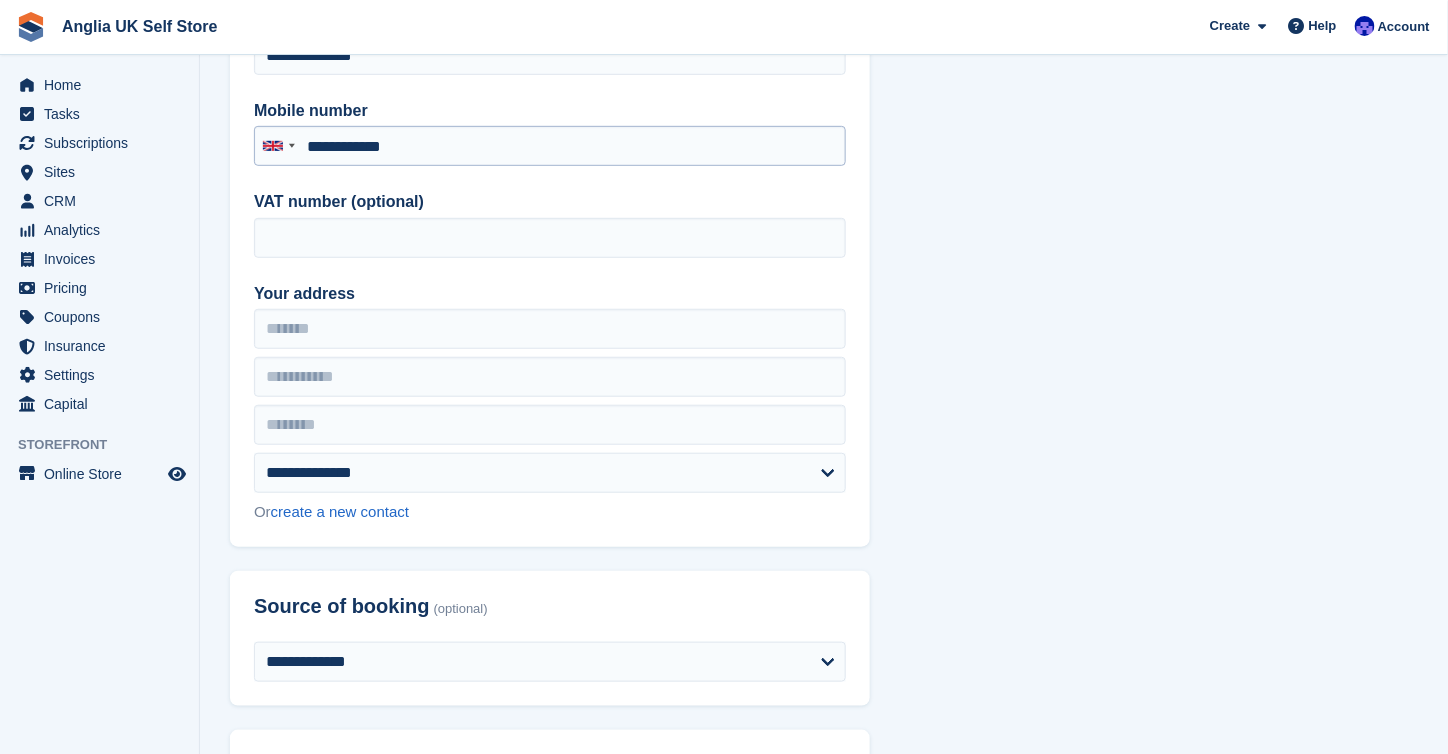 scroll, scrollTop: 300, scrollLeft: 0, axis: vertical 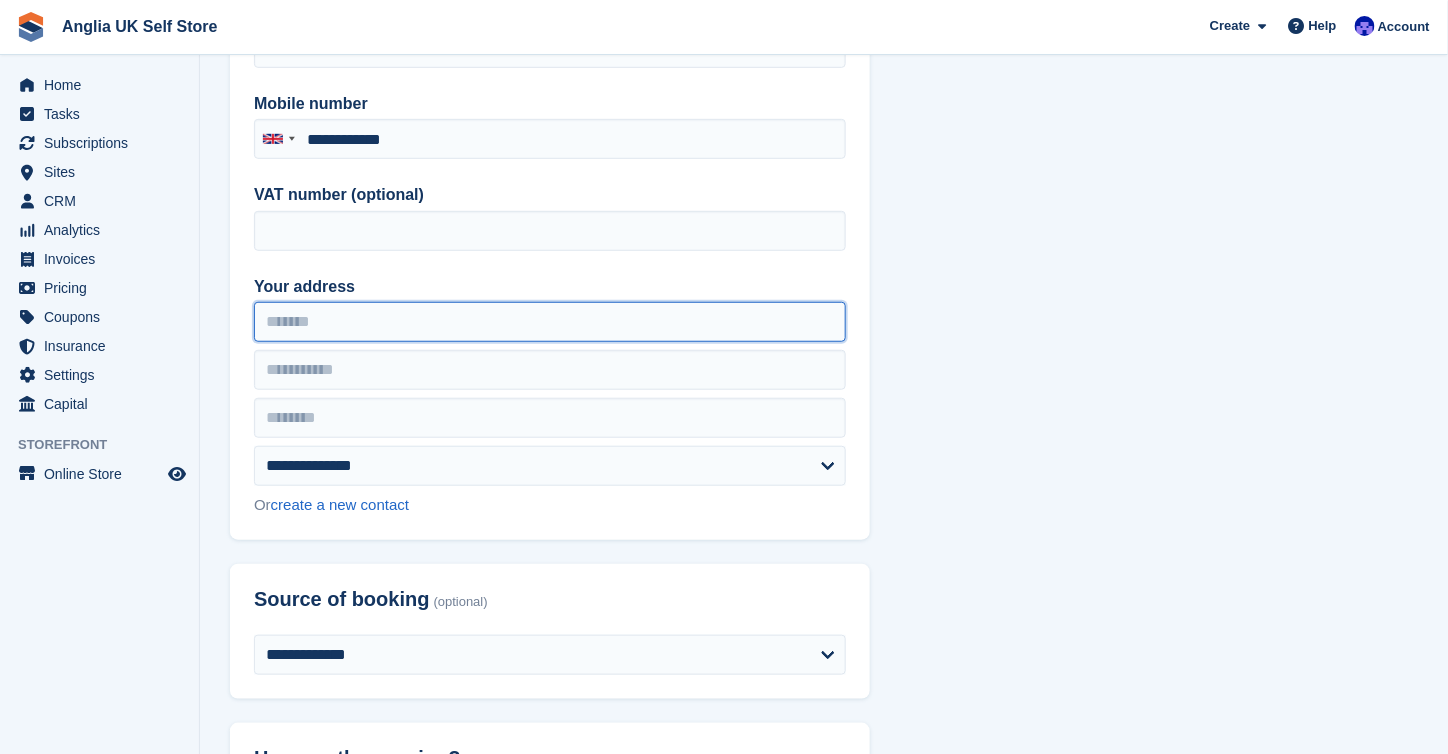 click on "Your address" at bounding box center (550, 322) 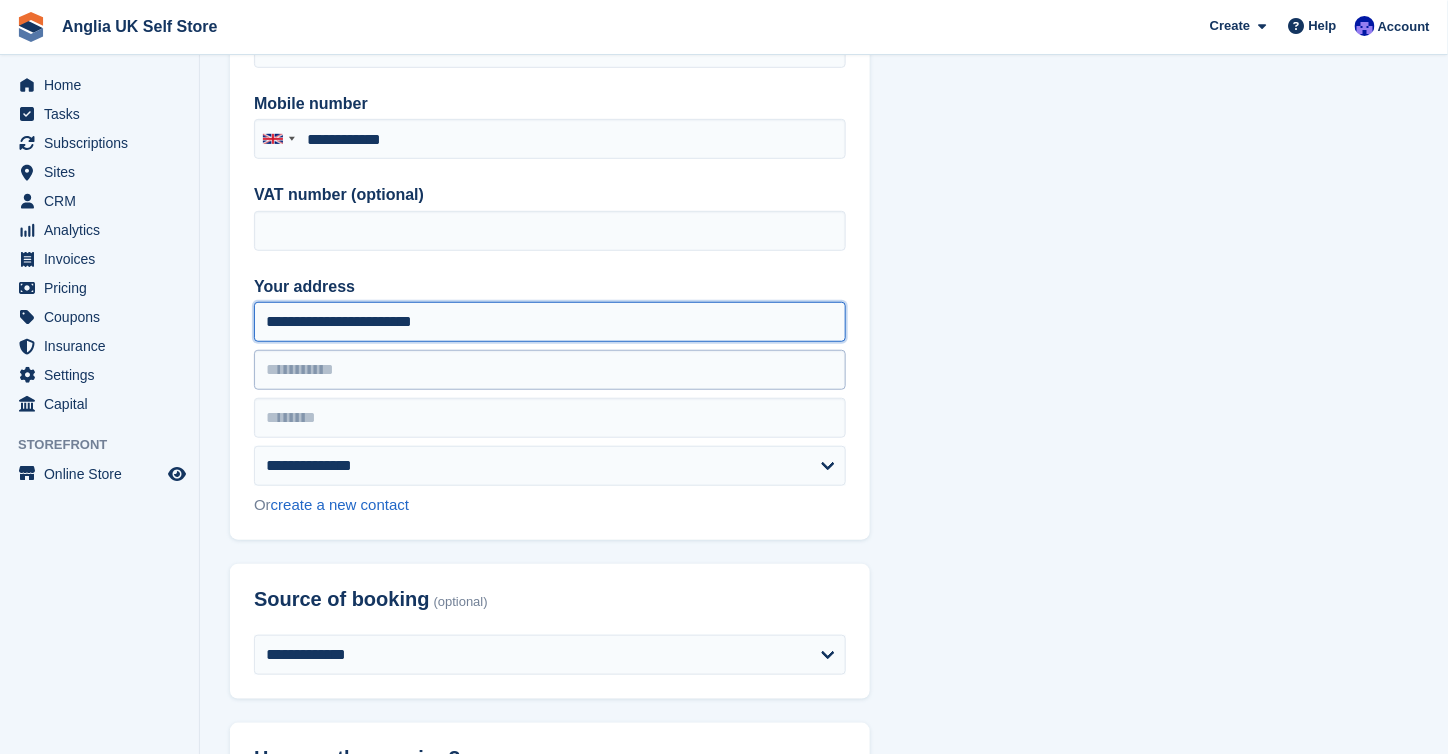 type on "**********" 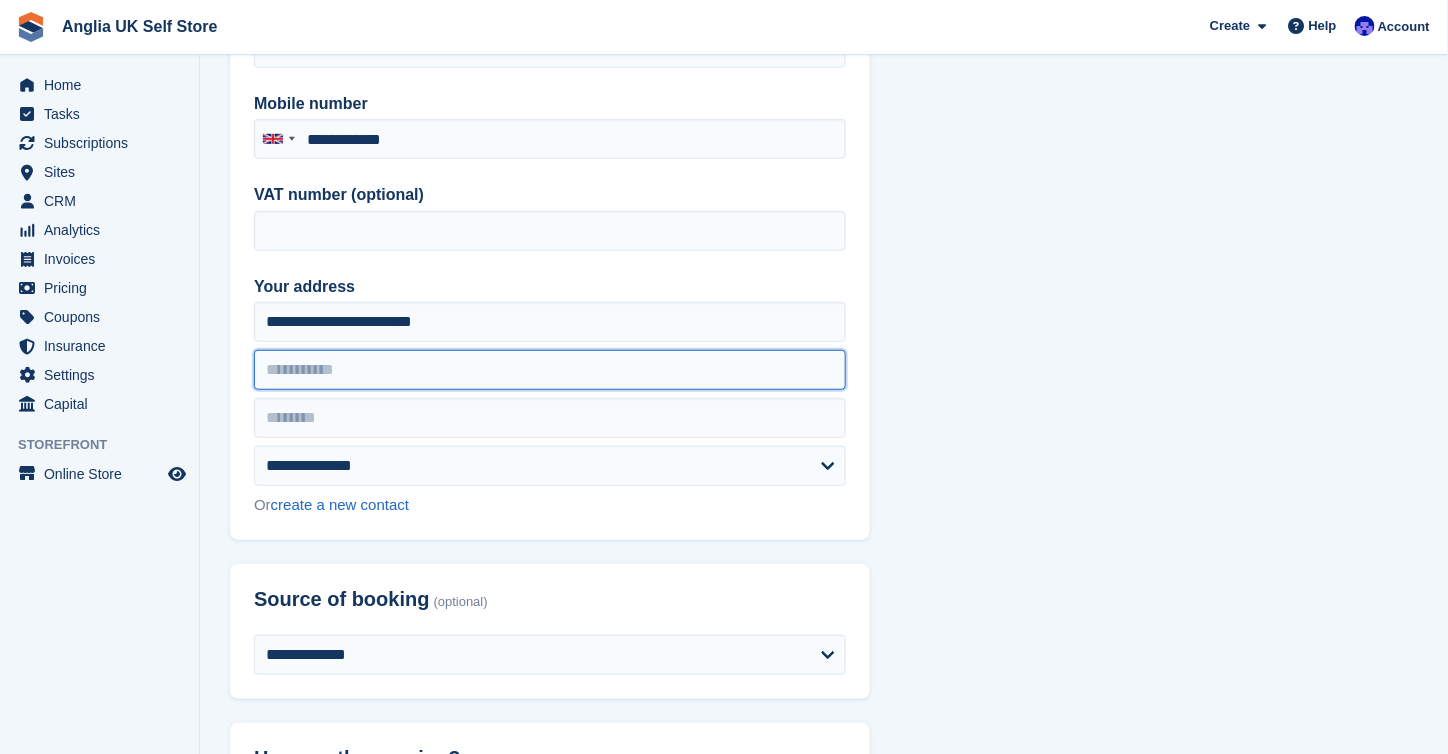 click at bounding box center [550, 370] 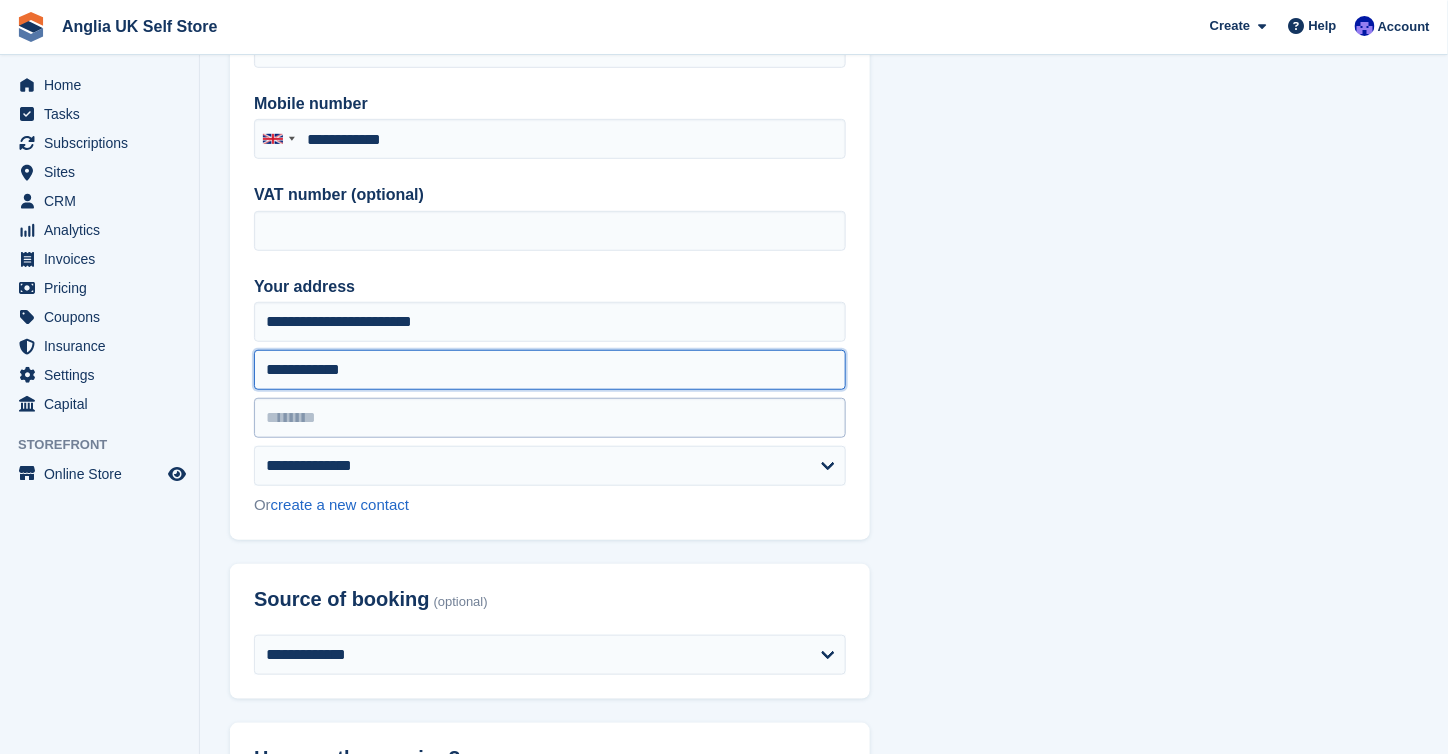 type on "**********" 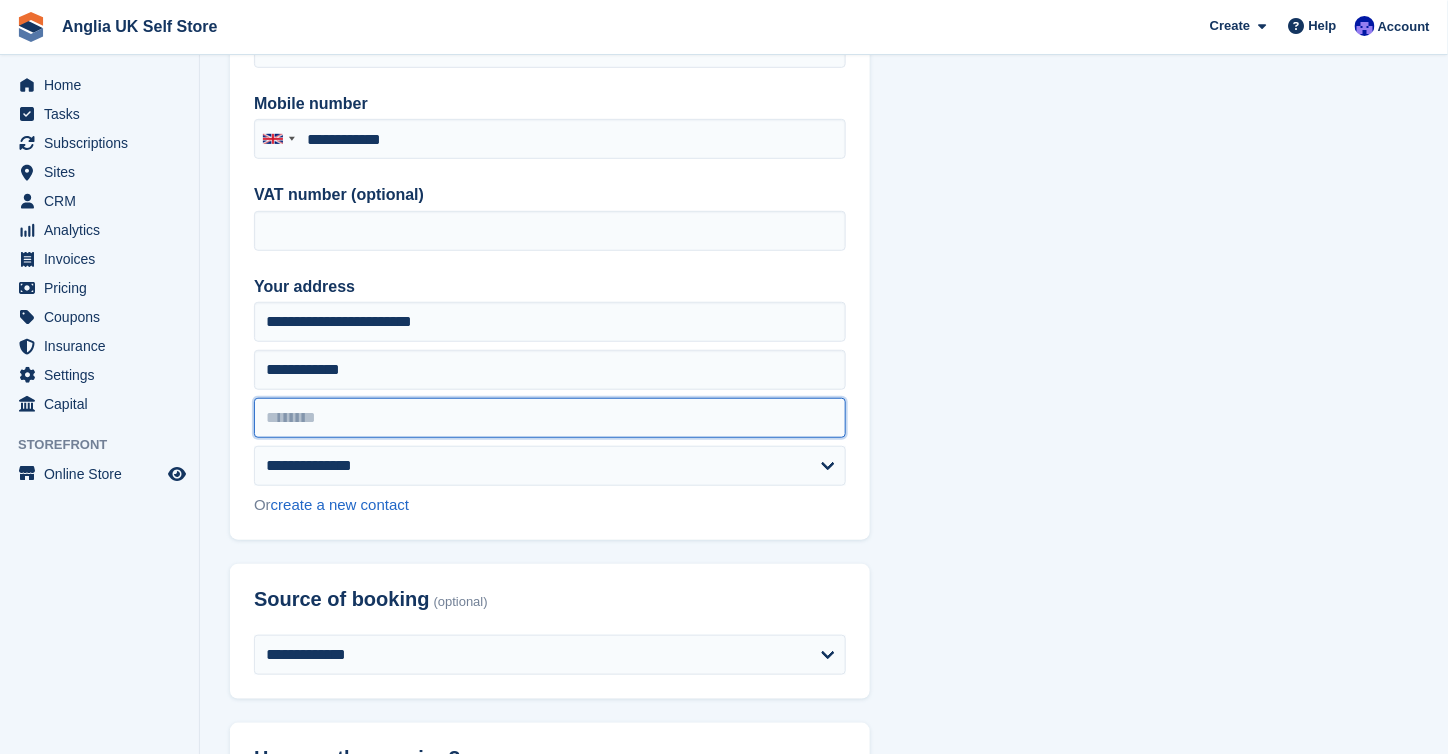 click at bounding box center [550, 418] 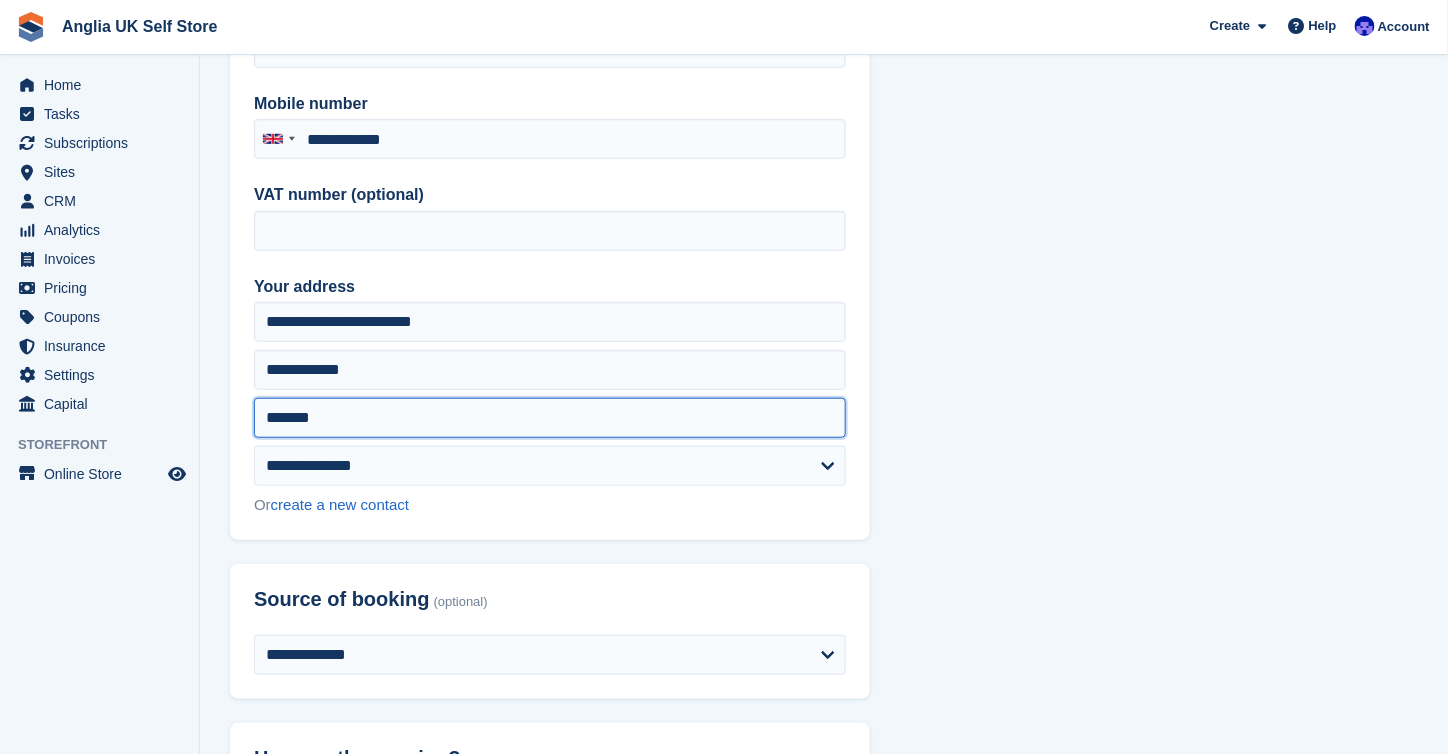 type on "*******" 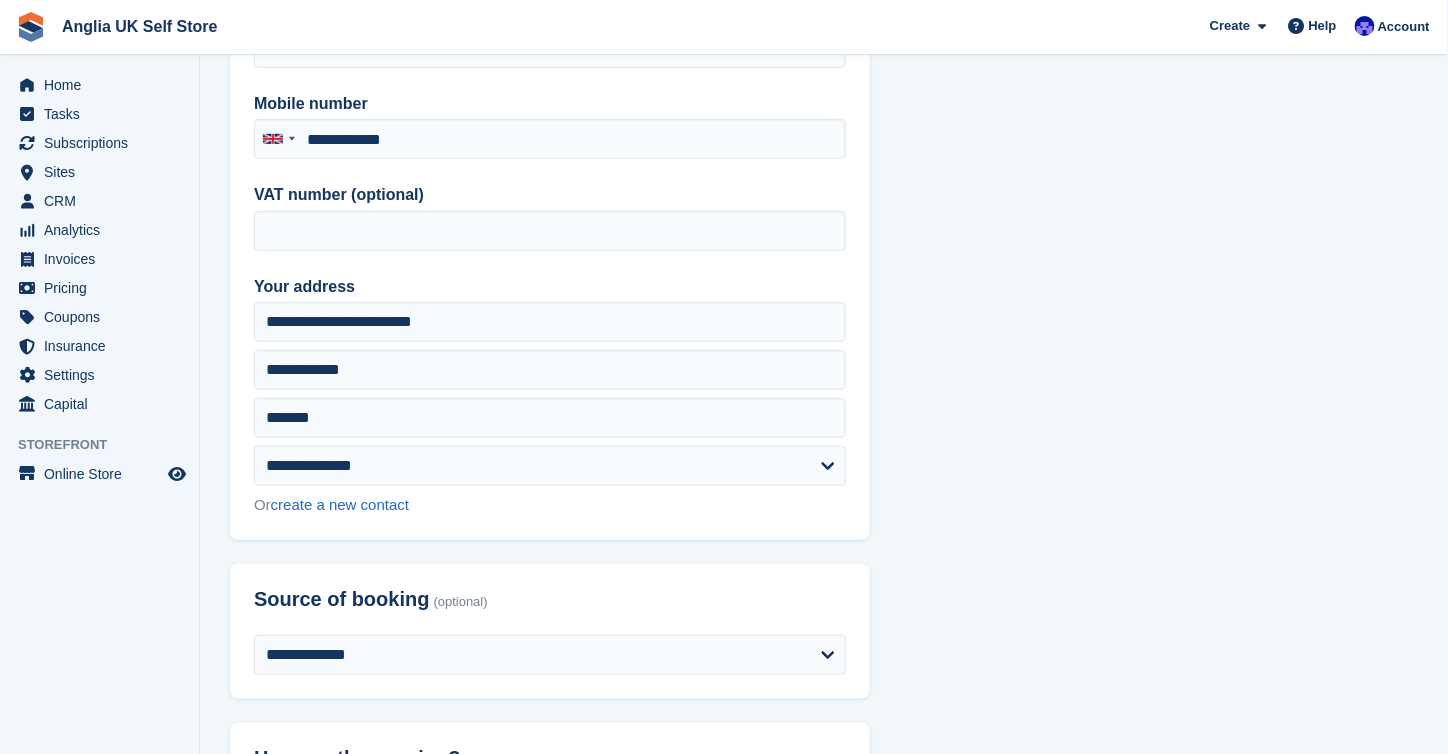 click on "**********" at bounding box center (824, 1303) 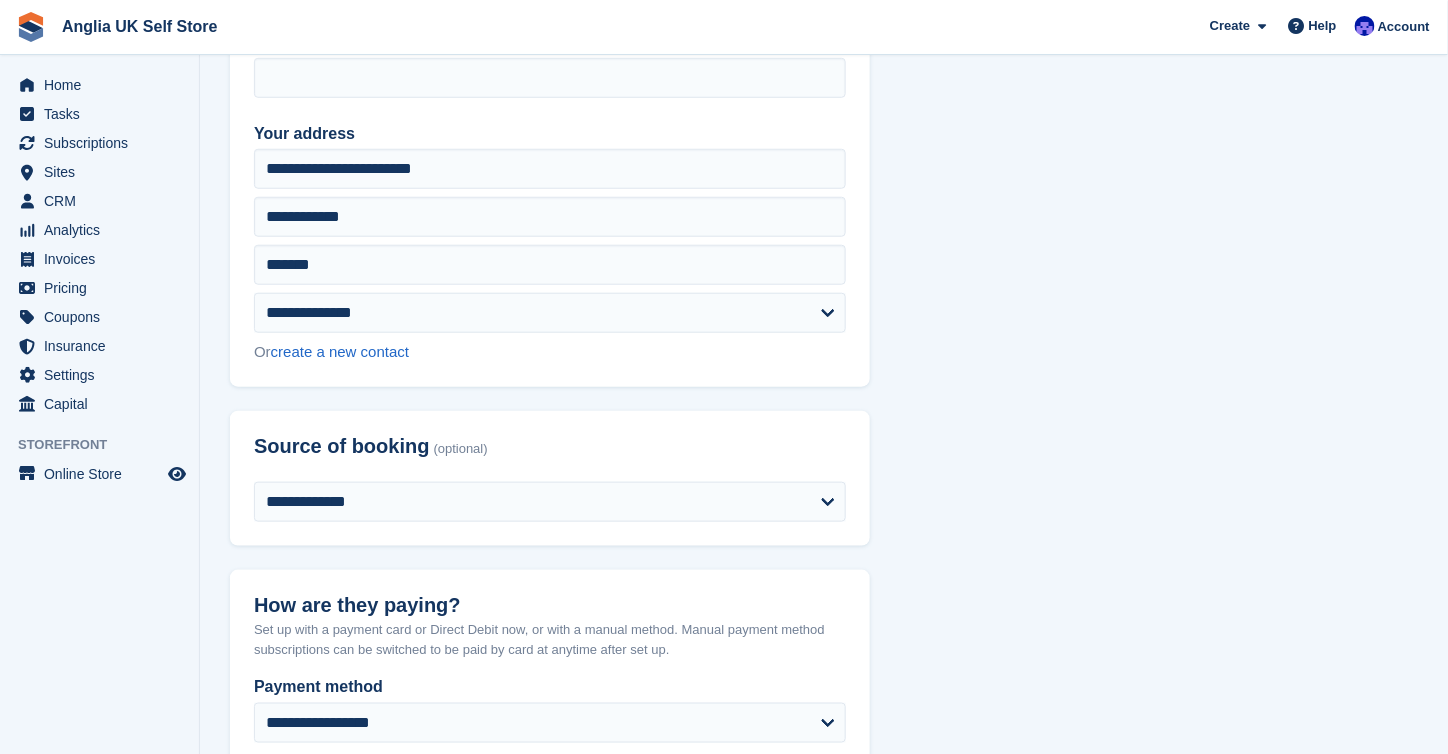 scroll, scrollTop: 600, scrollLeft: 0, axis: vertical 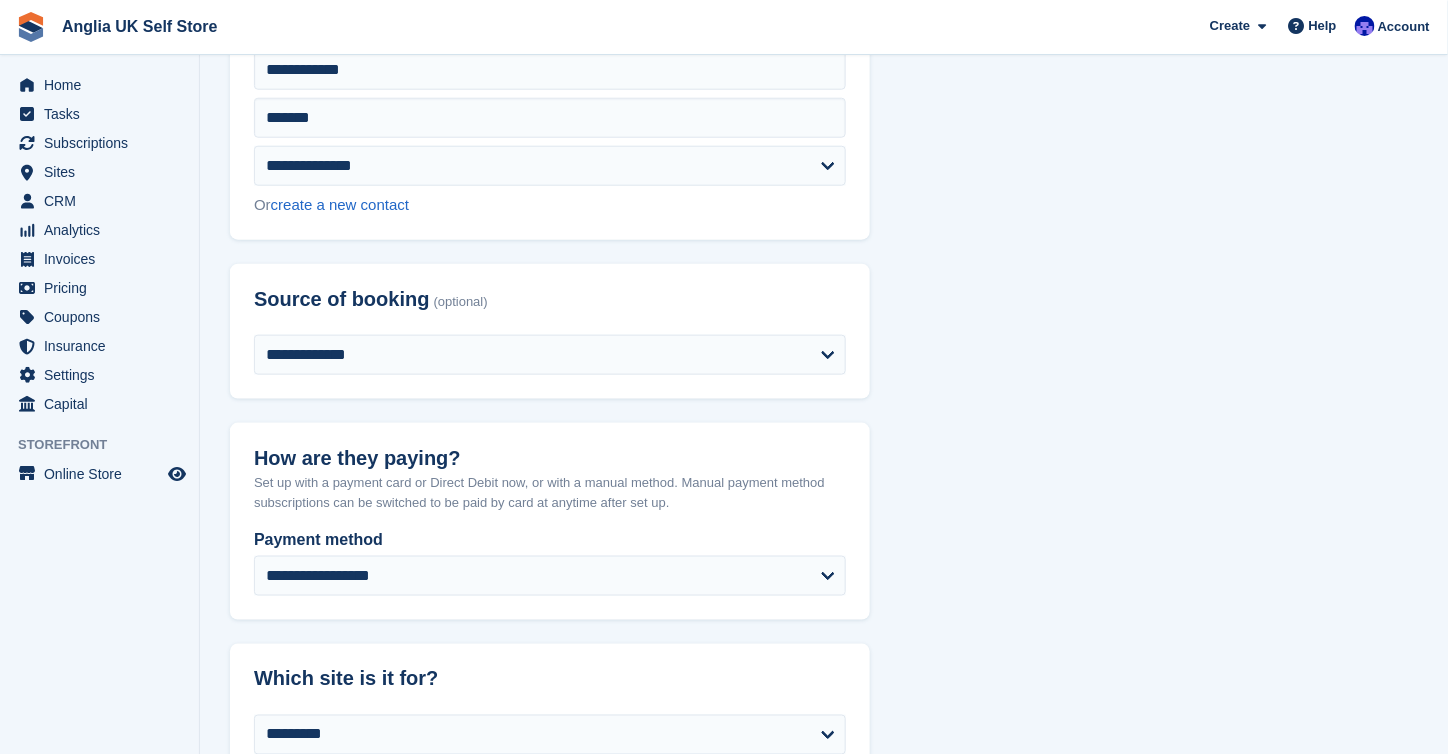 click on "**********" at bounding box center (550, 1003) 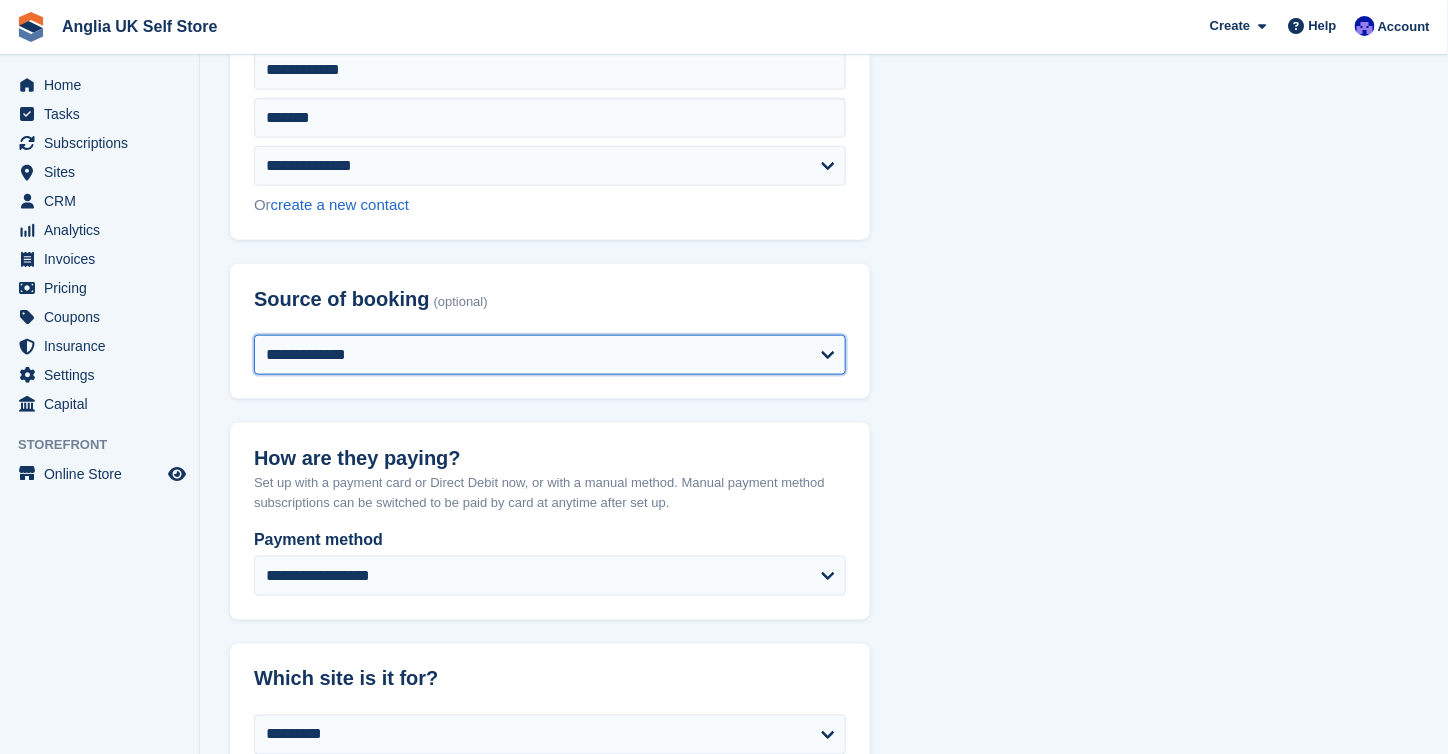 click on "**********" at bounding box center (550, 355) 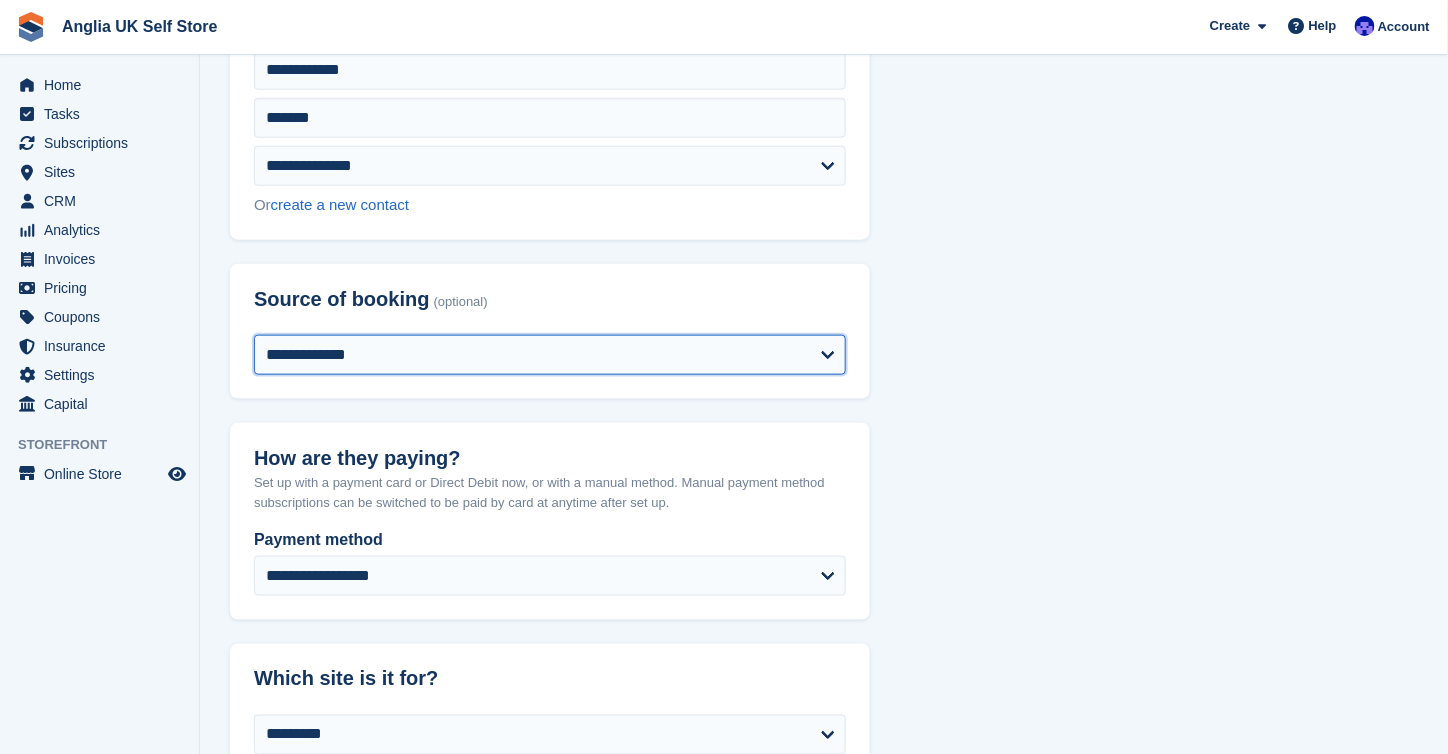 select on "*****" 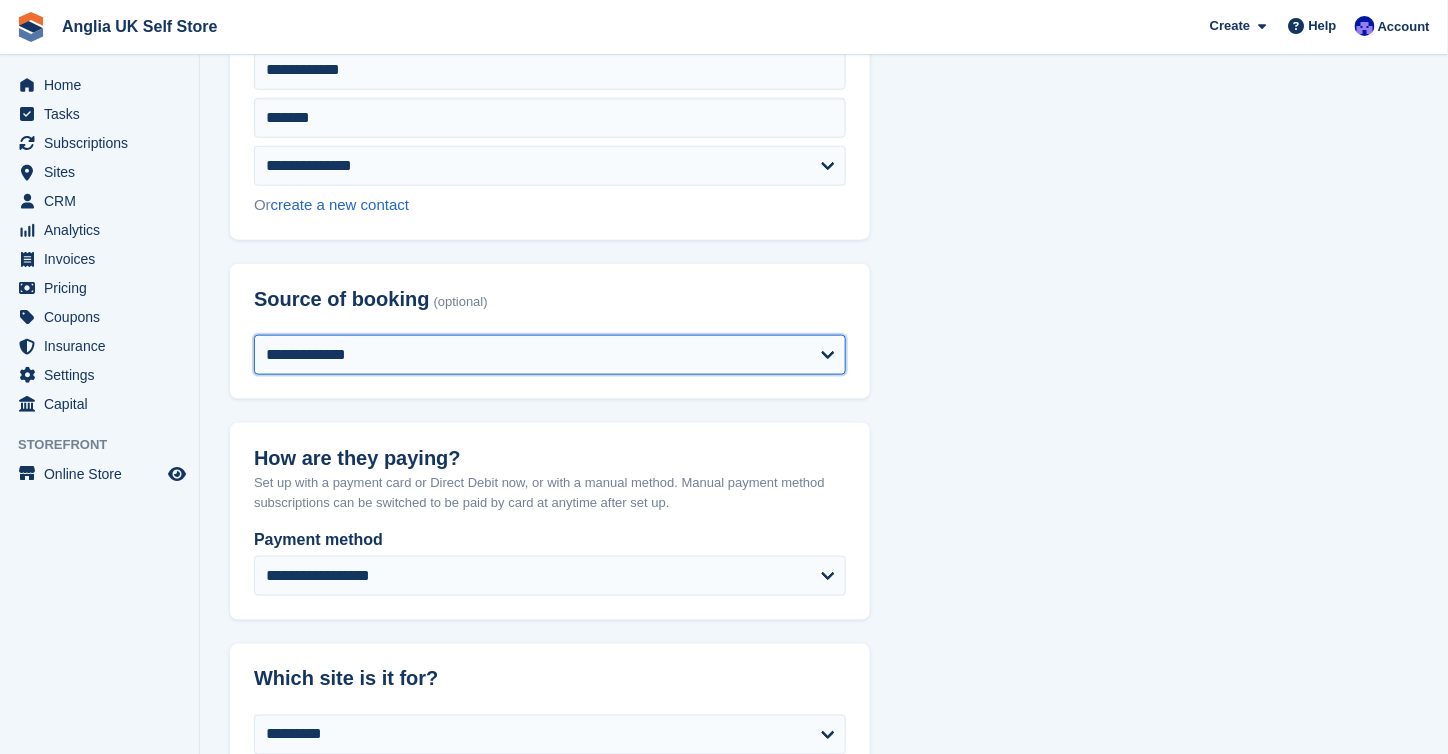 click on "**********" at bounding box center (550, 355) 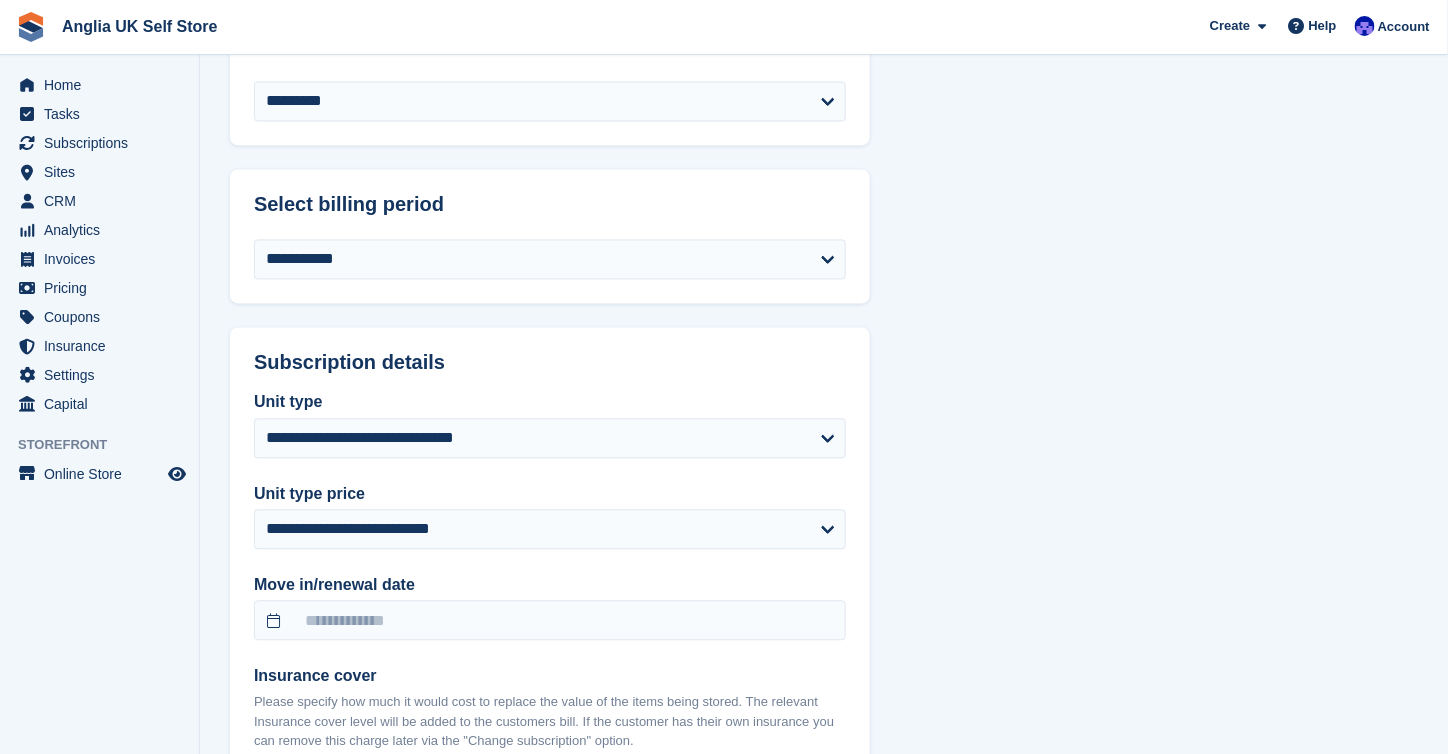 scroll, scrollTop: 1400, scrollLeft: 0, axis: vertical 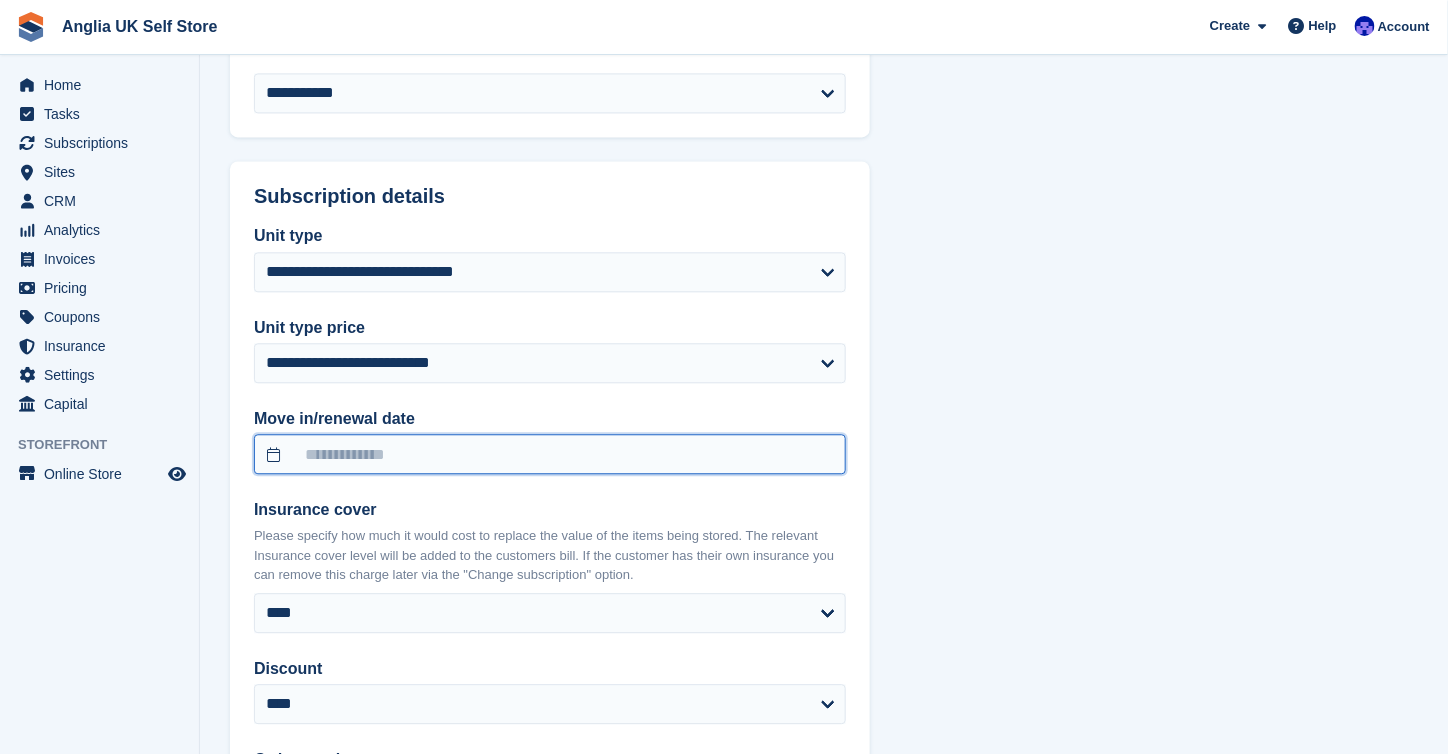click at bounding box center [550, 454] 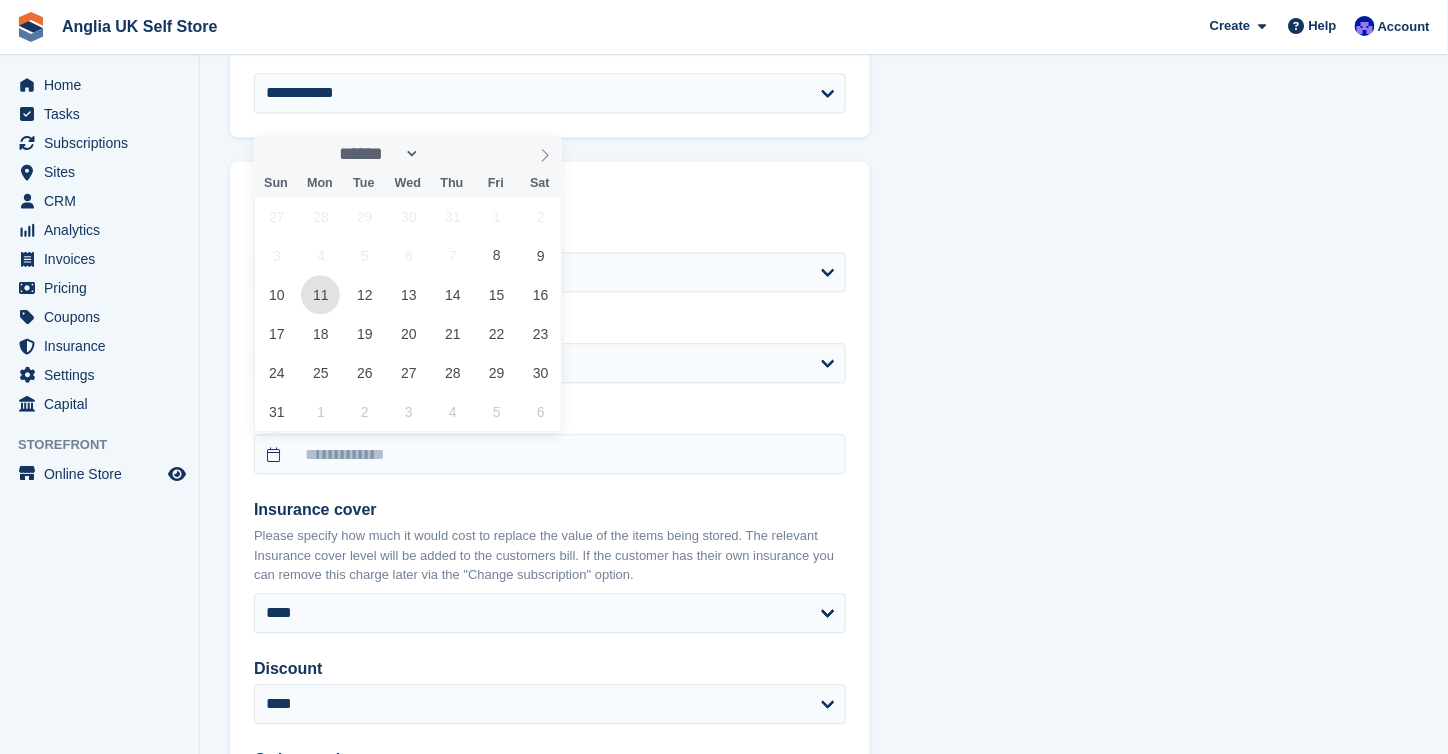 click on "11" at bounding box center [320, 294] 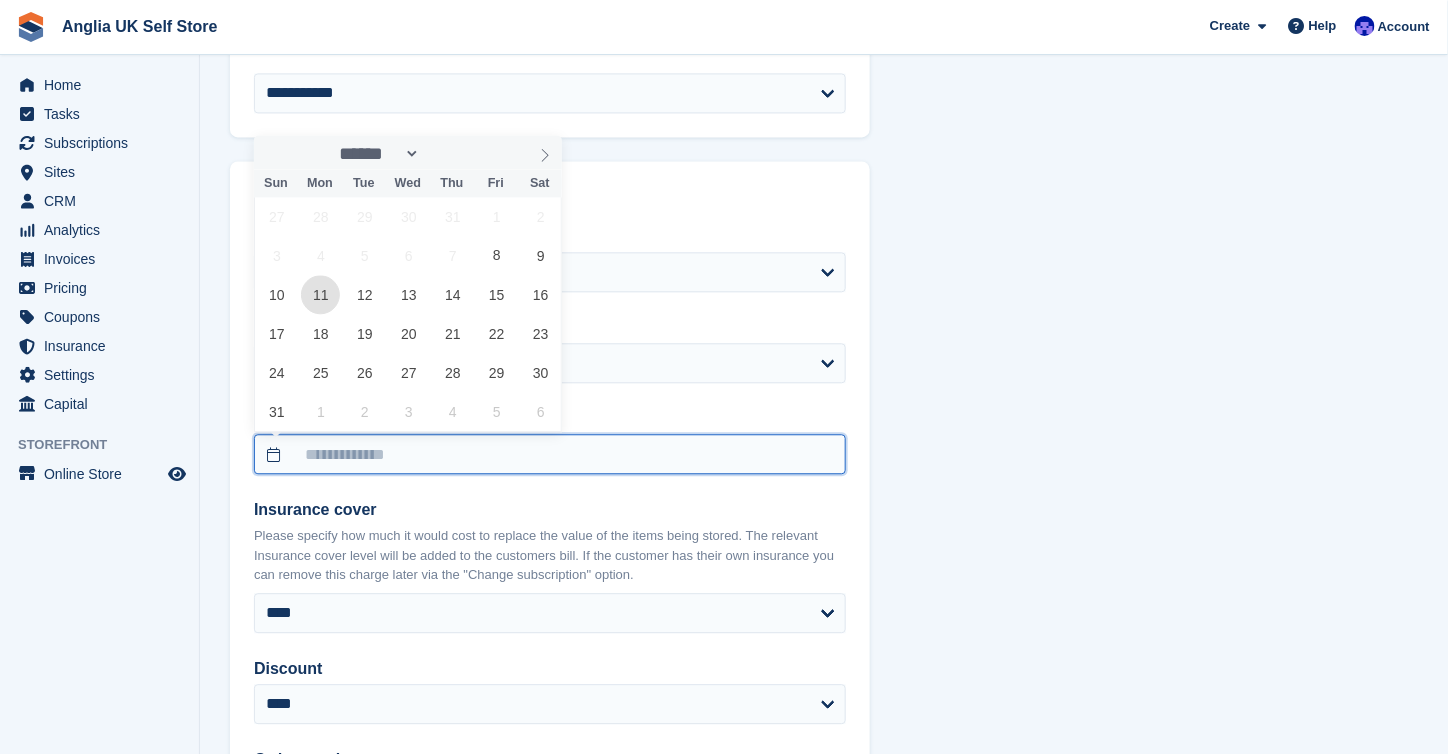 type on "**********" 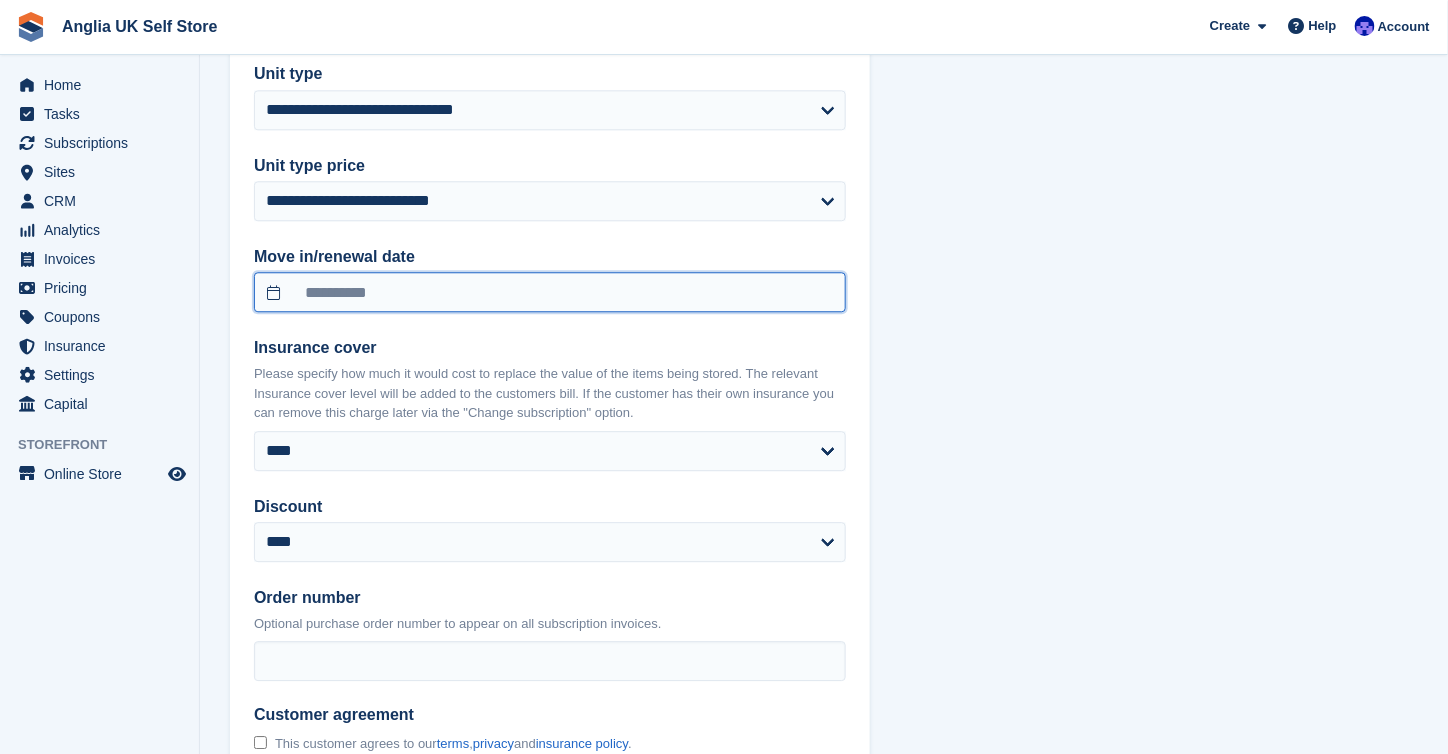 scroll, scrollTop: 1800, scrollLeft: 0, axis: vertical 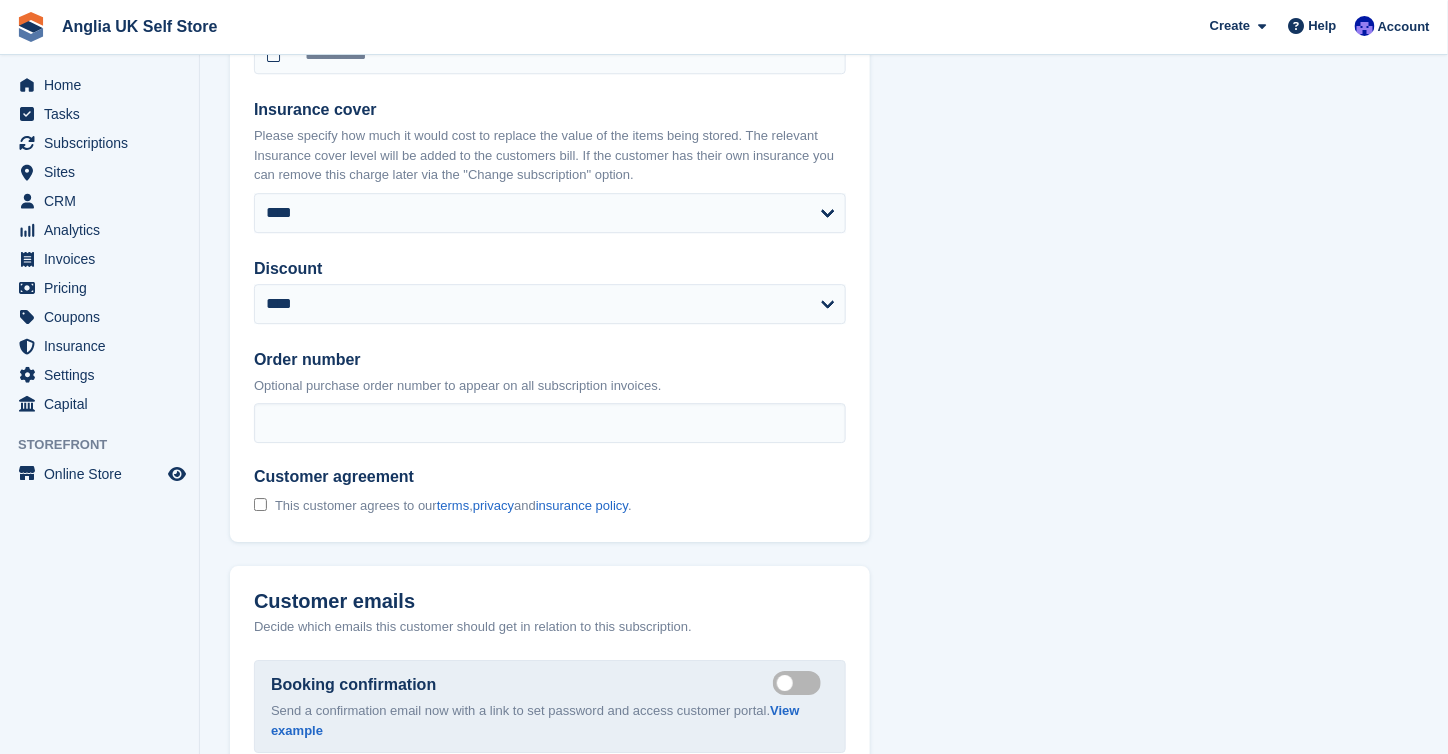 click on "This customer agrees to our  terms ,  privacy  and  insurance policy ." at bounding box center (453, 506) 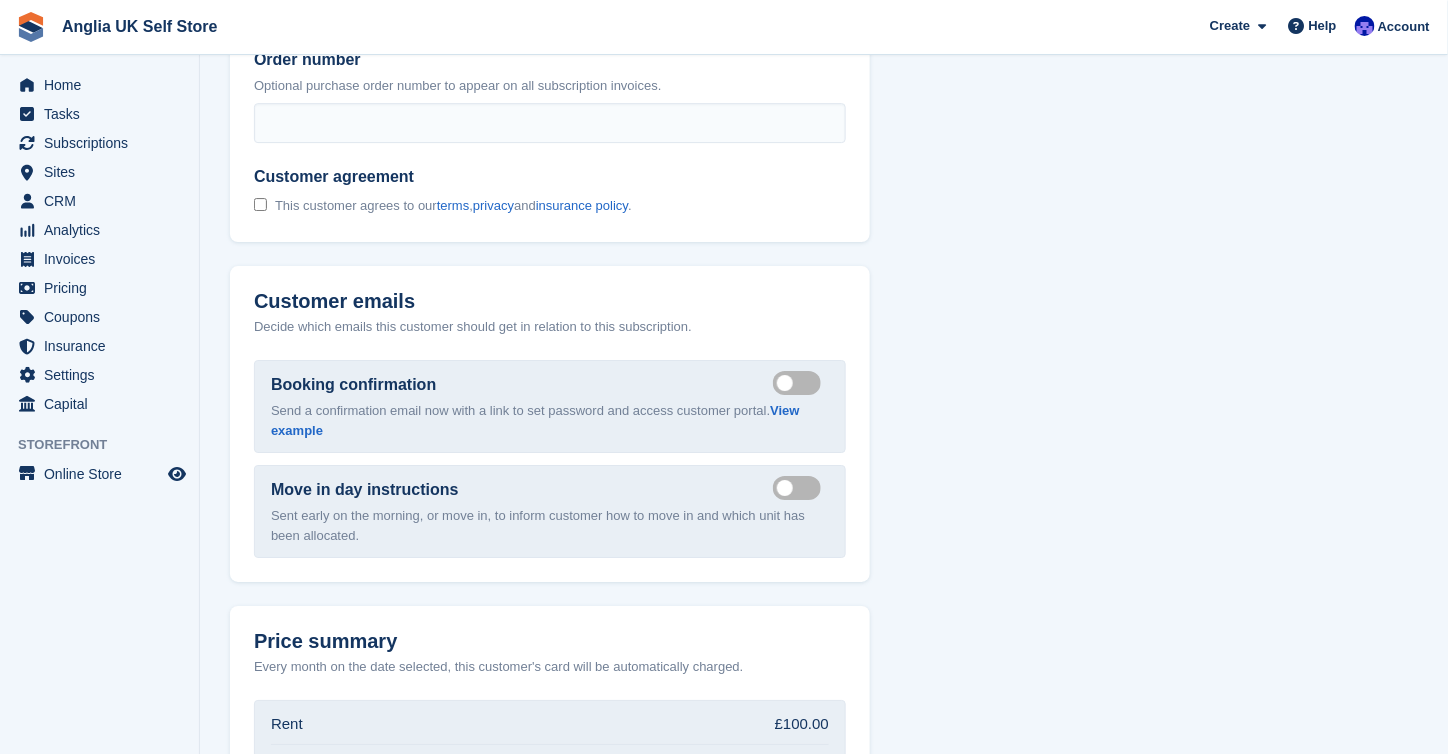 scroll, scrollTop: 2312, scrollLeft: 0, axis: vertical 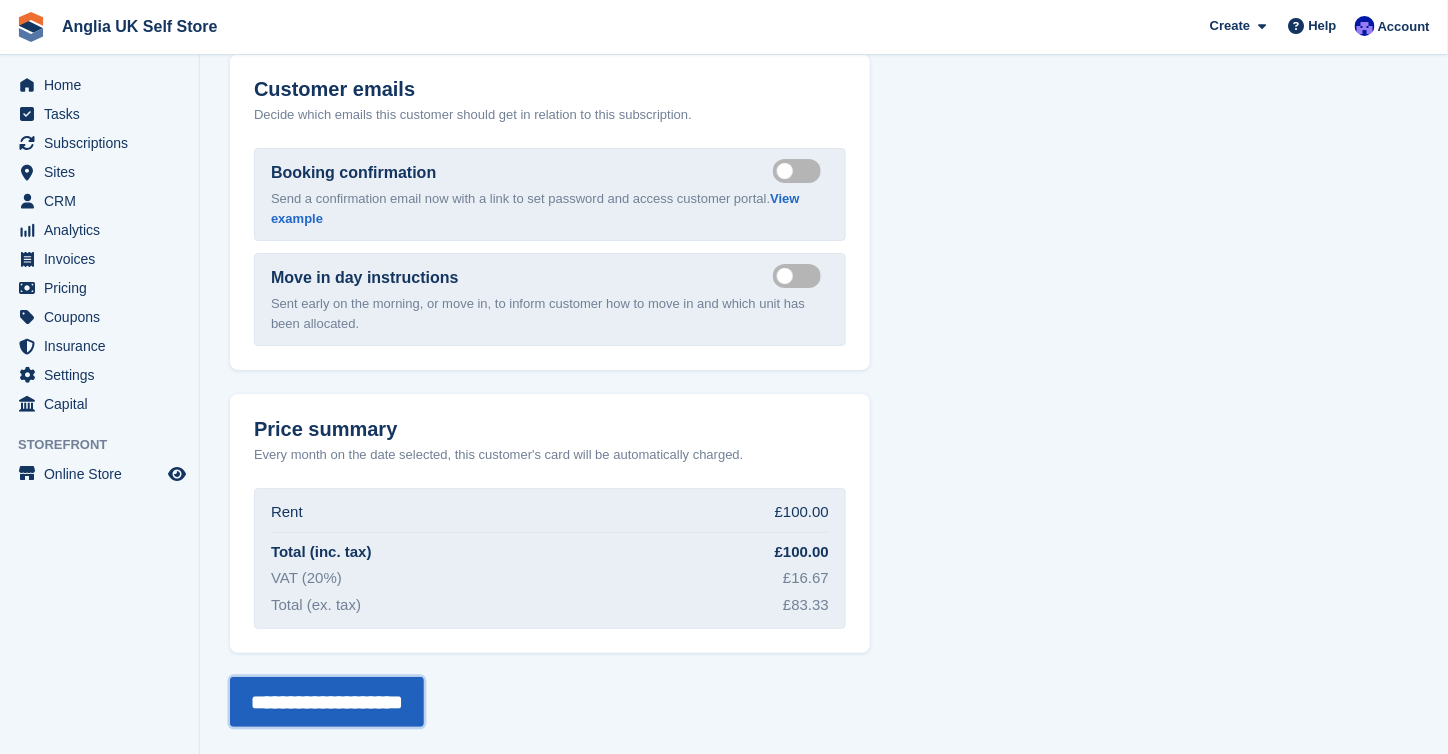click on "**********" at bounding box center (327, 702) 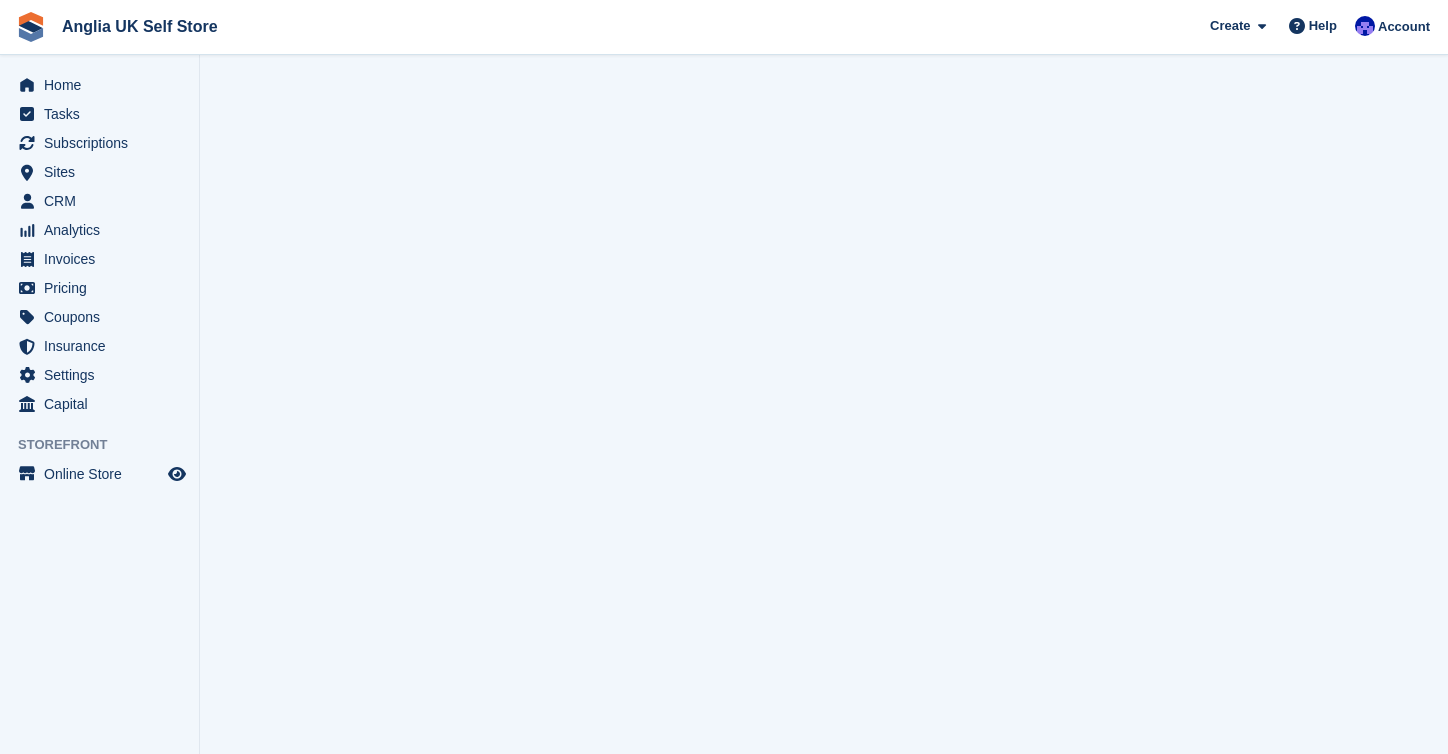 scroll, scrollTop: 0, scrollLeft: 0, axis: both 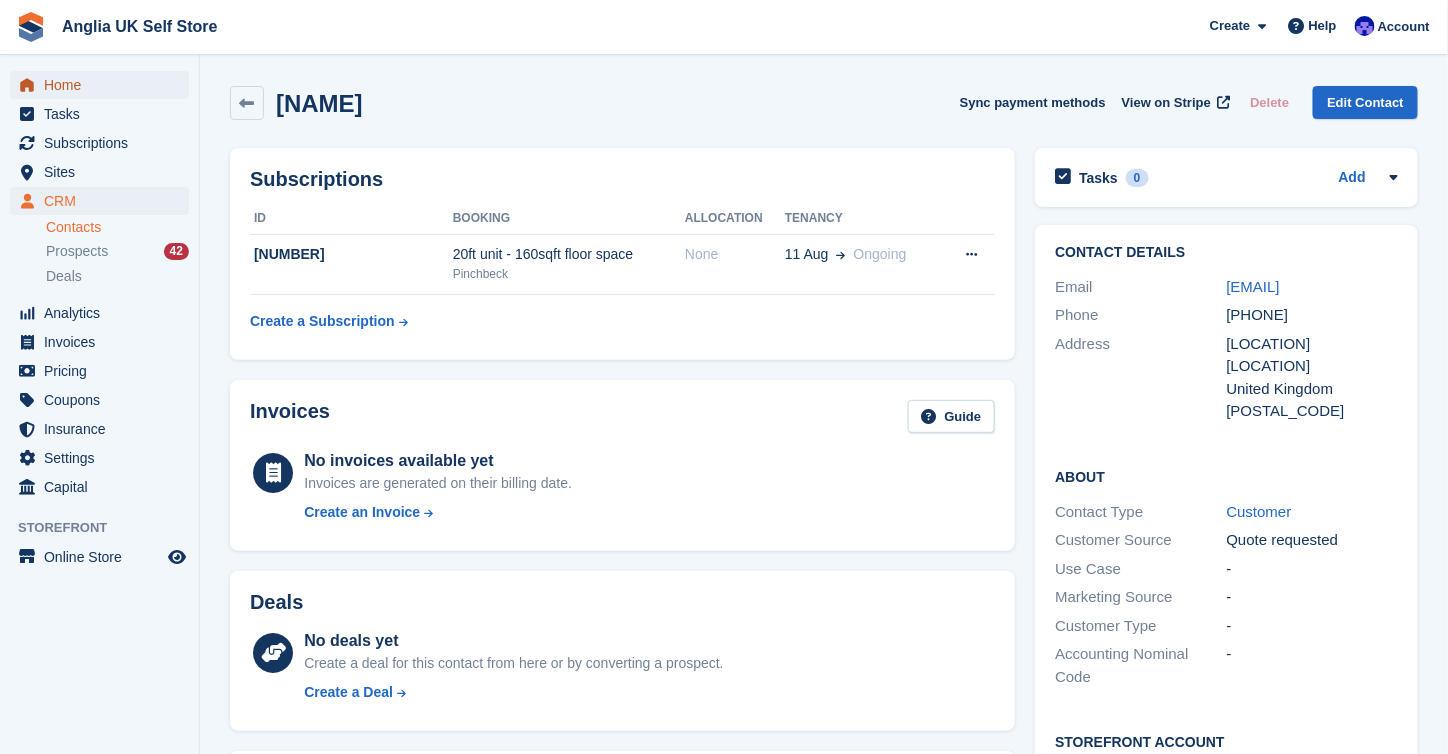 click on "Home" at bounding box center (104, 85) 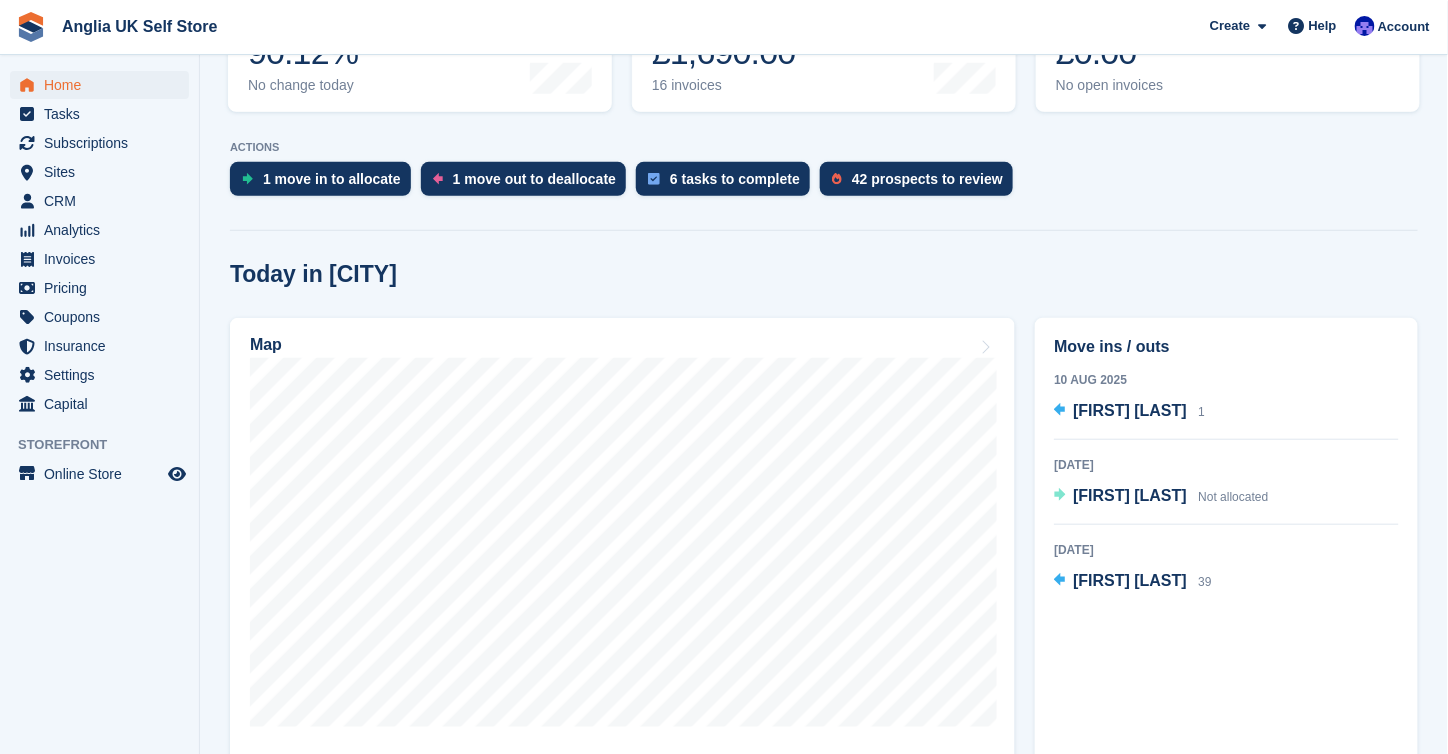 scroll, scrollTop: 600, scrollLeft: 0, axis: vertical 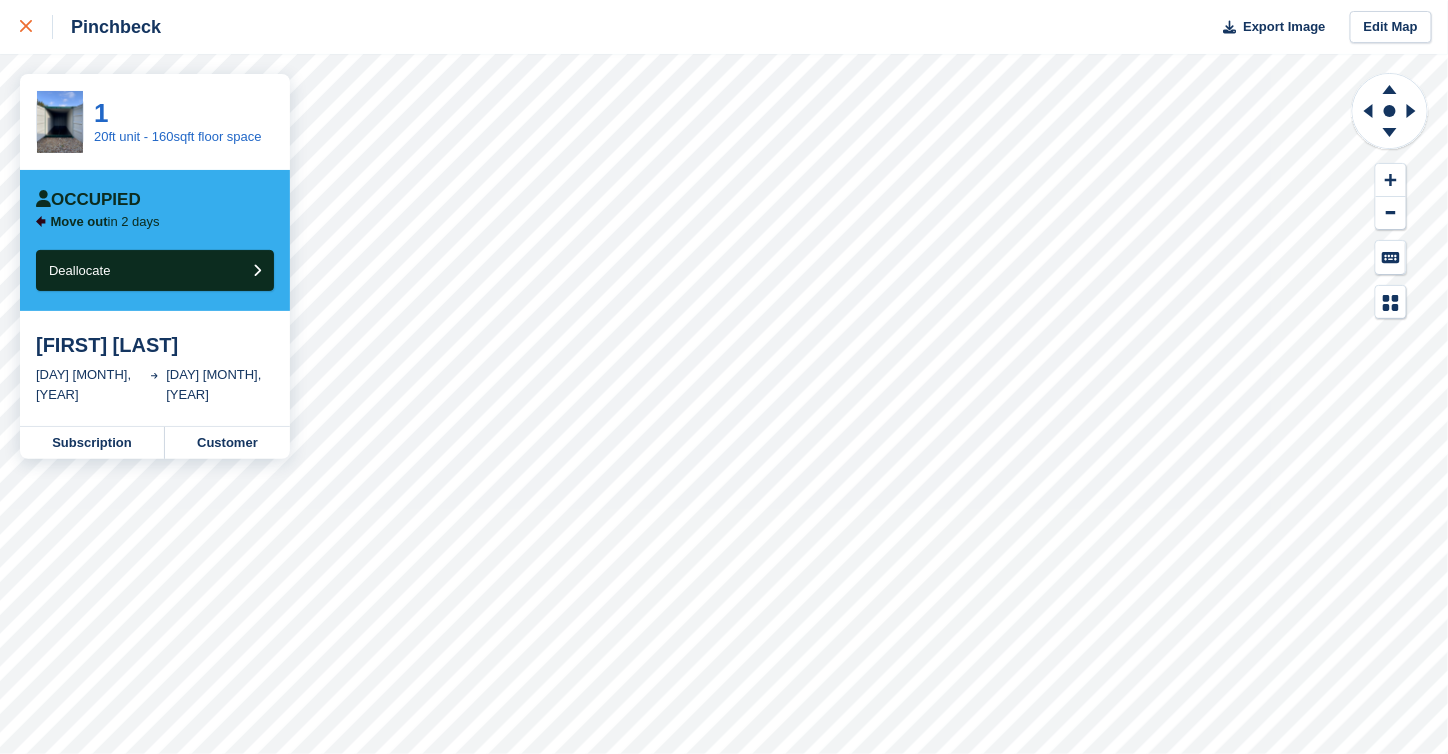 click at bounding box center (26, 27) 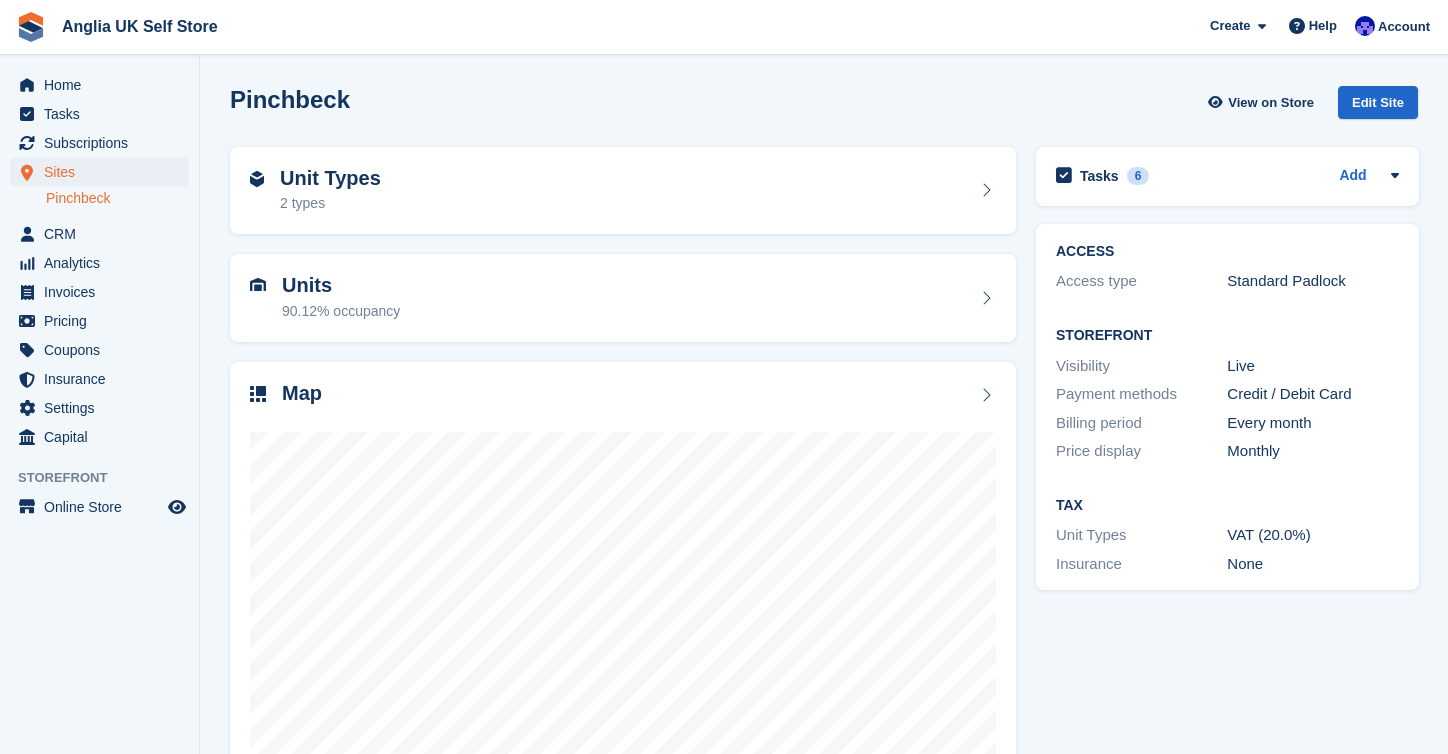 scroll, scrollTop: 0, scrollLeft: 0, axis: both 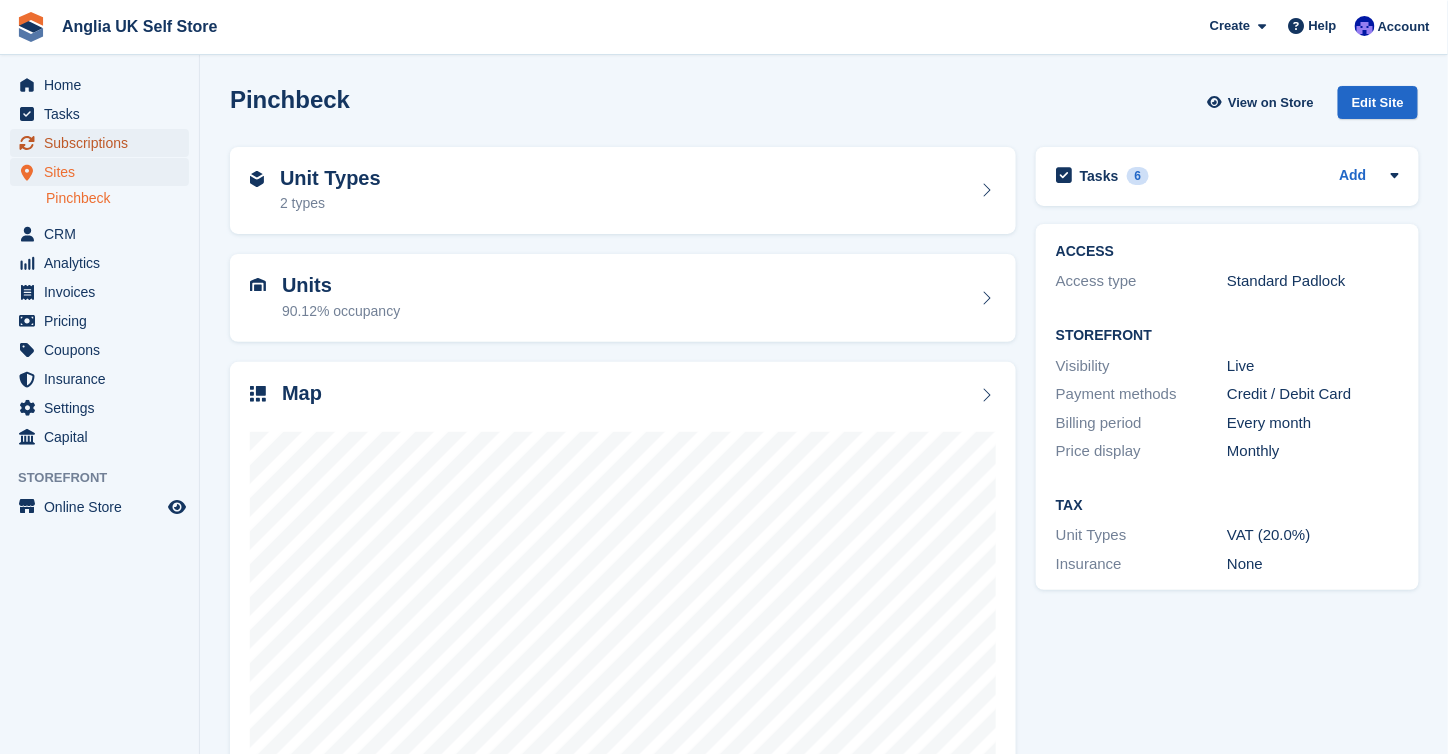 click on "Subscriptions" at bounding box center (104, 143) 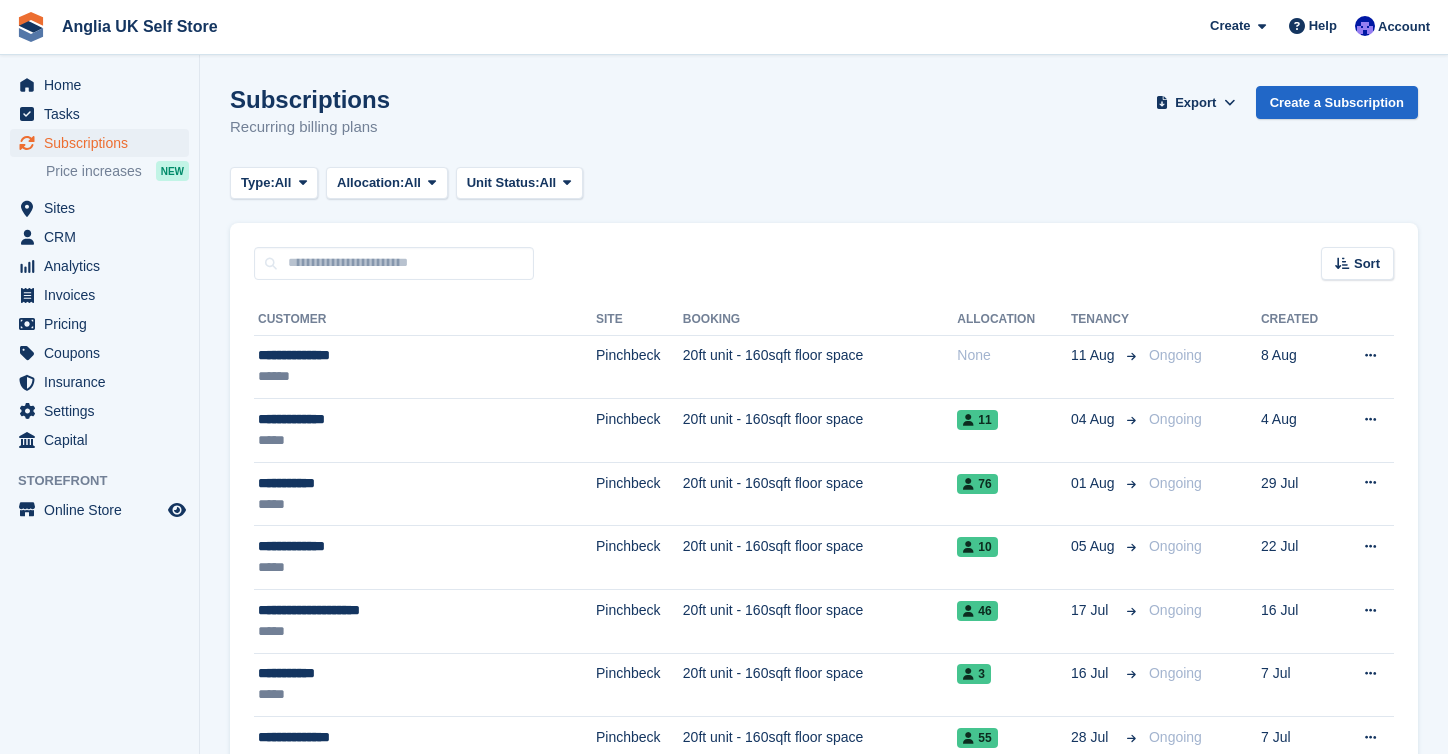 scroll, scrollTop: 0, scrollLeft: 0, axis: both 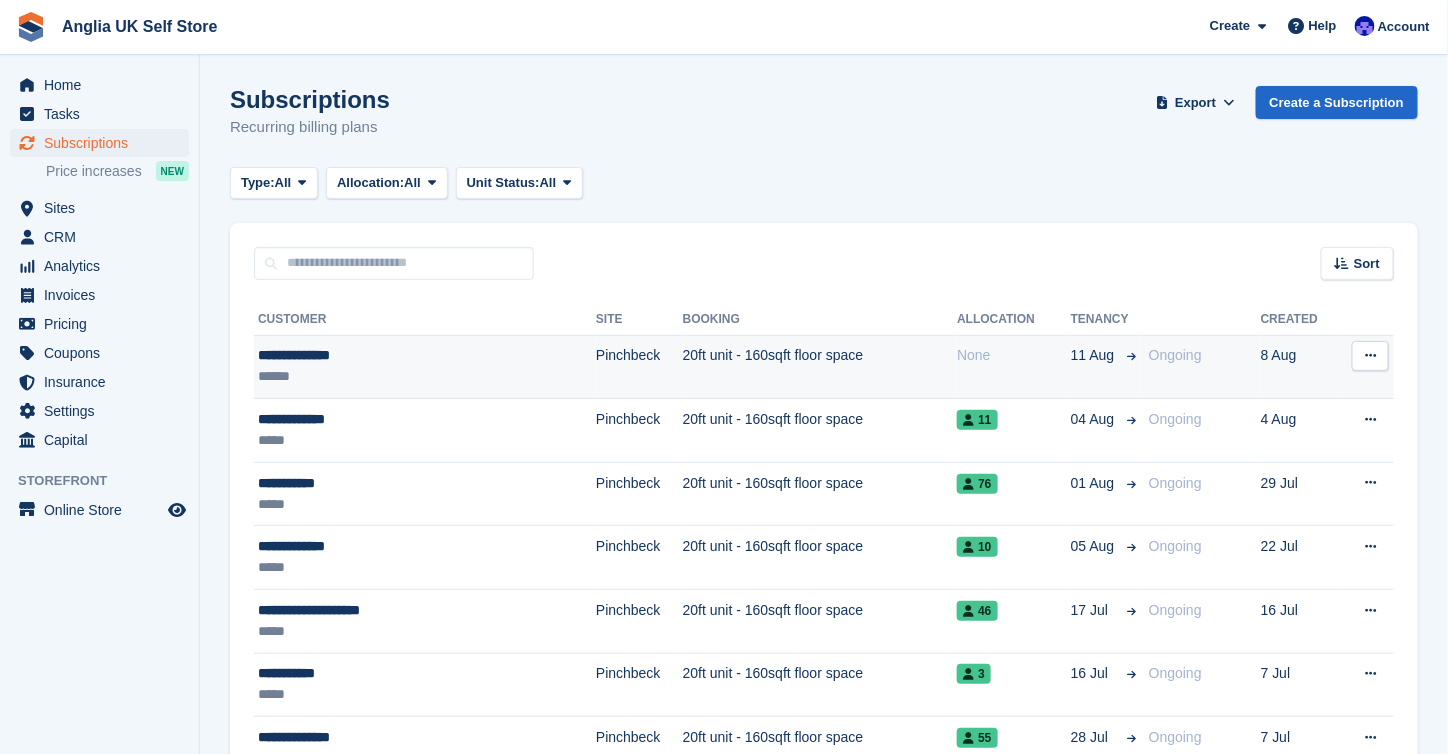 click on "******" at bounding box center (383, 376) 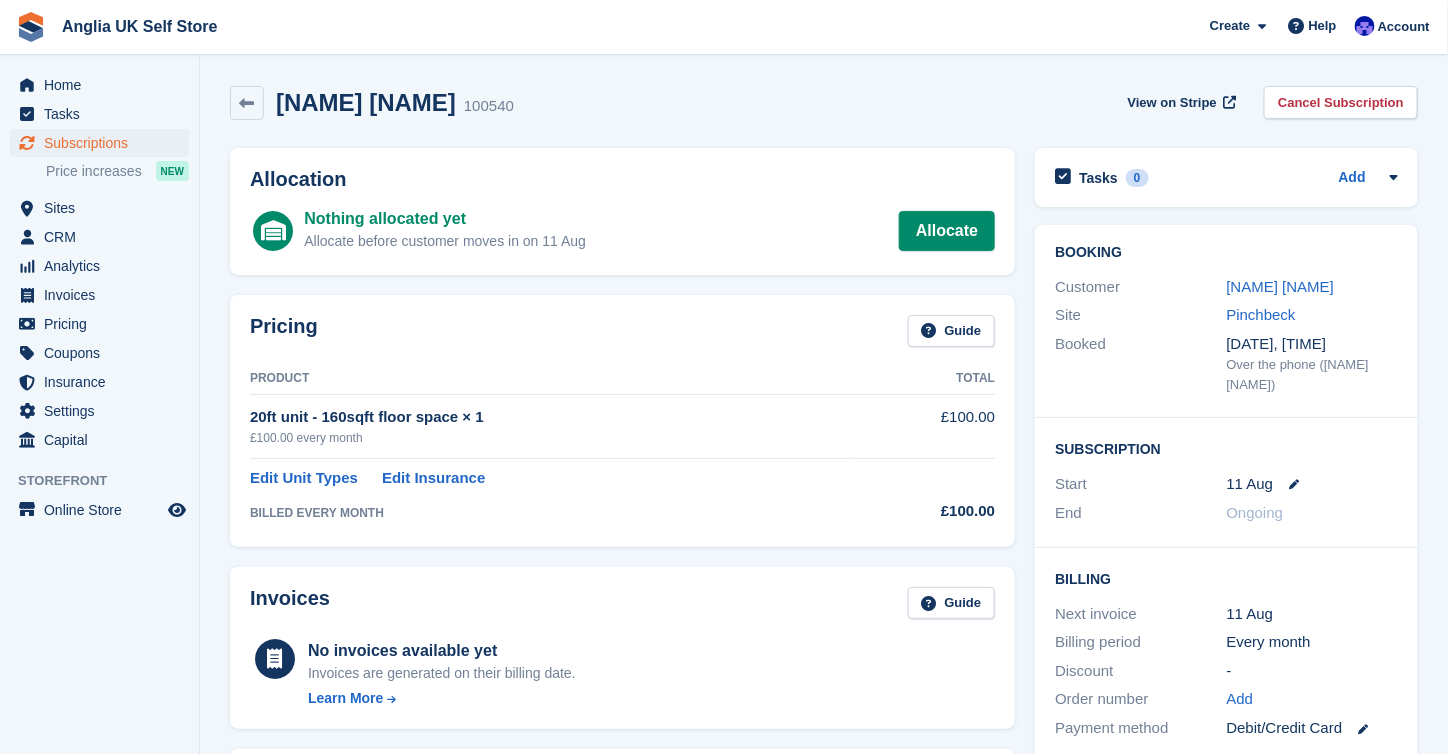 scroll, scrollTop: 400, scrollLeft: 0, axis: vertical 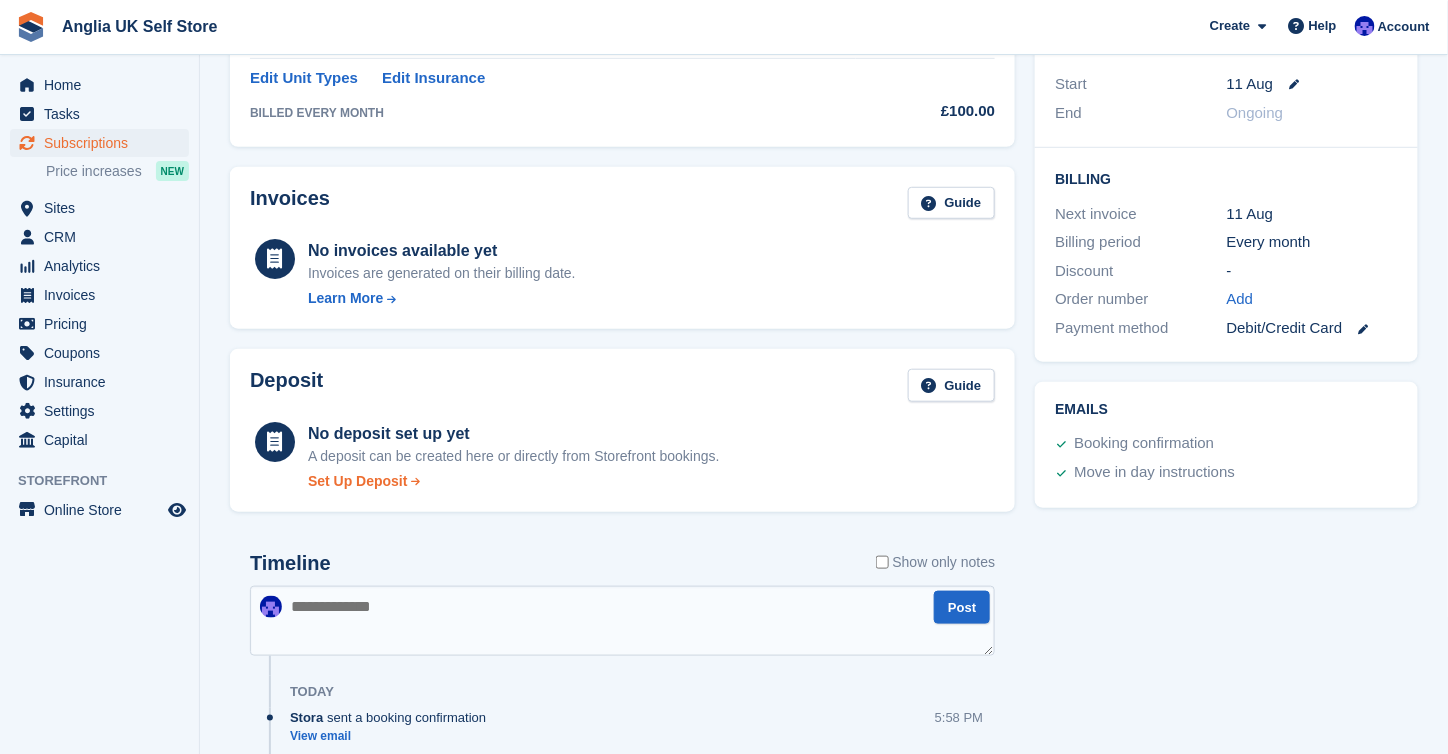 click on "Set Up Deposit" at bounding box center [358, 481] 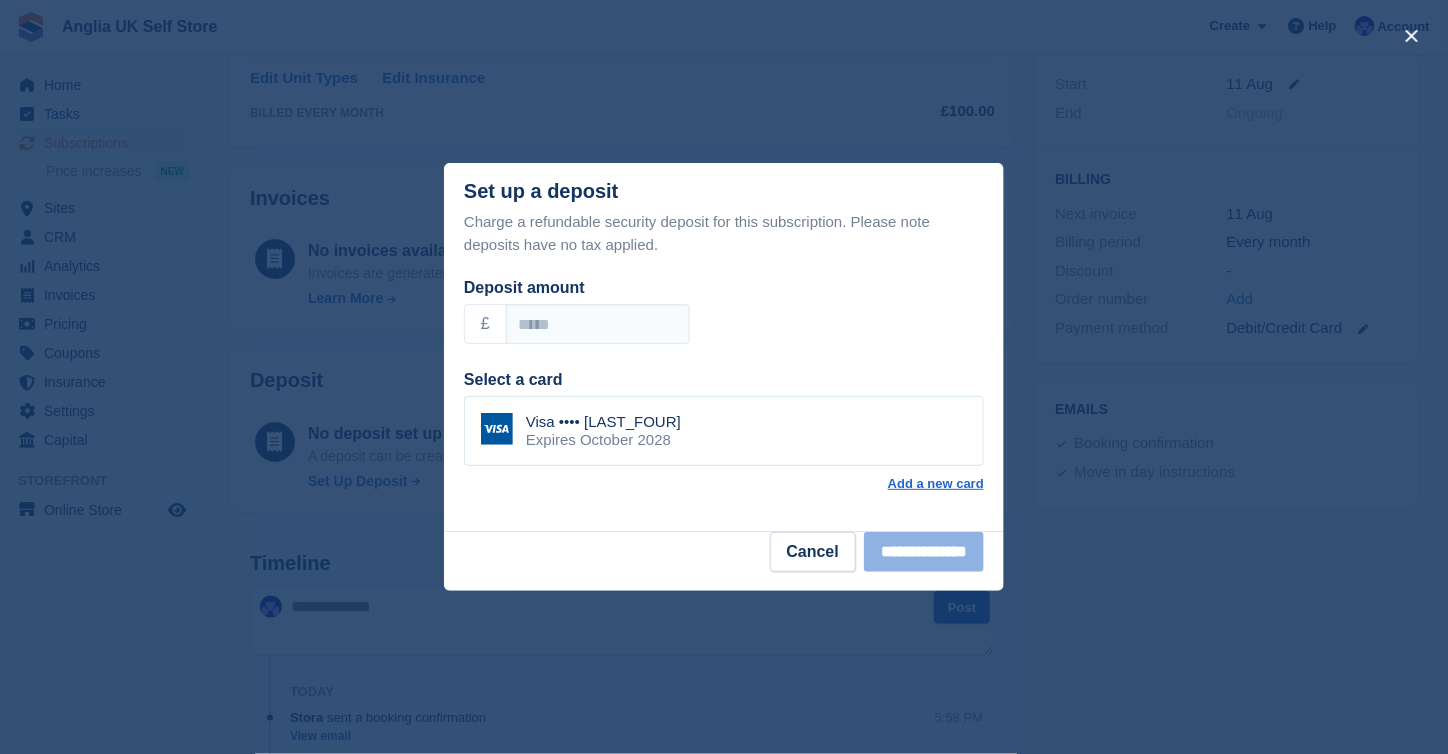 click on "Visa •••• 8037
Expires October 2028" at bounding box center [724, 431] 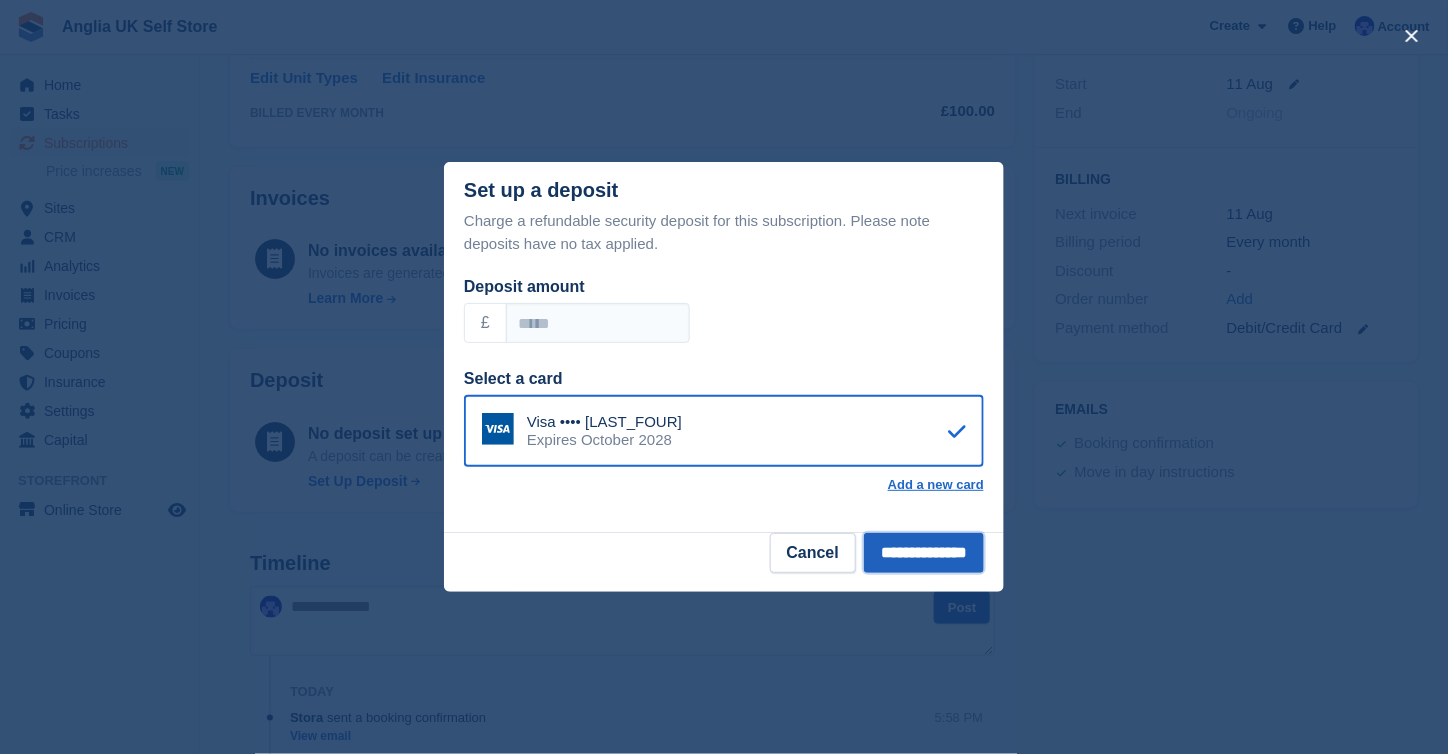 click on "**********" at bounding box center [924, 553] 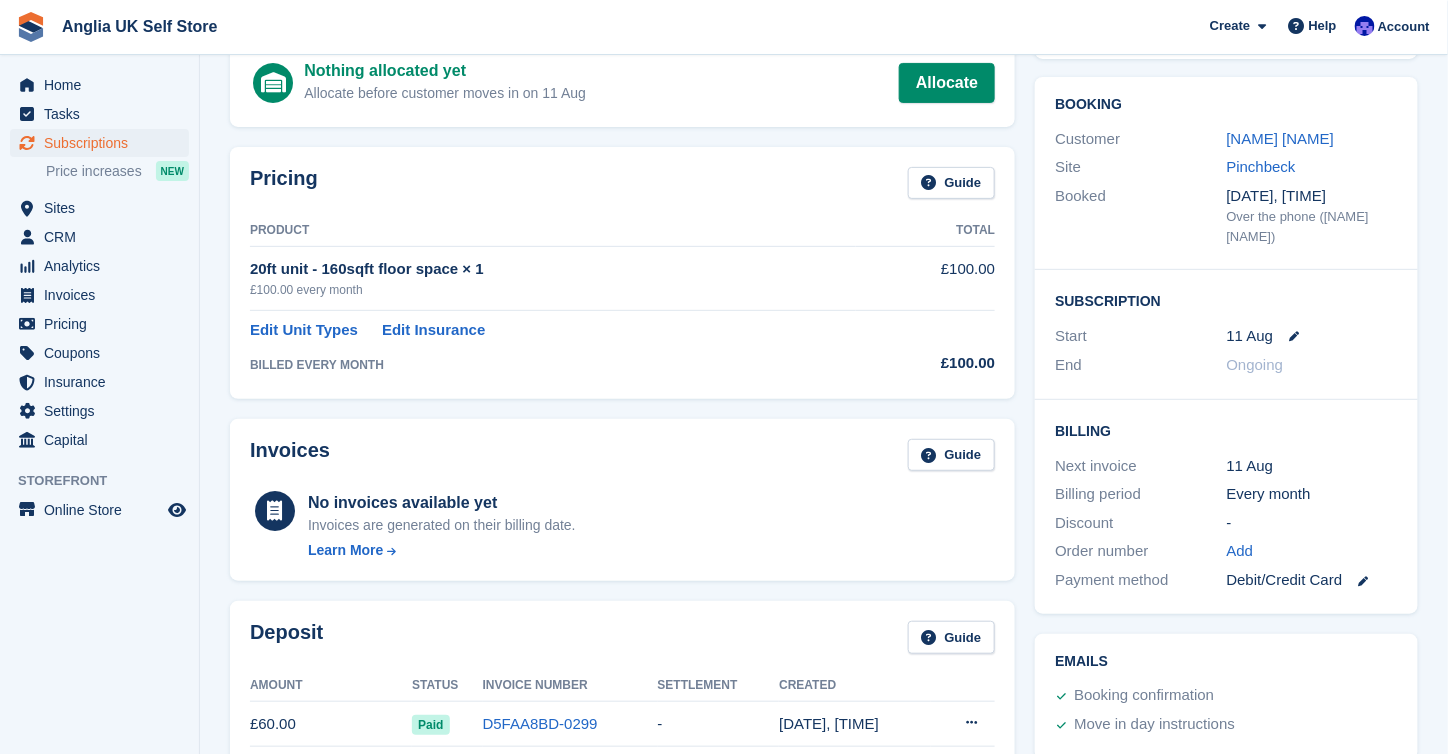 scroll, scrollTop: 0, scrollLeft: 0, axis: both 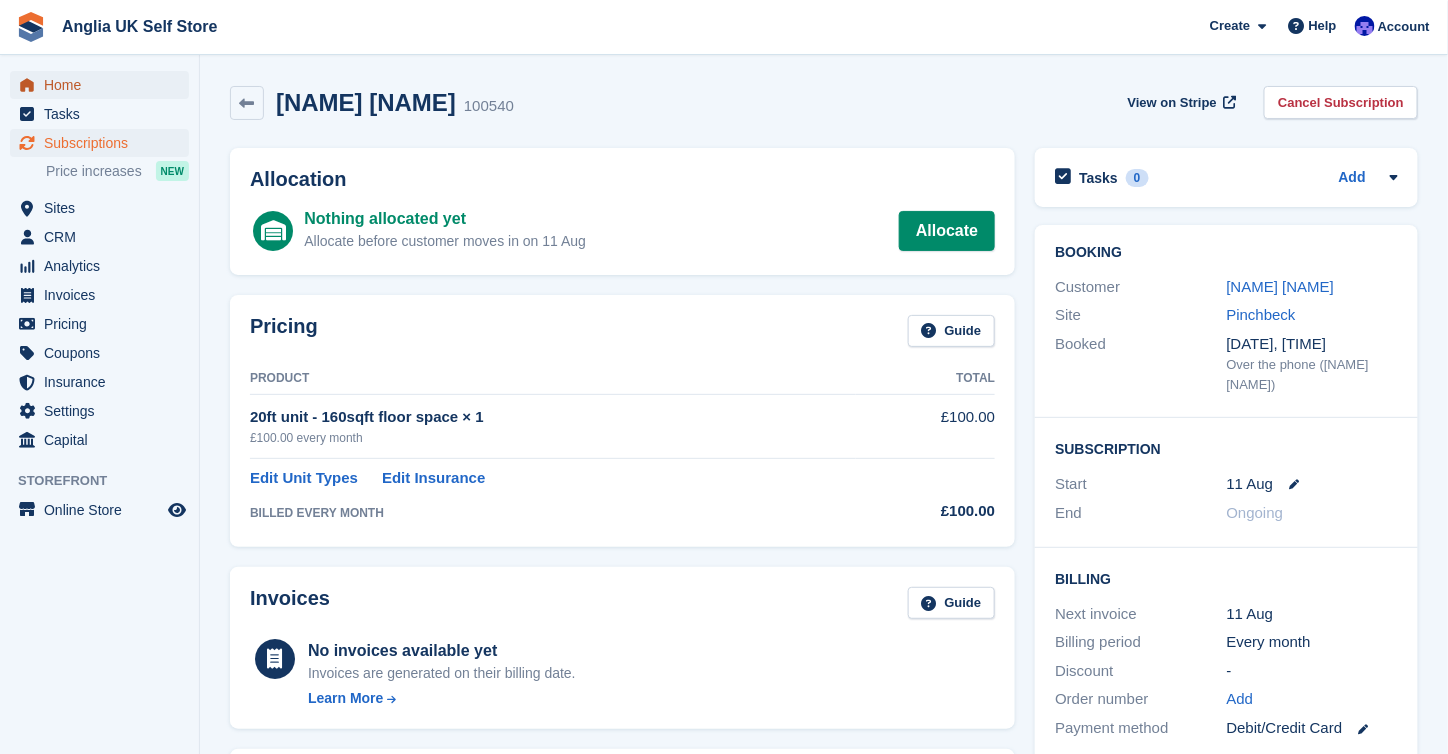 click on "Home" at bounding box center (104, 85) 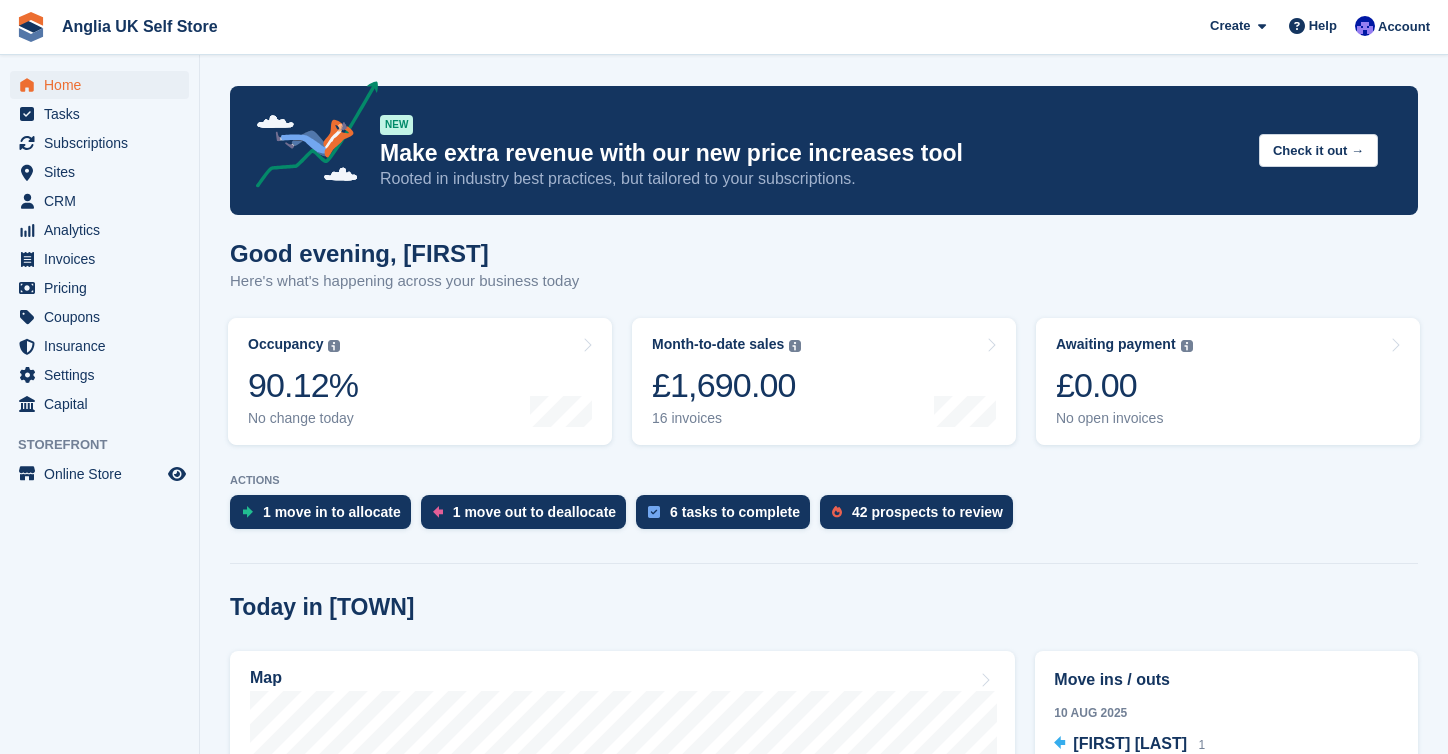scroll, scrollTop: 0, scrollLeft: 0, axis: both 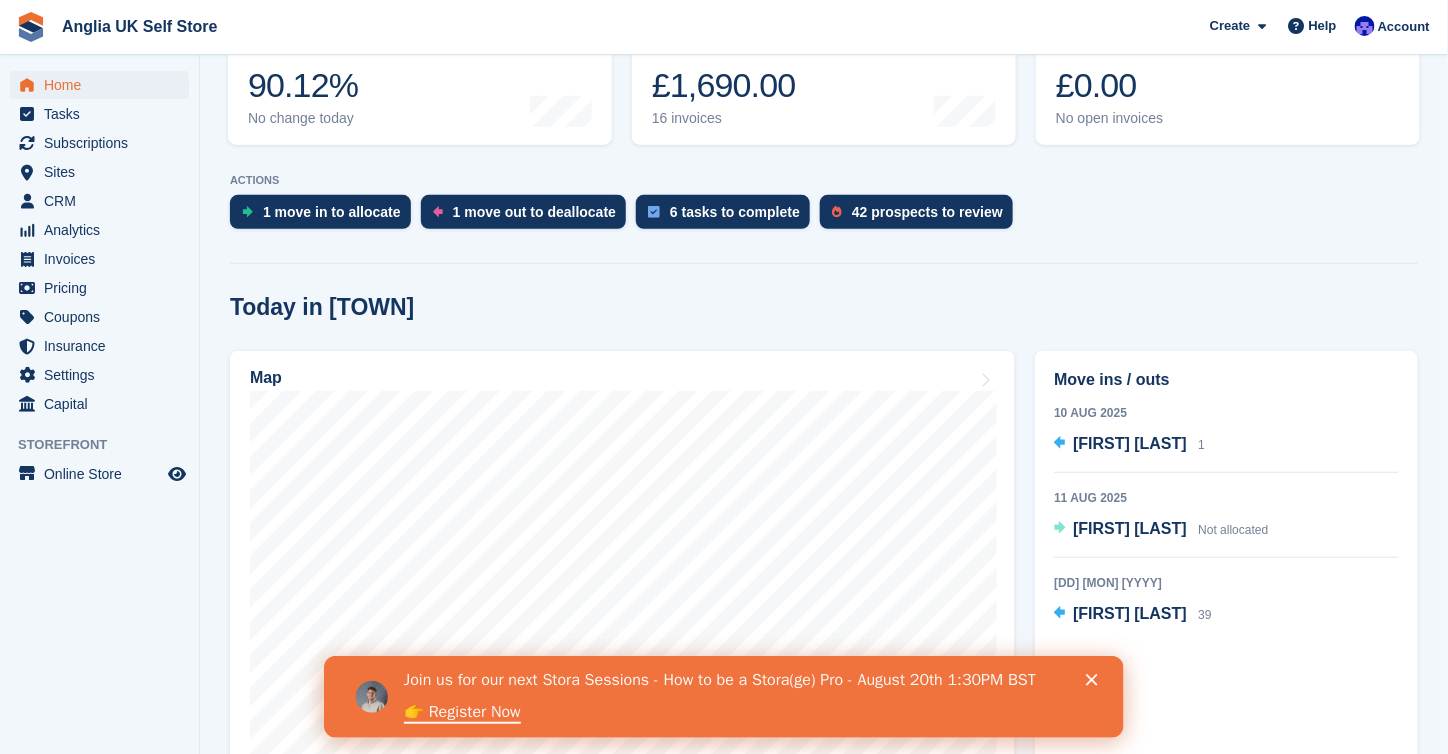 click at bounding box center [1095, 680] 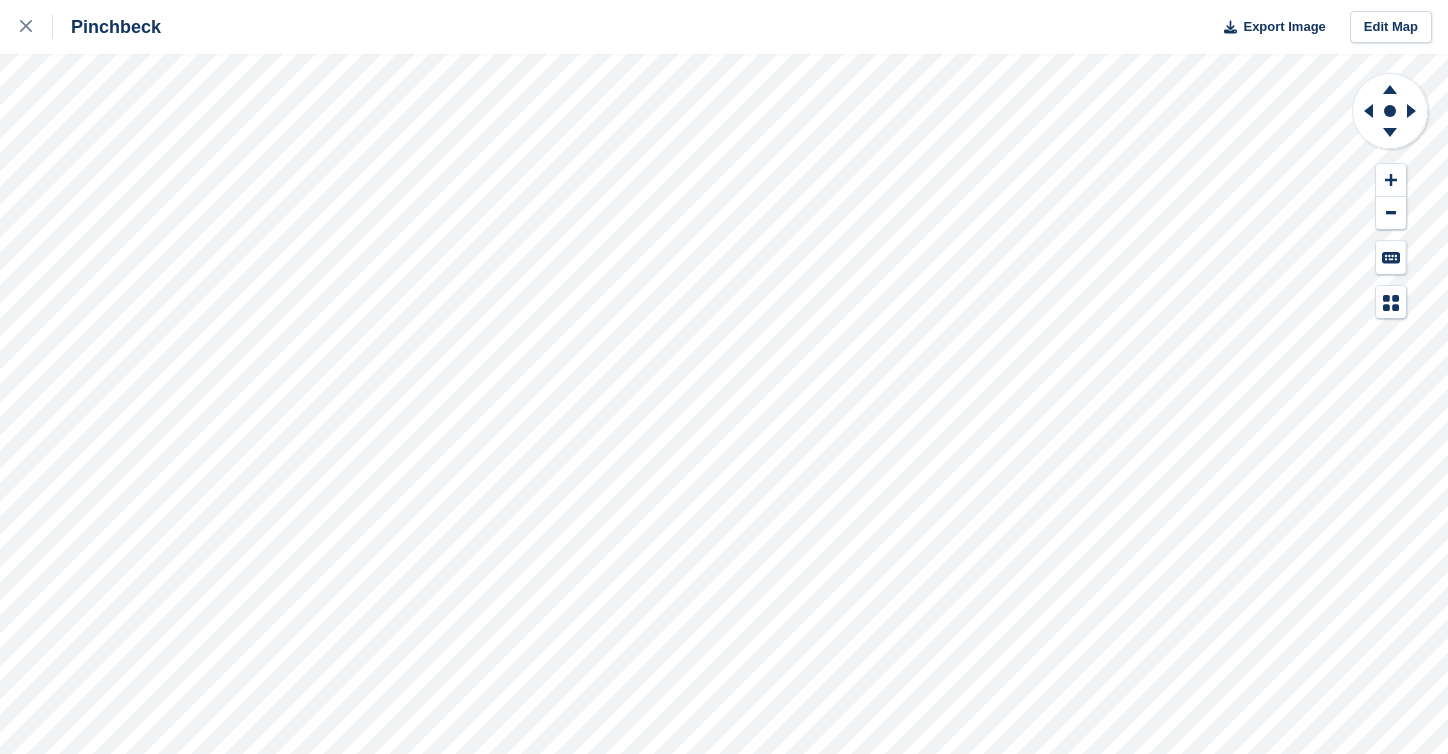 scroll, scrollTop: 0, scrollLeft: 0, axis: both 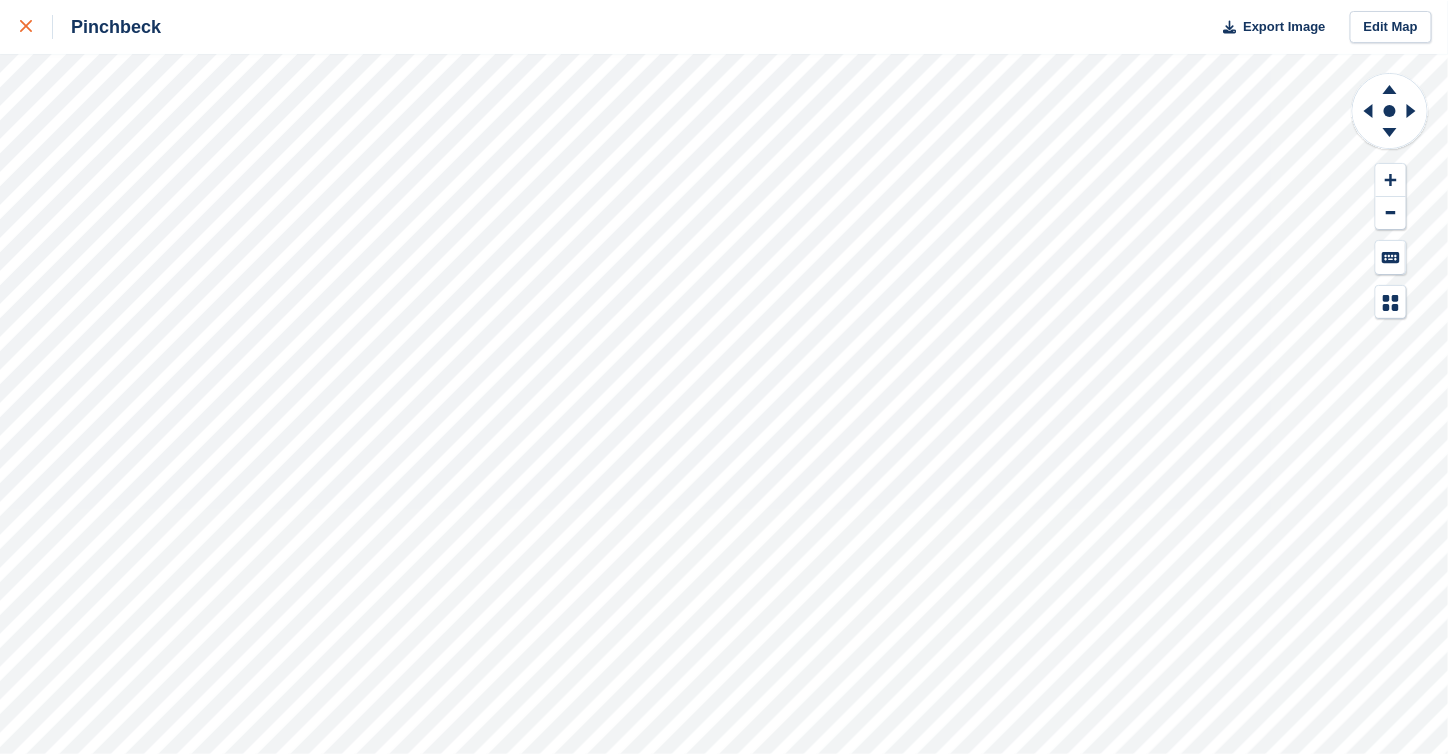 click at bounding box center [36, 27] 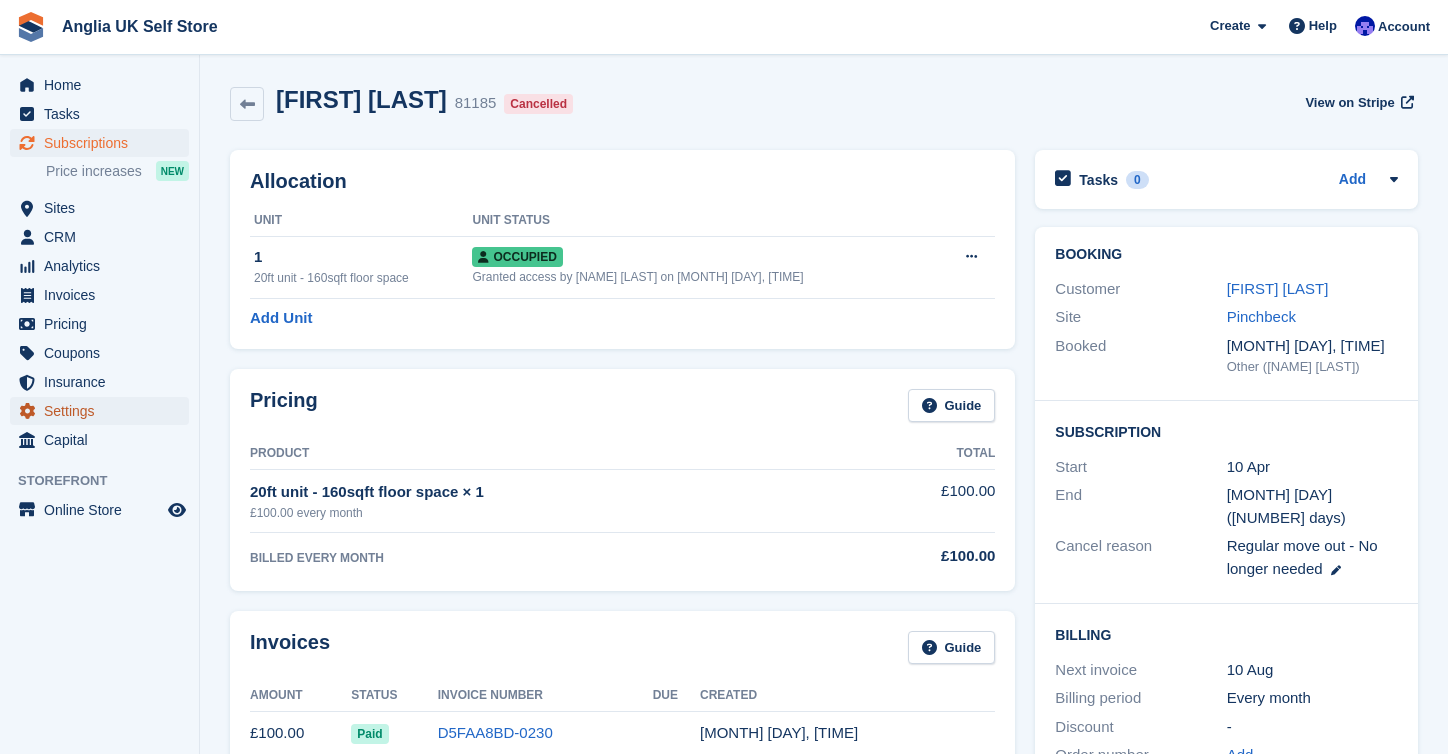 scroll, scrollTop: 0, scrollLeft: 0, axis: both 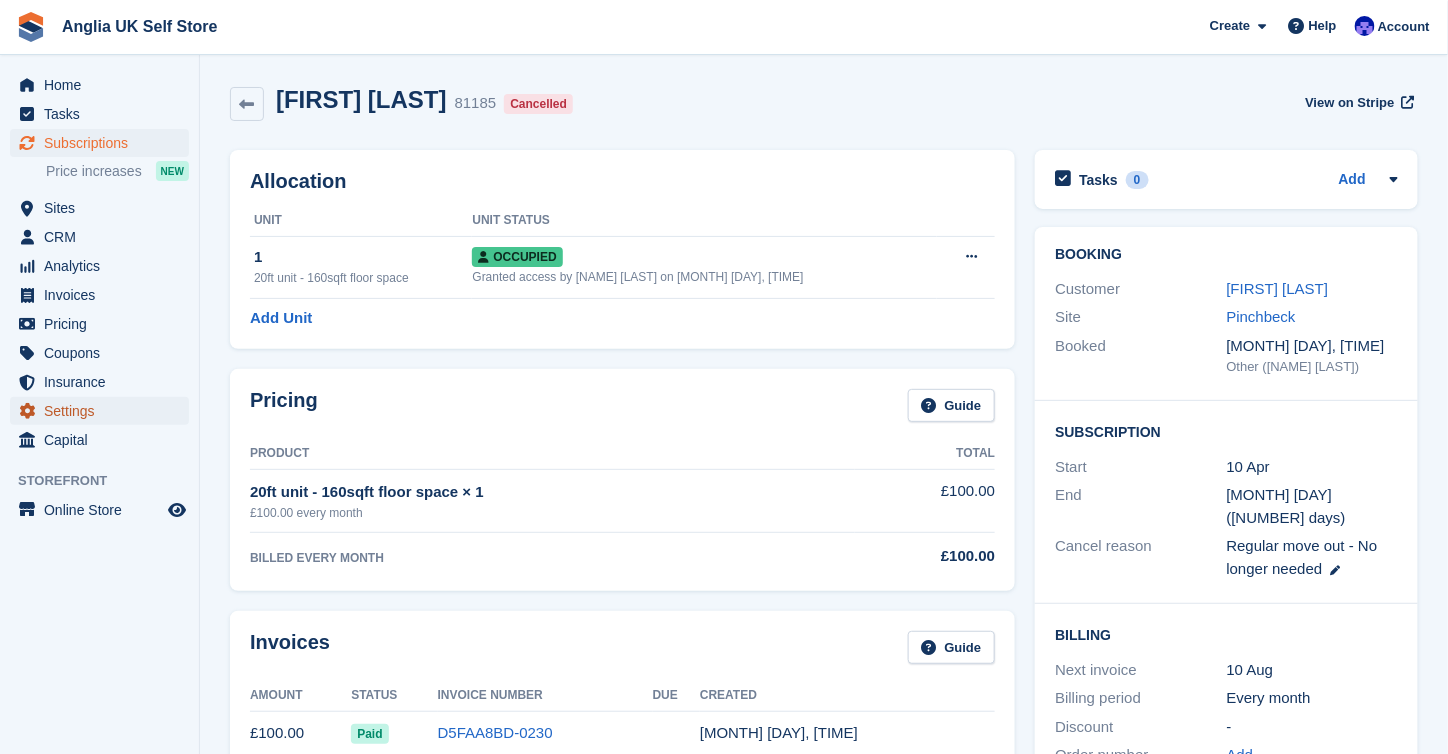 click on "Settings" at bounding box center [104, 411] 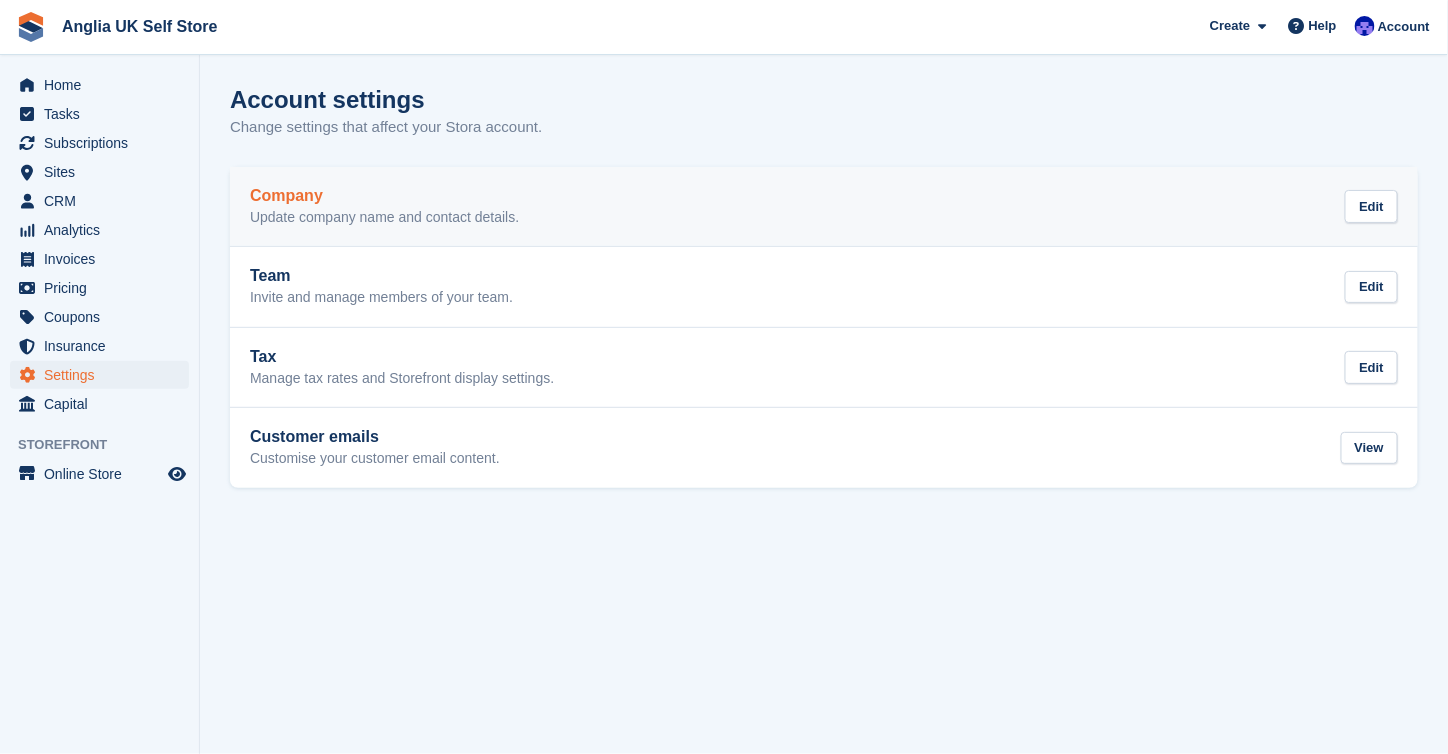 click on "Company
Update company name and contact details.
Edit" at bounding box center (824, 207) 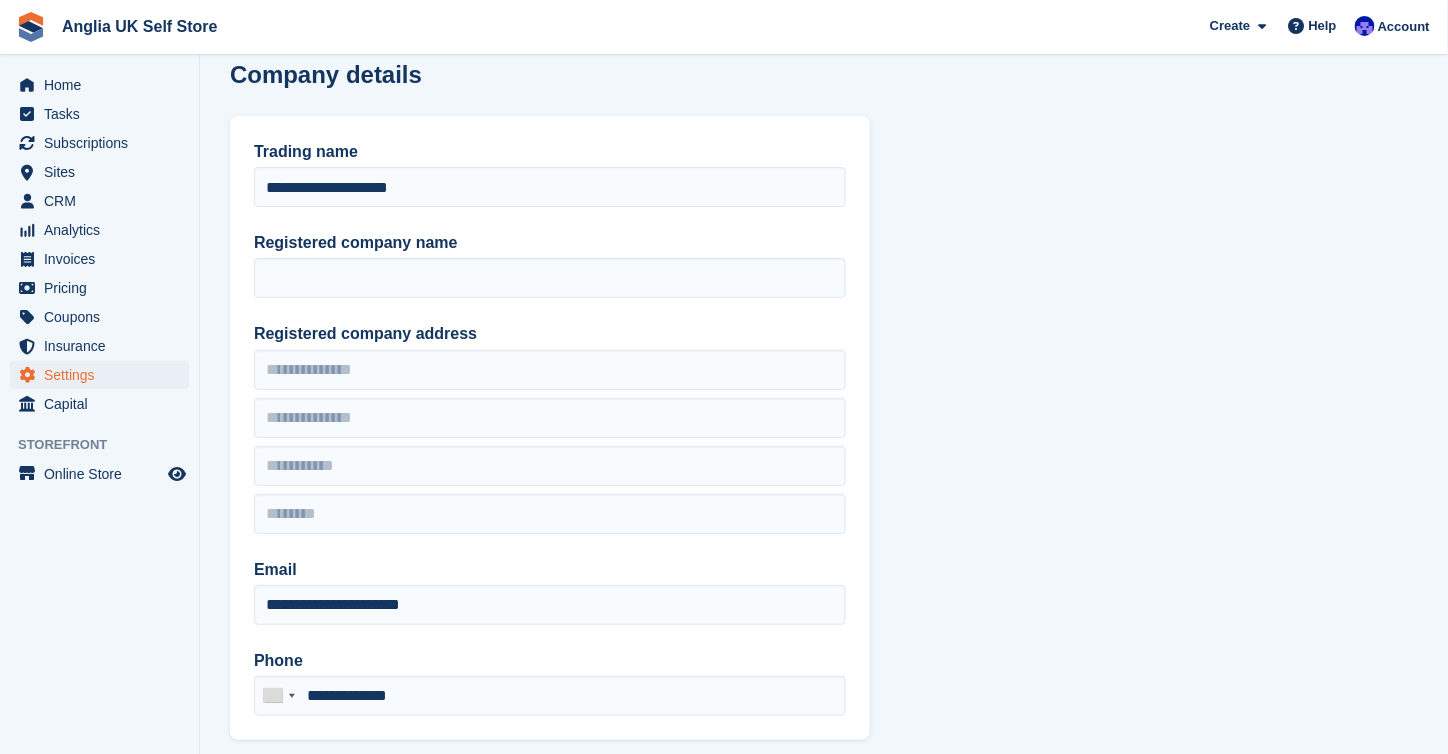 scroll, scrollTop: 0, scrollLeft: 0, axis: both 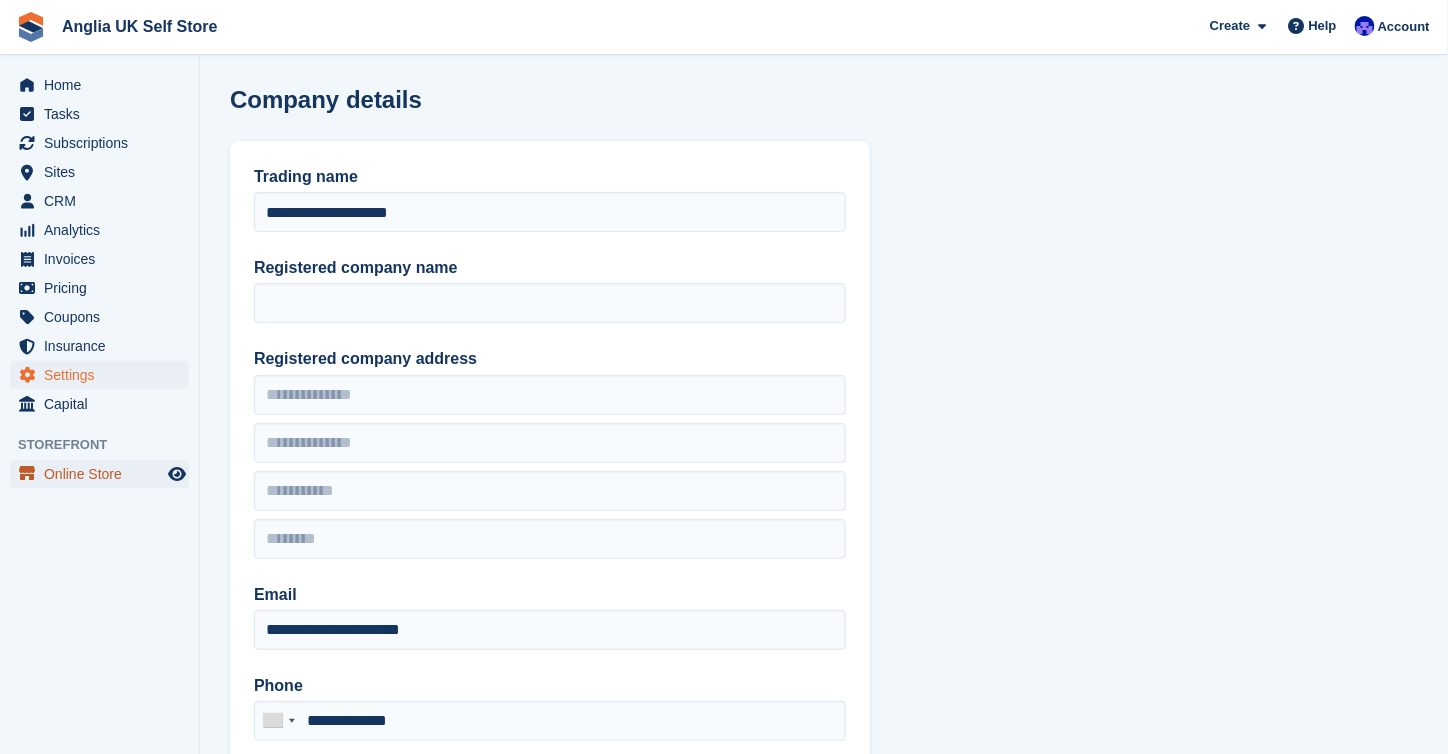 click on "Online Store" at bounding box center (104, 474) 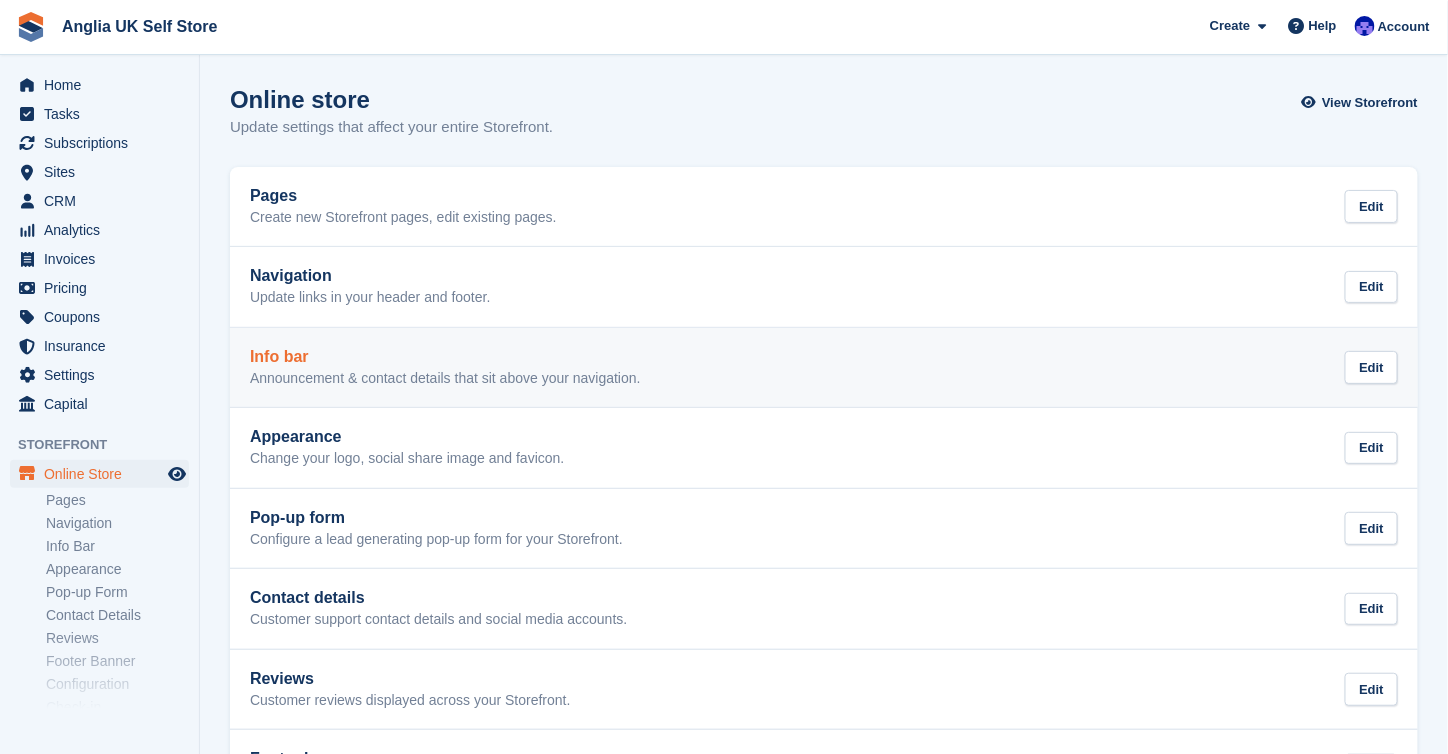 click on "Announcement & contact details that sit above your navigation." at bounding box center (445, 379) 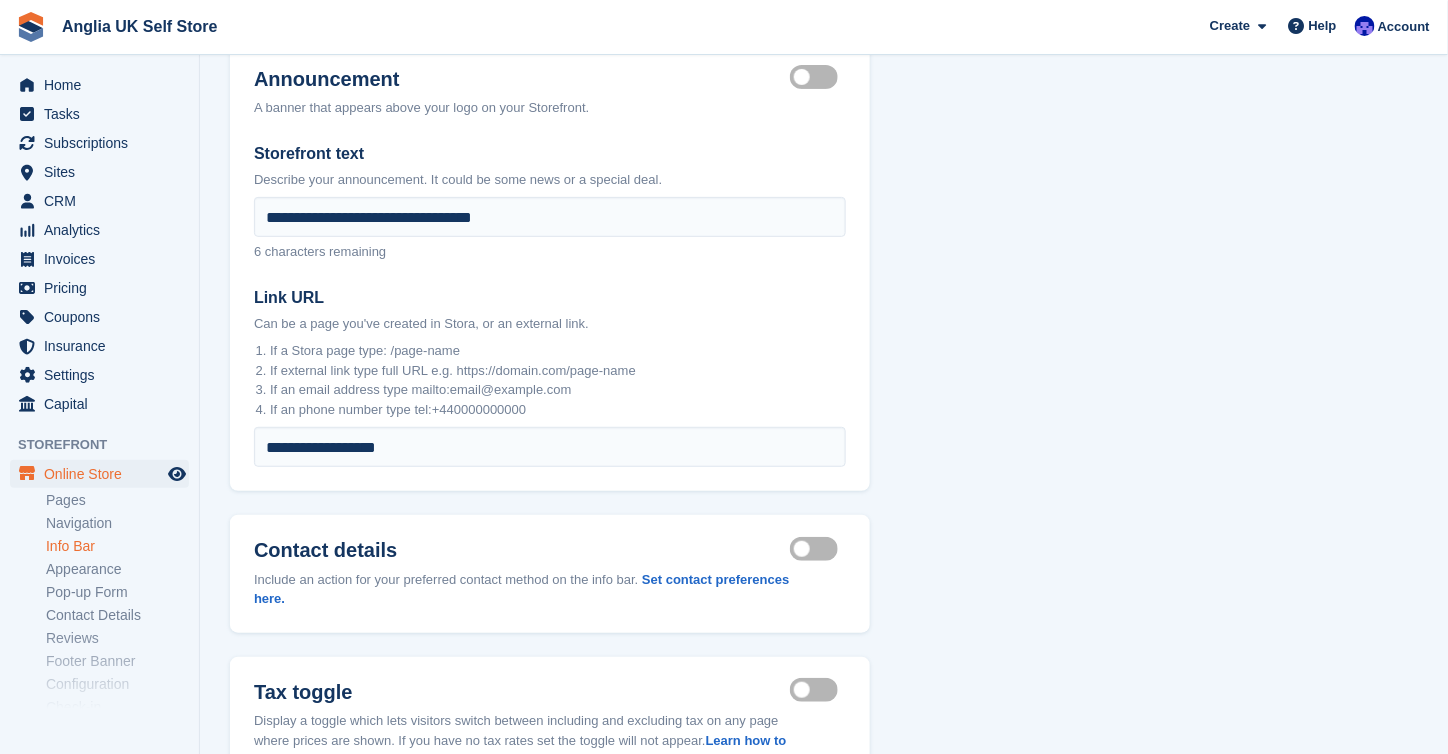 scroll, scrollTop: 0, scrollLeft: 0, axis: both 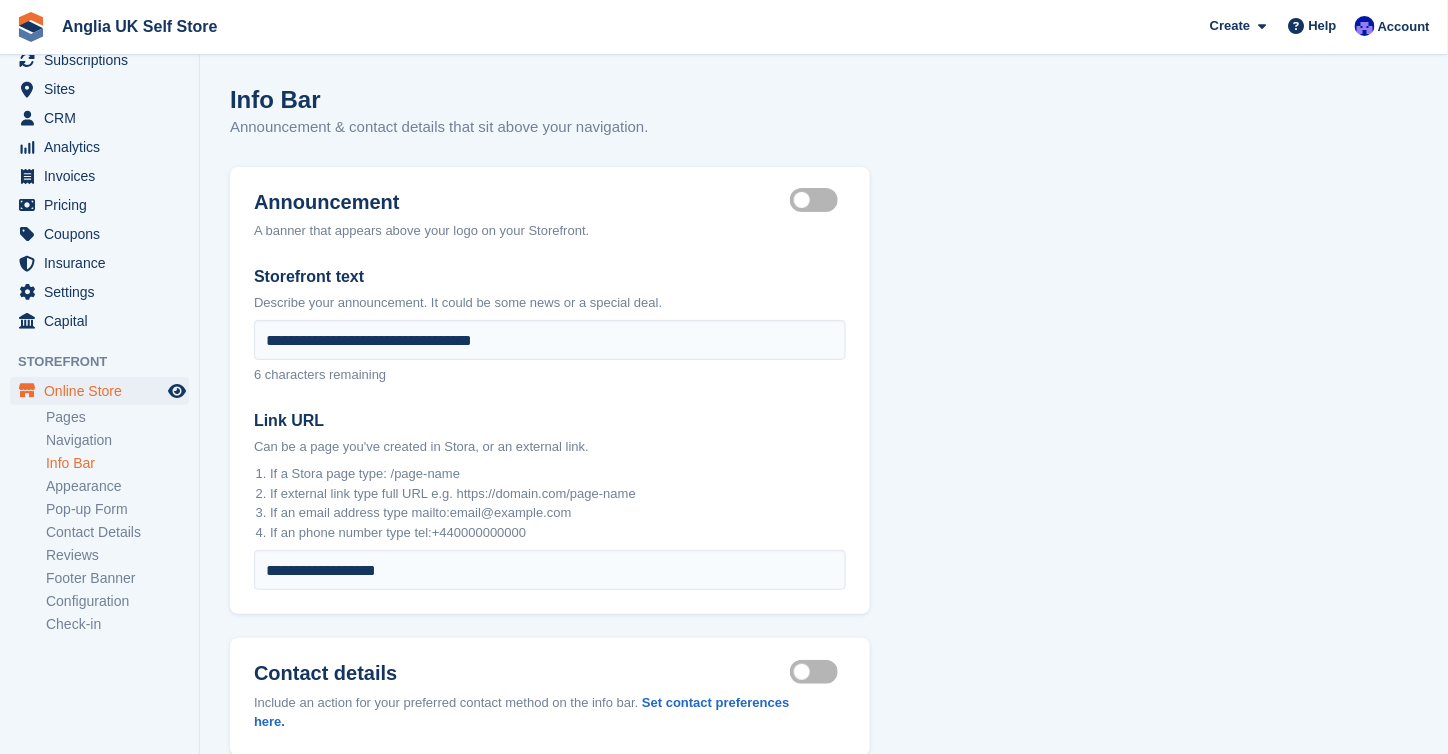click on "Online Store
Online Store
Online Store
Pages
Navigation
Info Bar
Appearance
Pop-up Form
Contact Details
Reviews
Footer Banner
Configuration
Check-in
Pages
Navigation
Info Bar
Appearance
Pop-up Form" at bounding box center [99, 511] 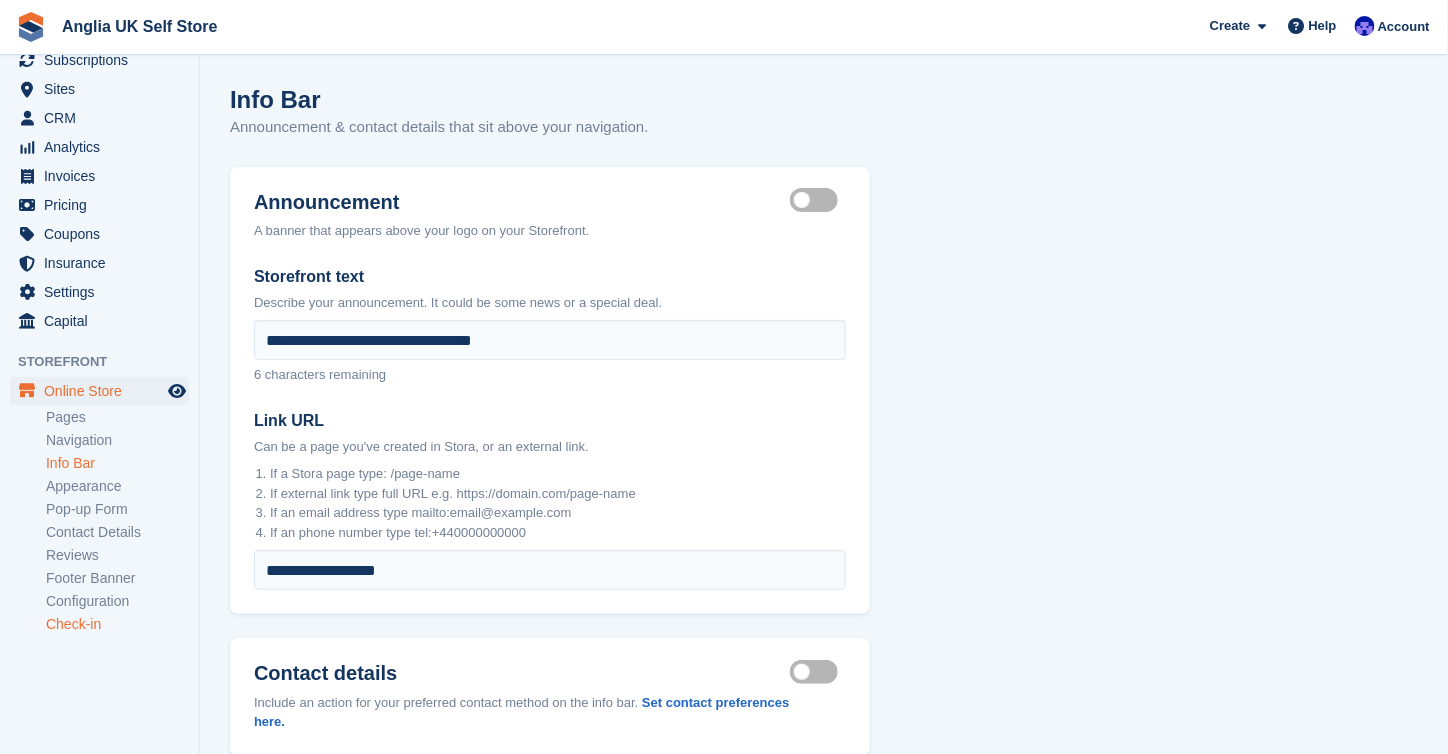 click on "Check-in" at bounding box center (122, 624) 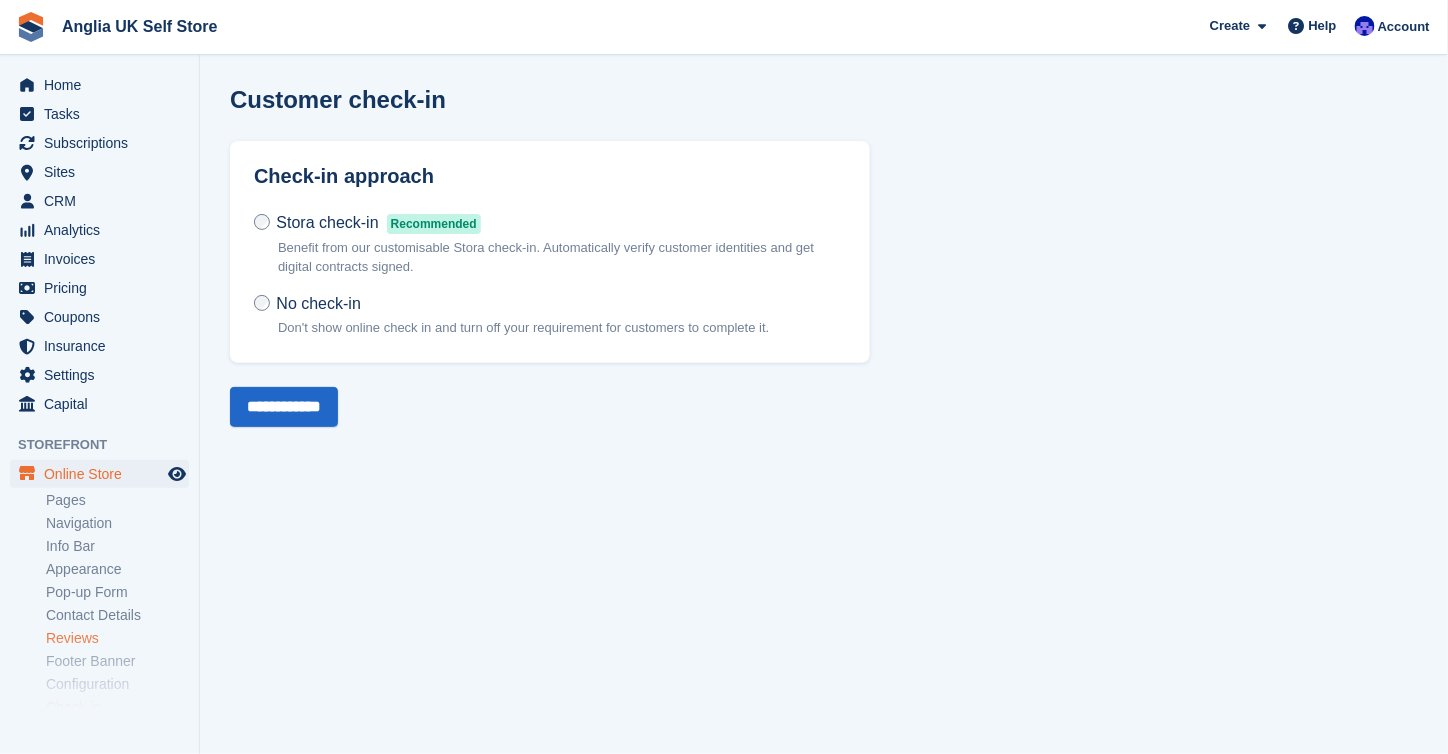 scroll, scrollTop: 83, scrollLeft: 0, axis: vertical 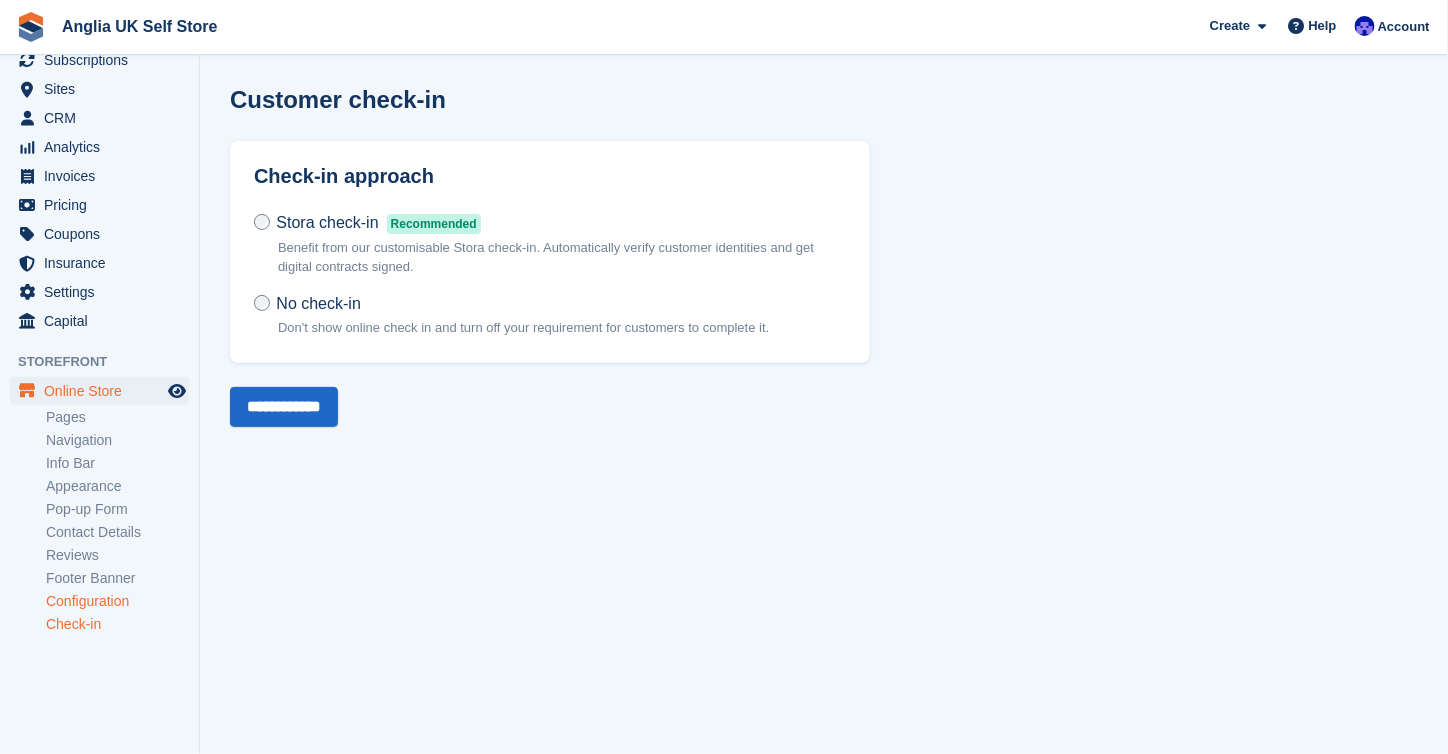 click on "Configuration" at bounding box center [117, 601] 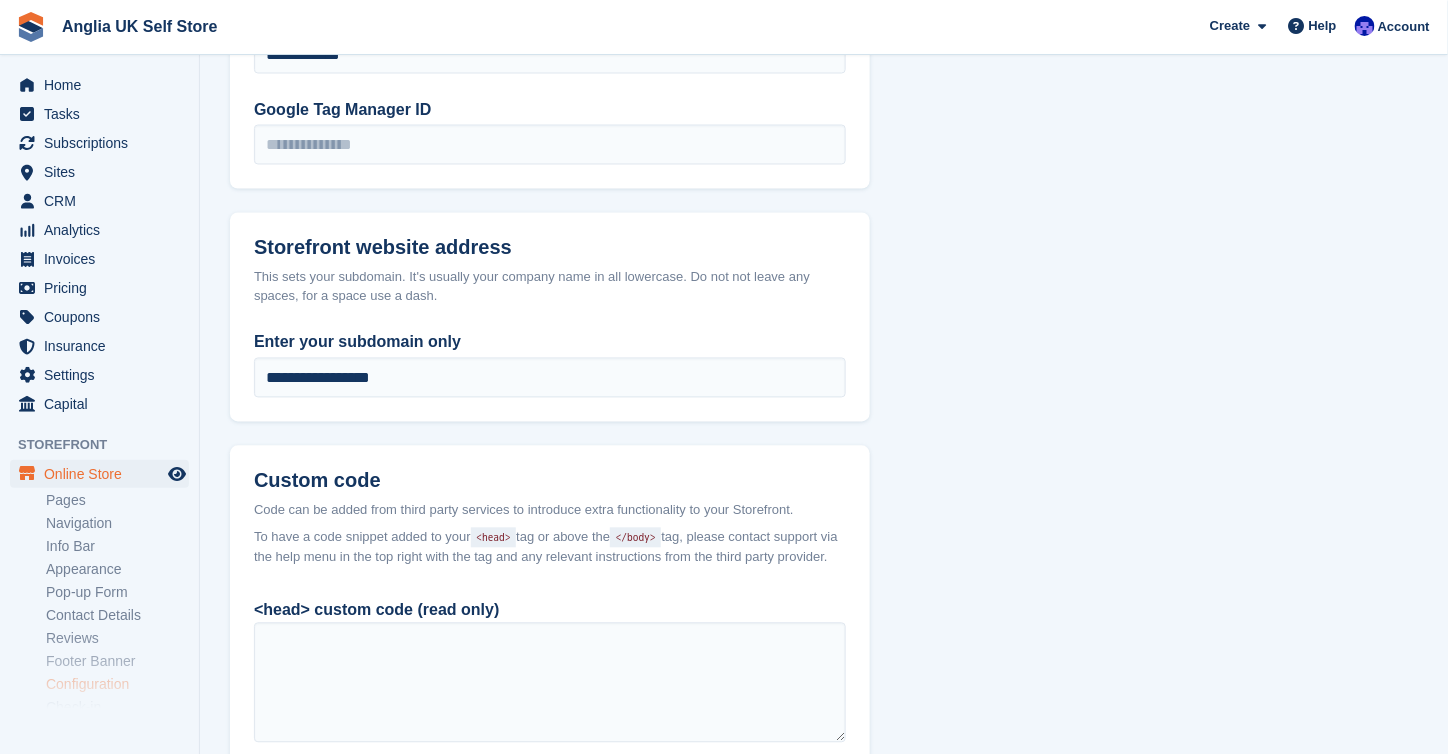 scroll, scrollTop: 1443, scrollLeft: 0, axis: vertical 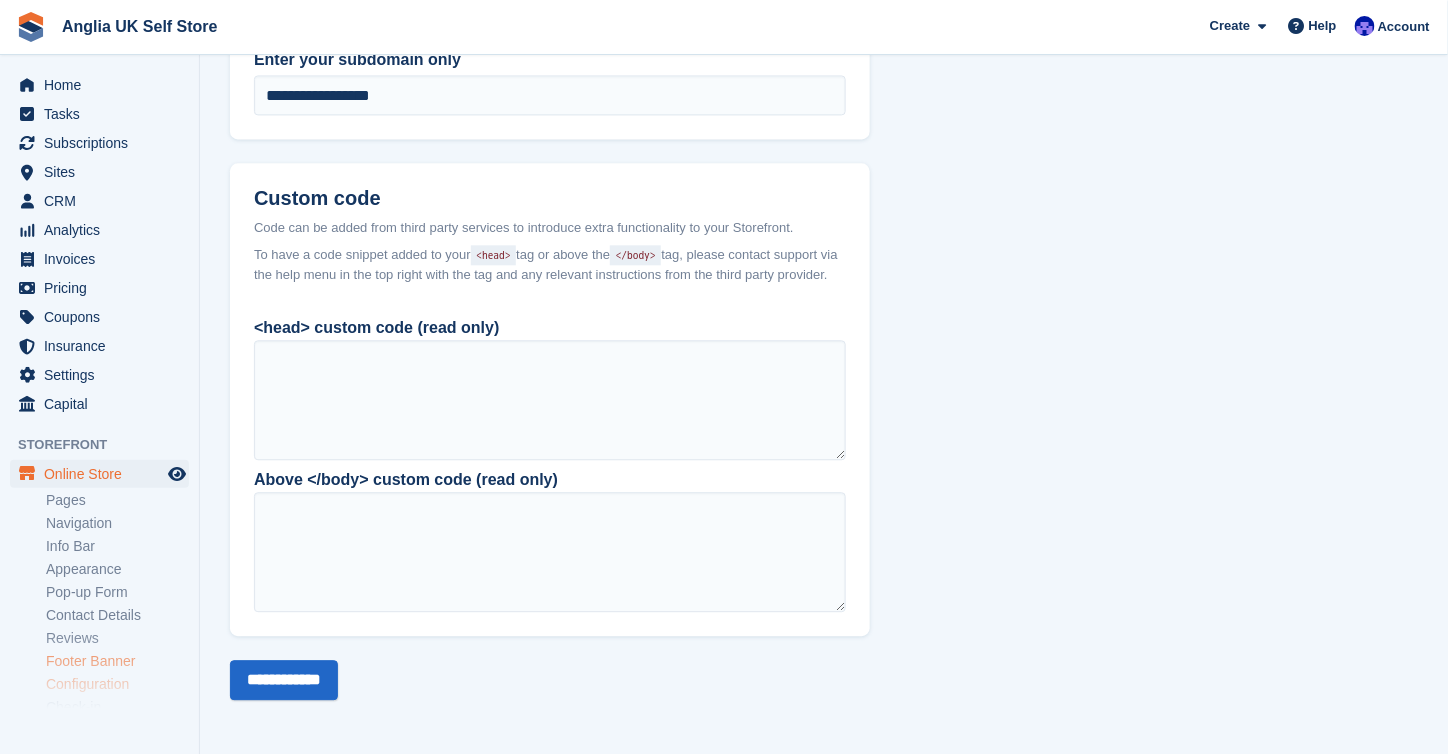 click on "Footer Banner" at bounding box center (117, 661) 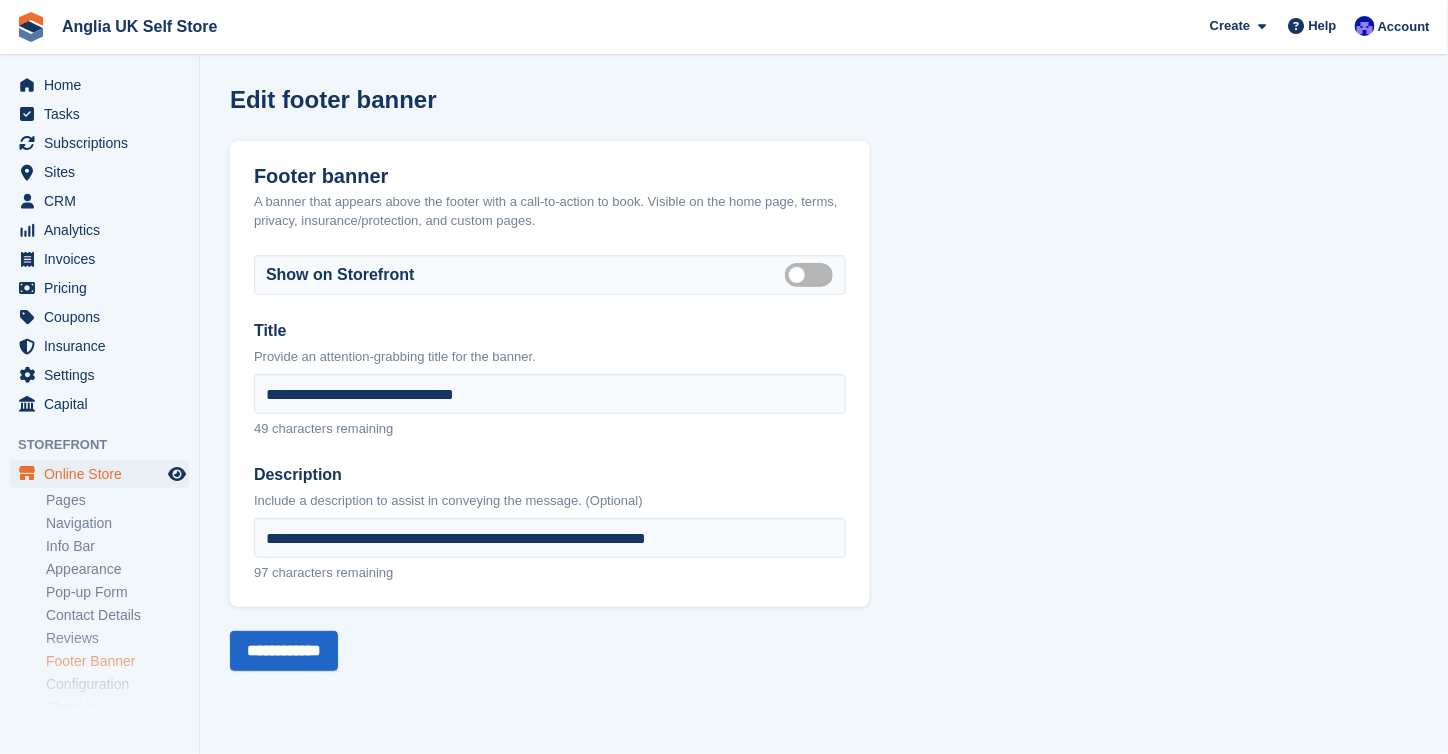 scroll, scrollTop: 0, scrollLeft: 0, axis: both 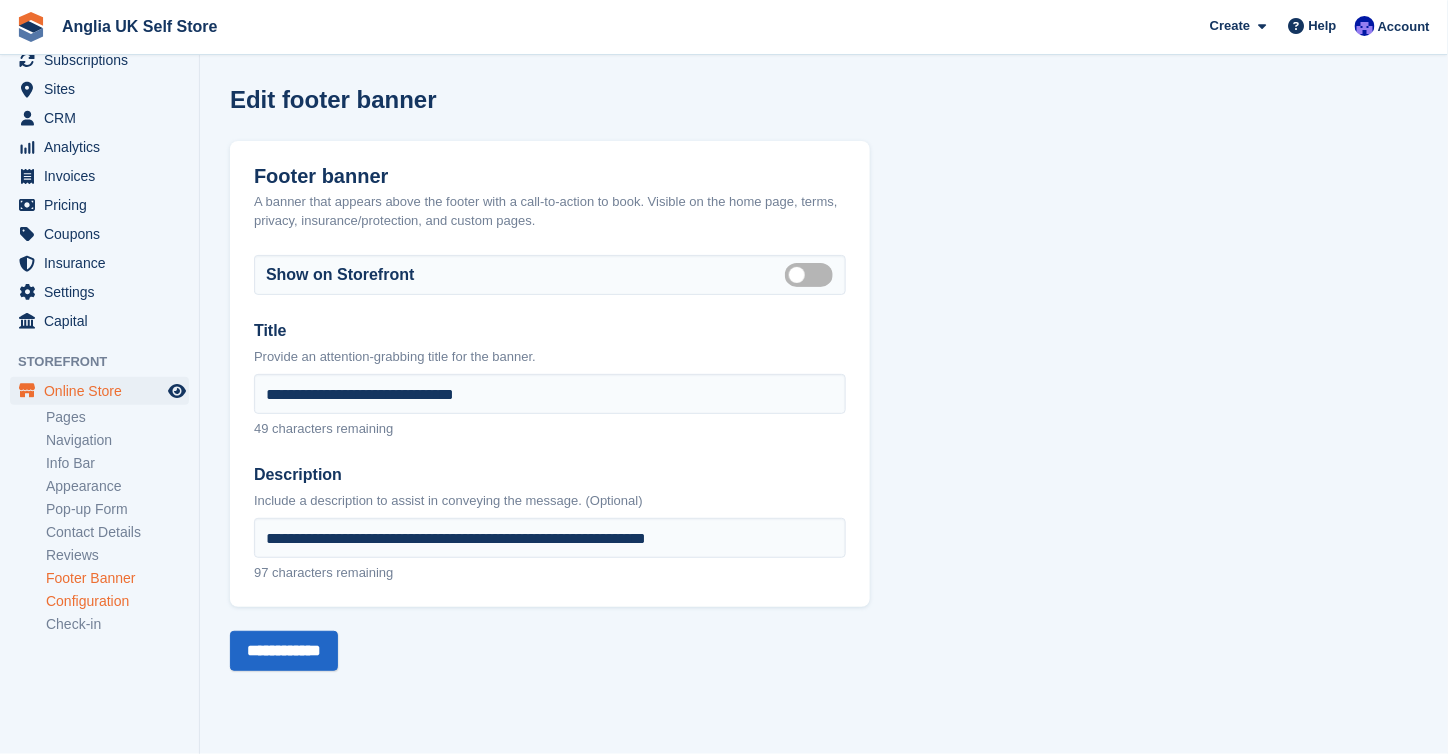 click on "Configuration" at bounding box center (117, 601) 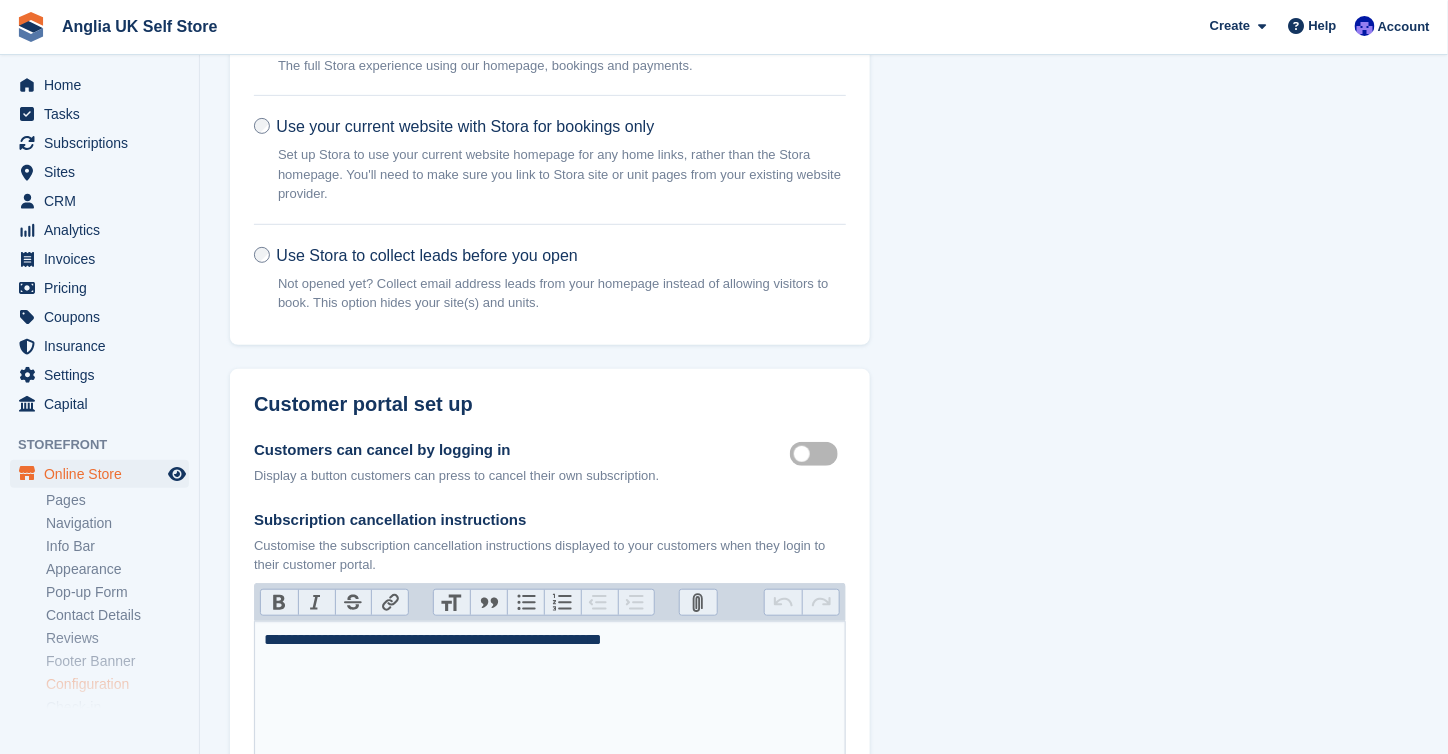 scroll, scrollTop: 400, scrollLeft: 0, axis: vertical 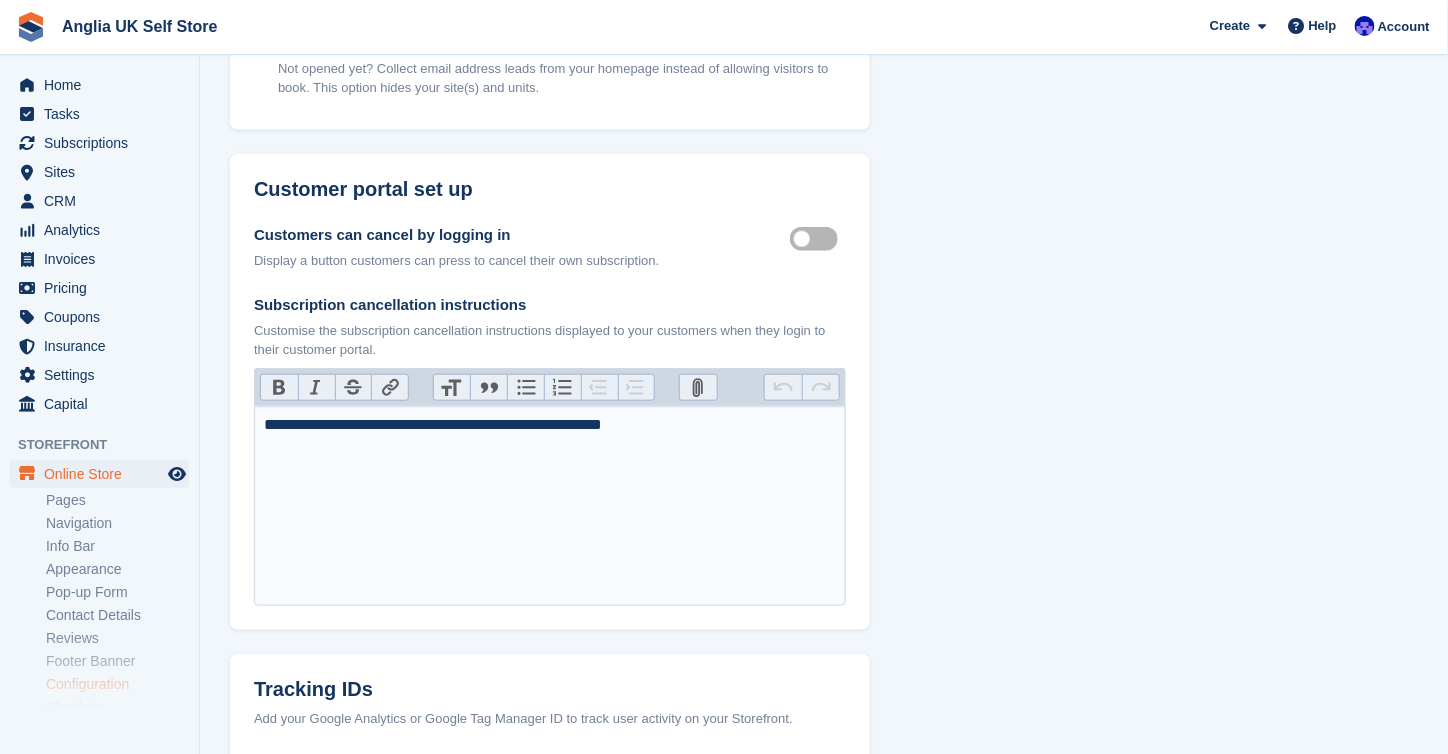 click on "Customer self cancellable" at bounding box center [818, 239] 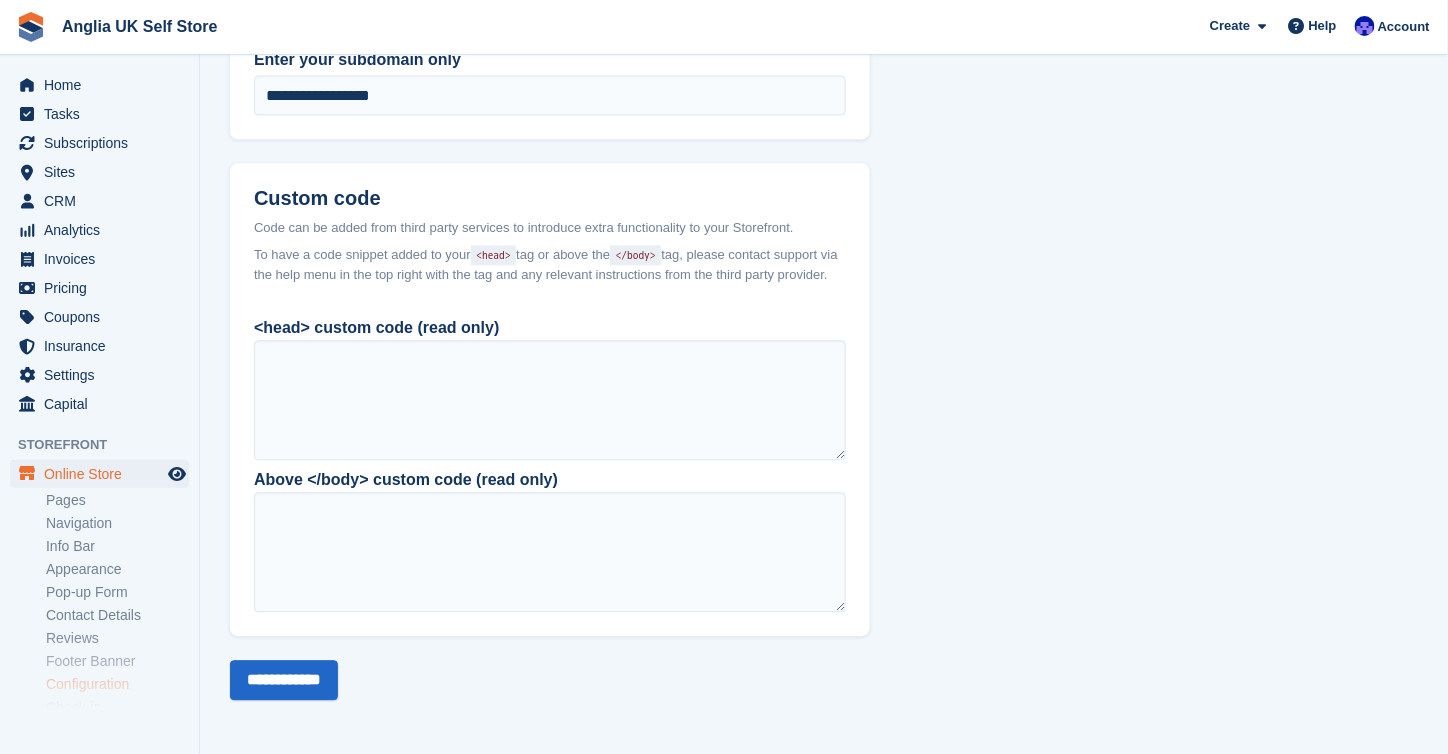 scroll, scrollTop: 1443, scrollLeft: 0, axis: vertical 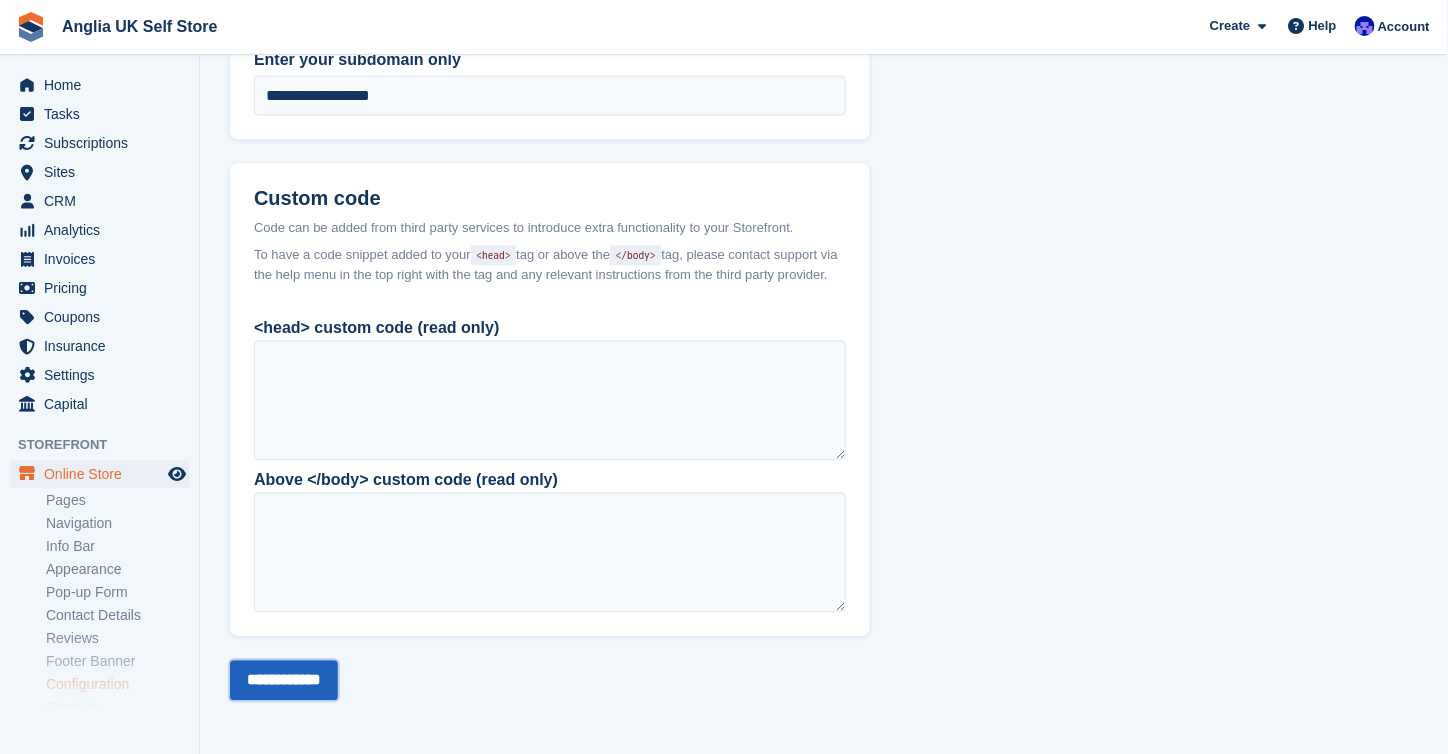 click on "**********" at bounding box center [284, 680] 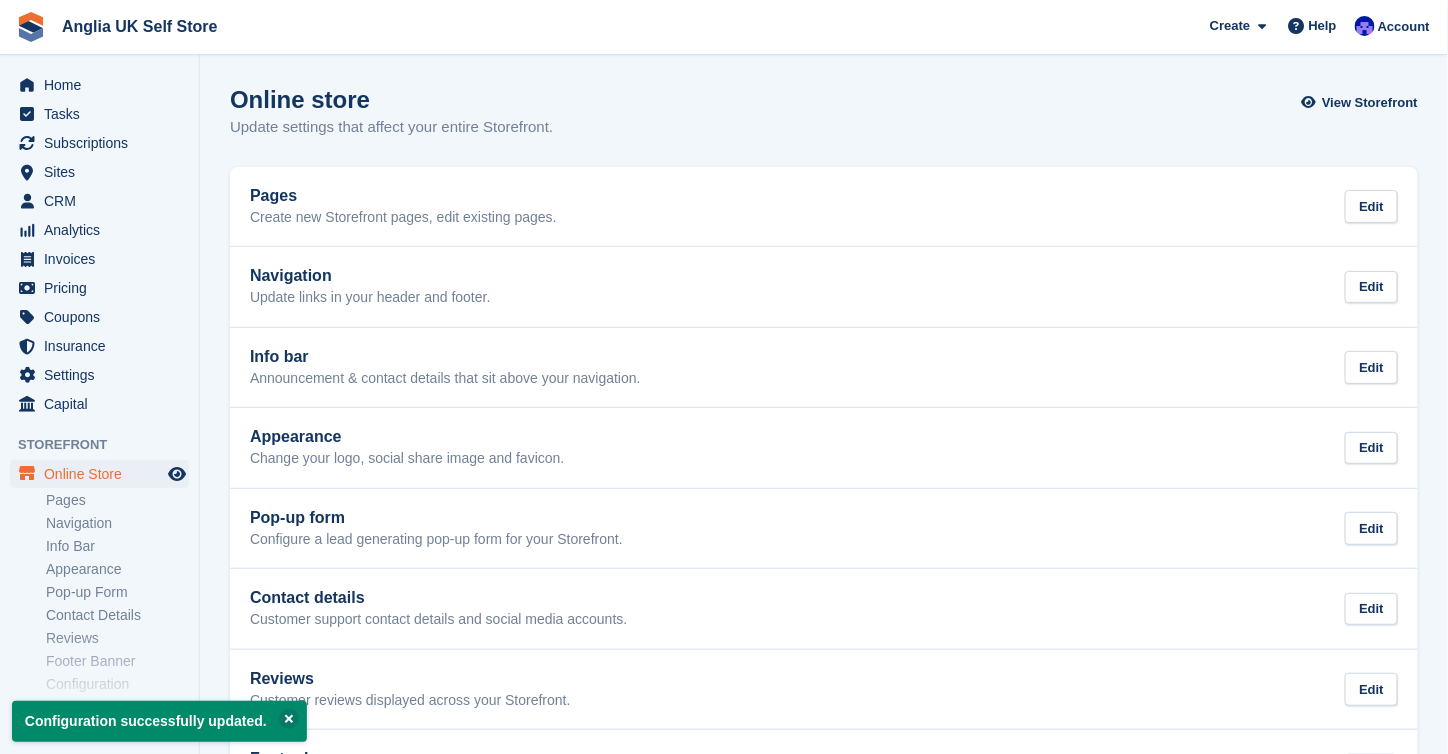 scroll, scrollTop: 246, scrollLeft: 0, axis: vertical 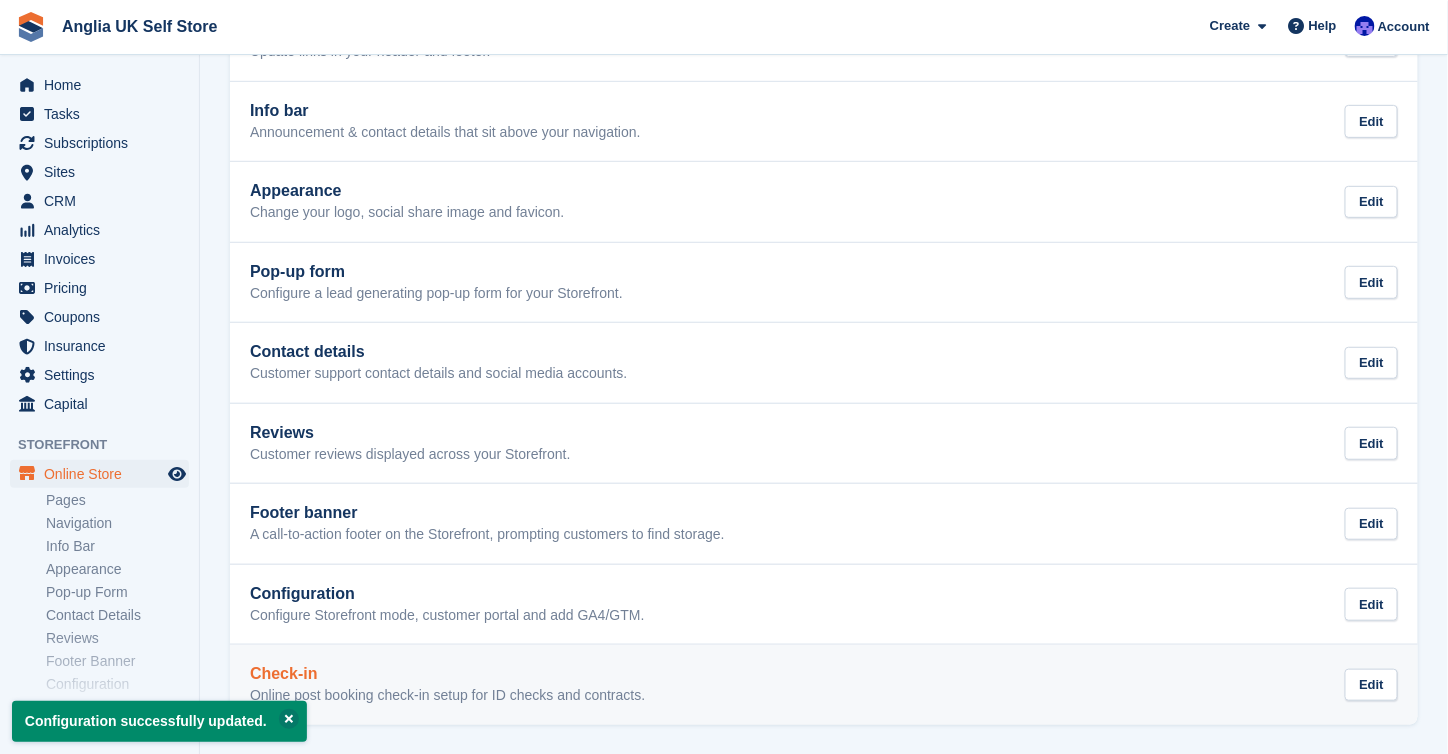 click on "Check-in
Online post booking check-in setup for ID checks and contracts.
Edit" at bounding box center (824, 685) 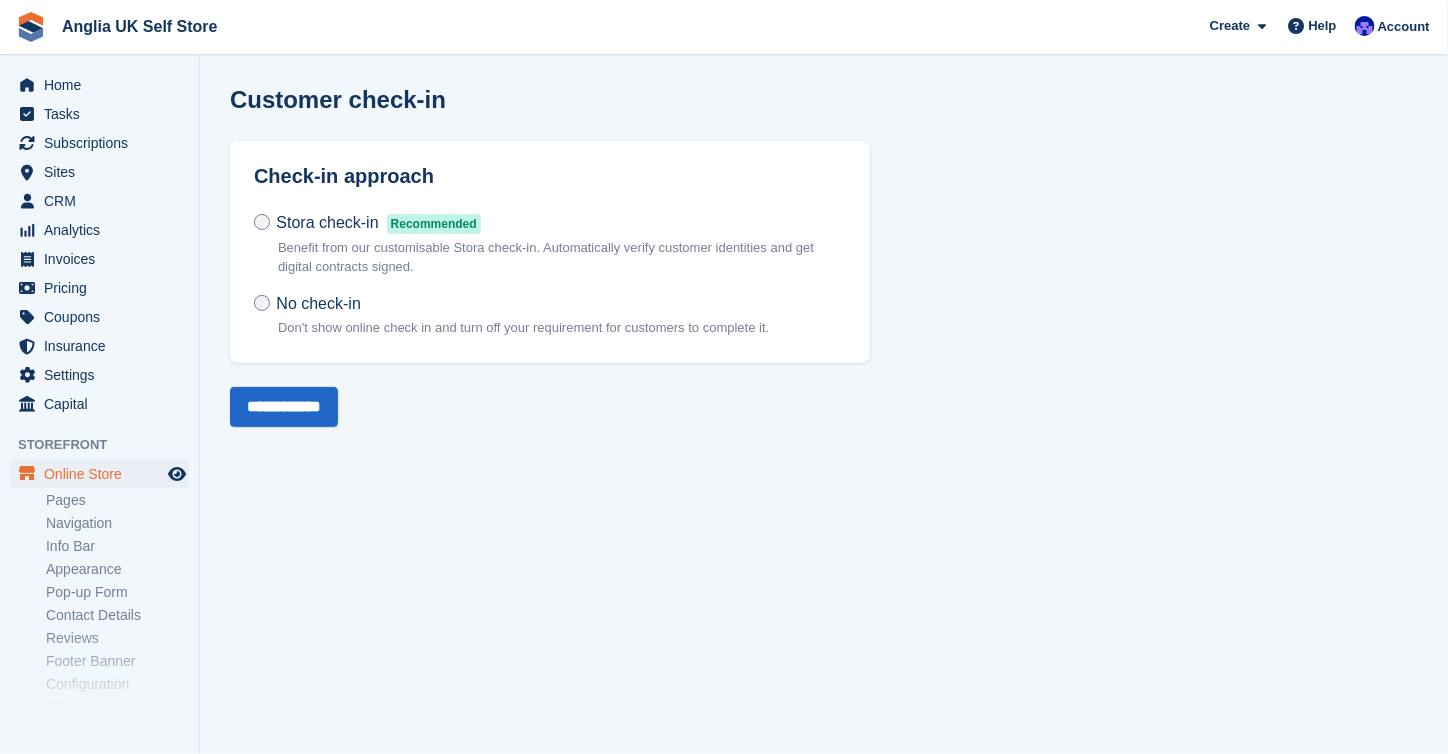 scroll, scrollTop: 0, scrollLeft: 0, axis: both 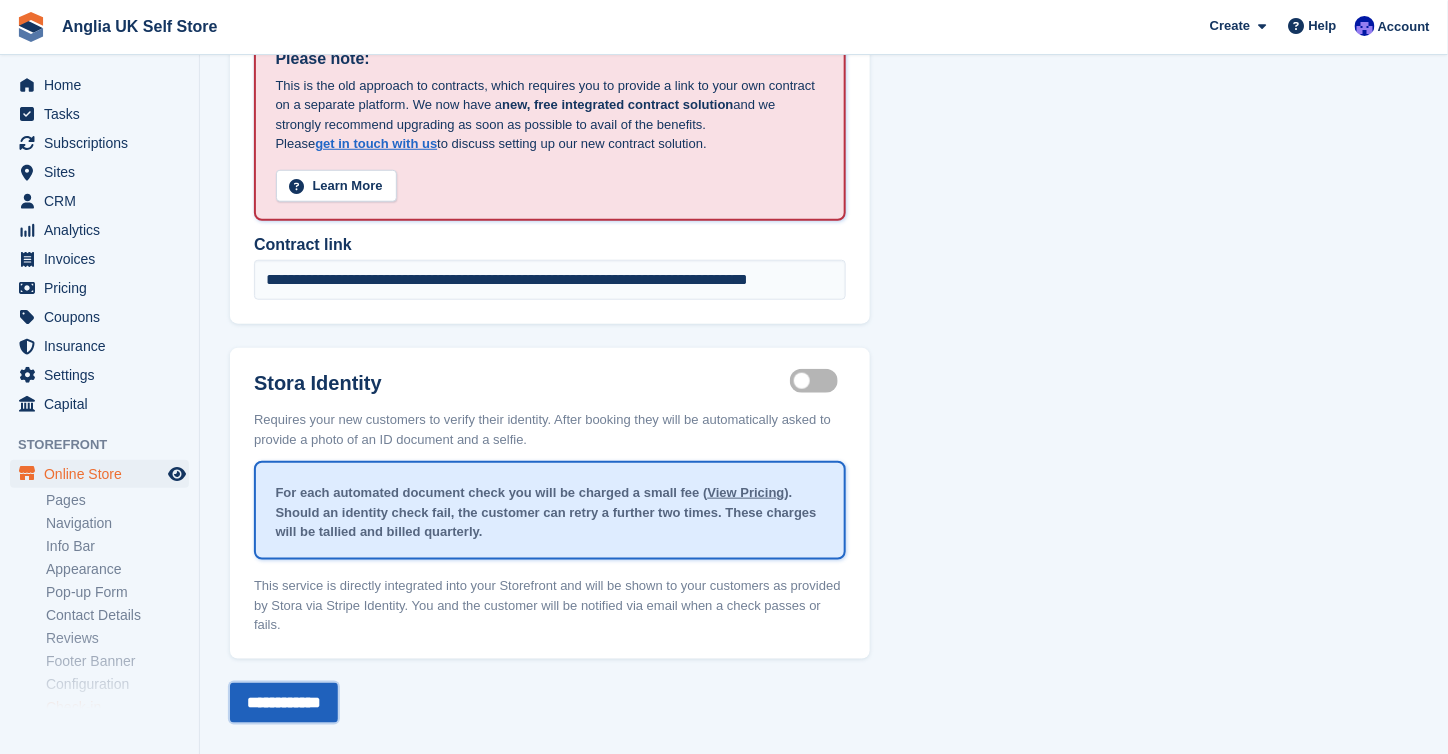 click on "**********" at bounding box center [284, 703] 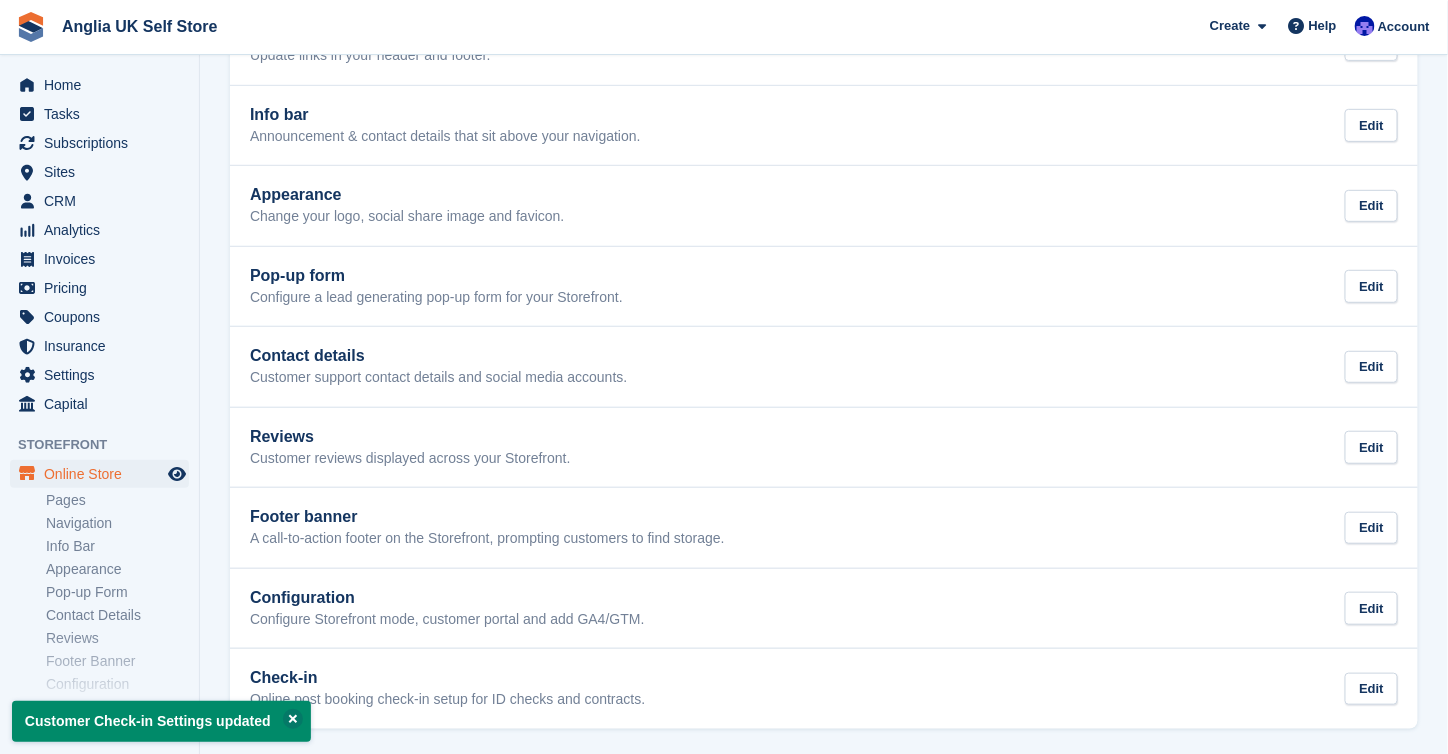 scroll, scrollTop: 246, scrollLeft: 0, axis: vertical 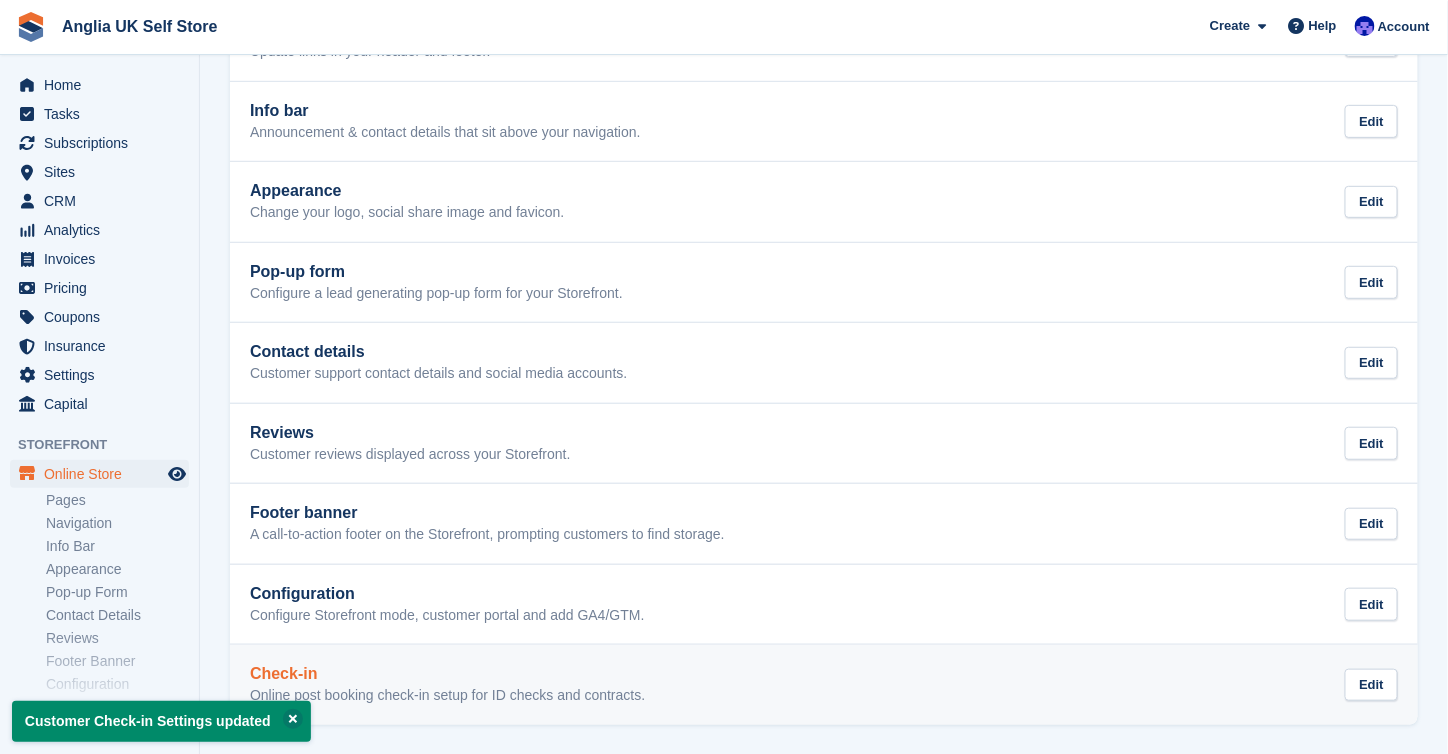 click on "Check-in" at bounding box center [447, 674] 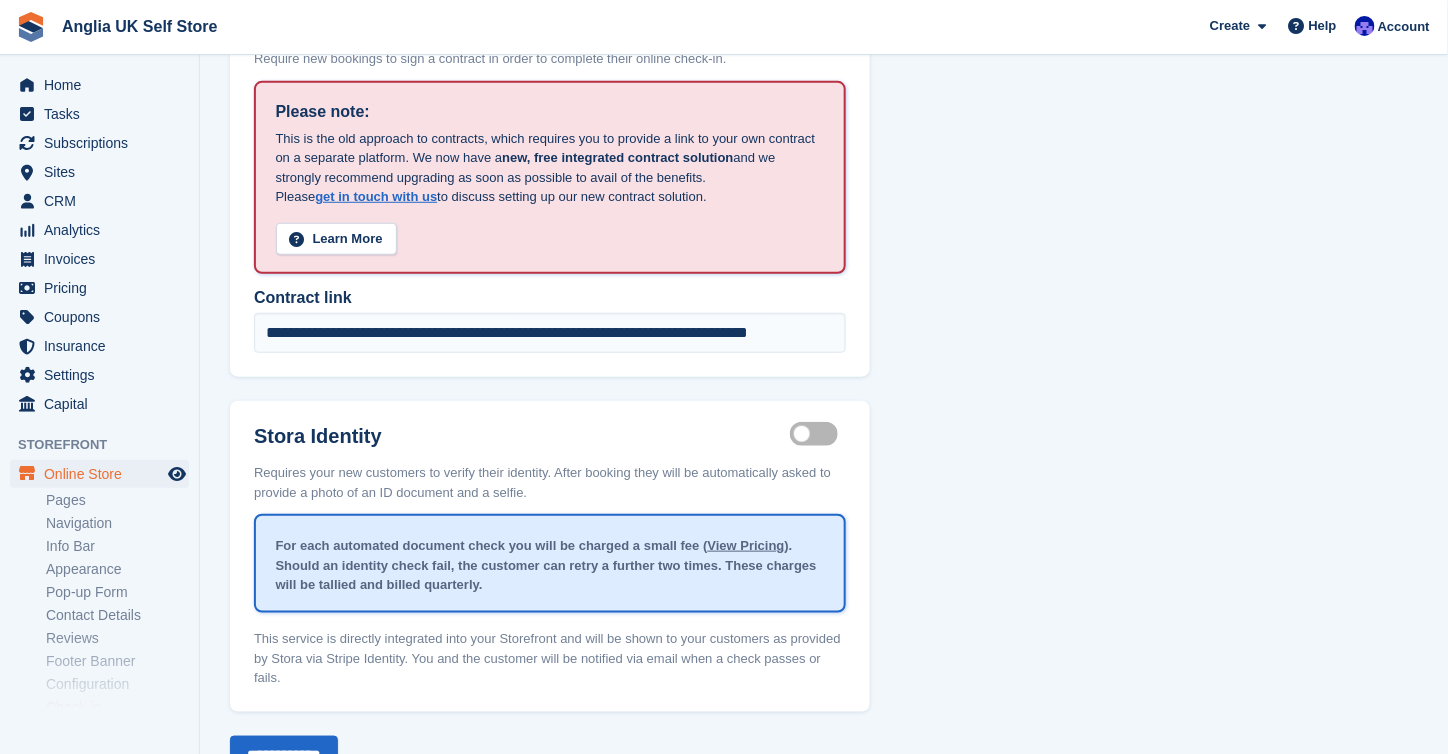 scroll, scrollTop: 453, scrollLeft: 0, axis: vertical 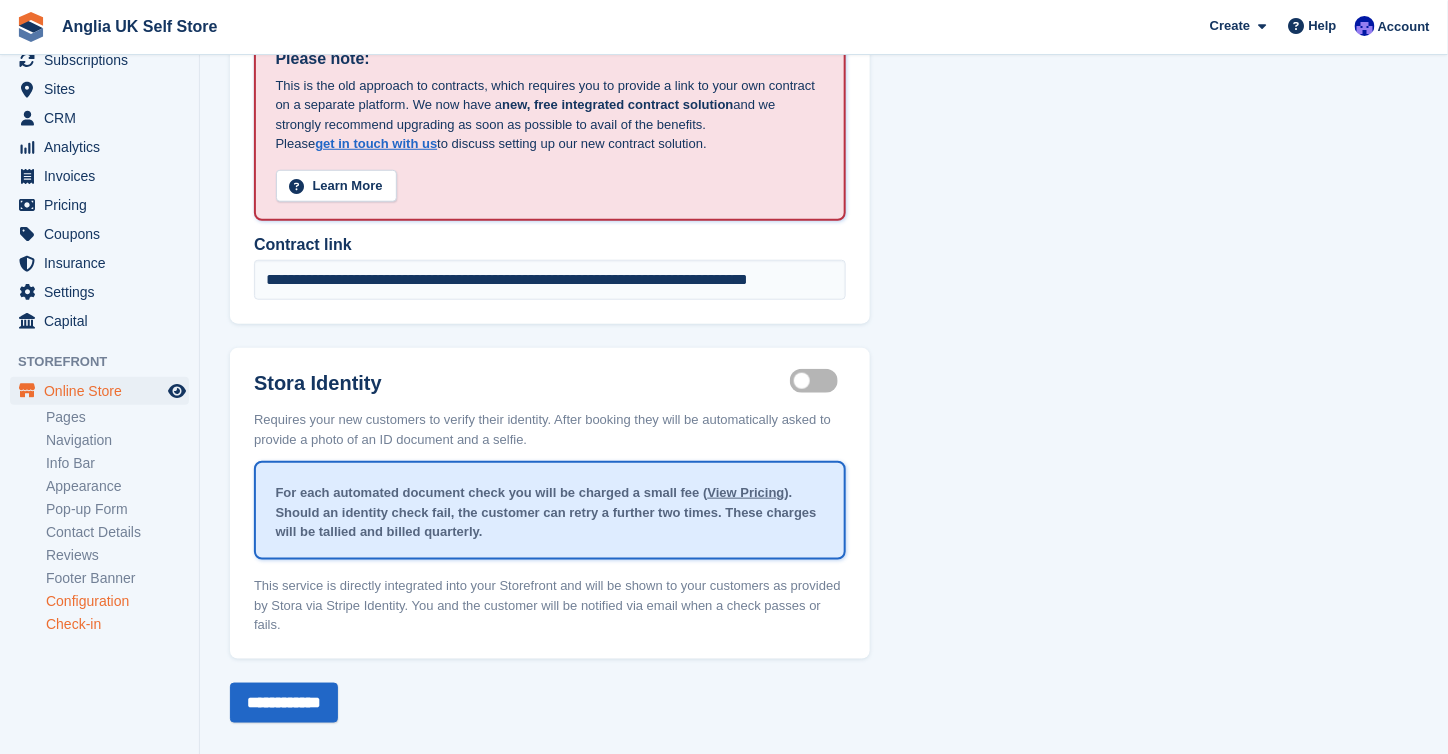 click on "Configuration" at bounding box center [117, 601] 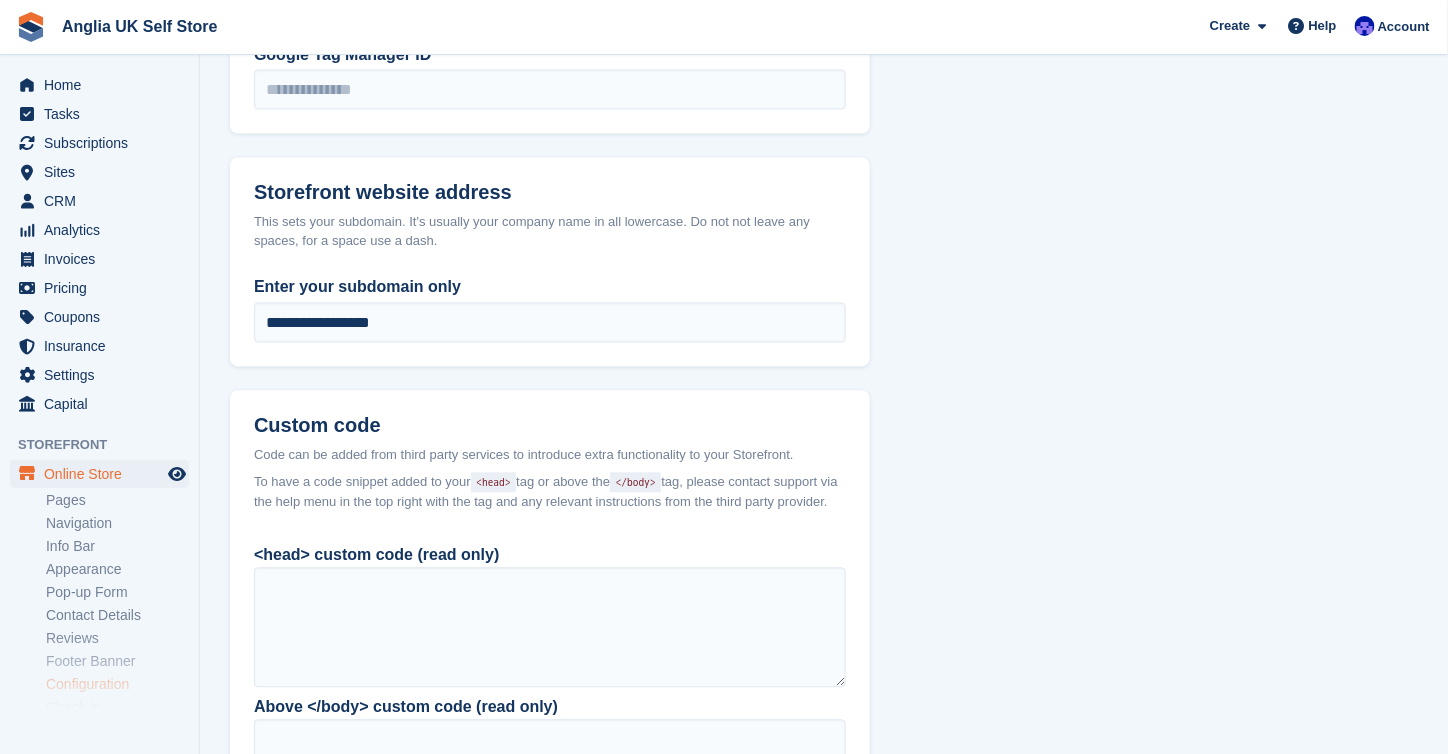 scroll, scrollTop: 1443, scrollLeft: 0, axis: vertical 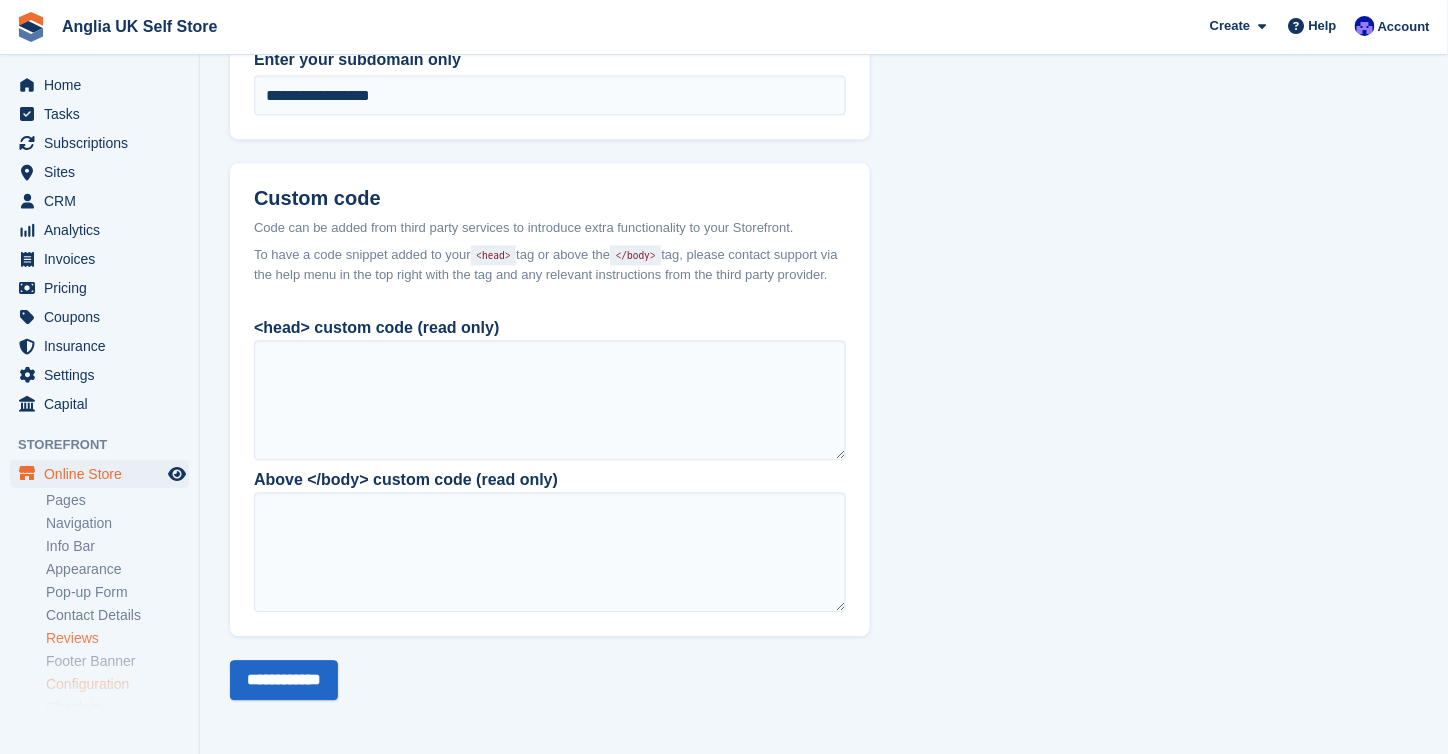 click on "Reviews" at bounding box center (117, 638) 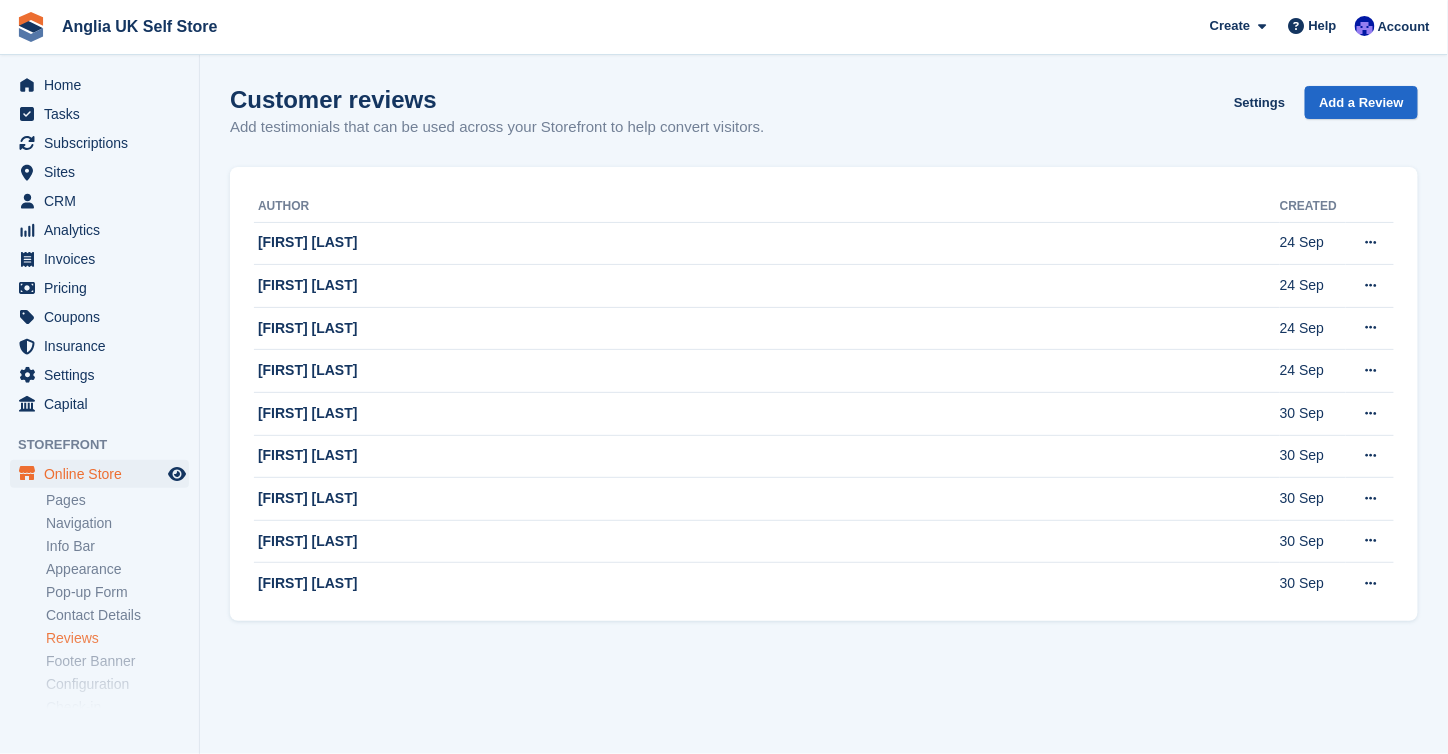 scroll, scrollTop: 0, scrollLeft: 0, axis: both 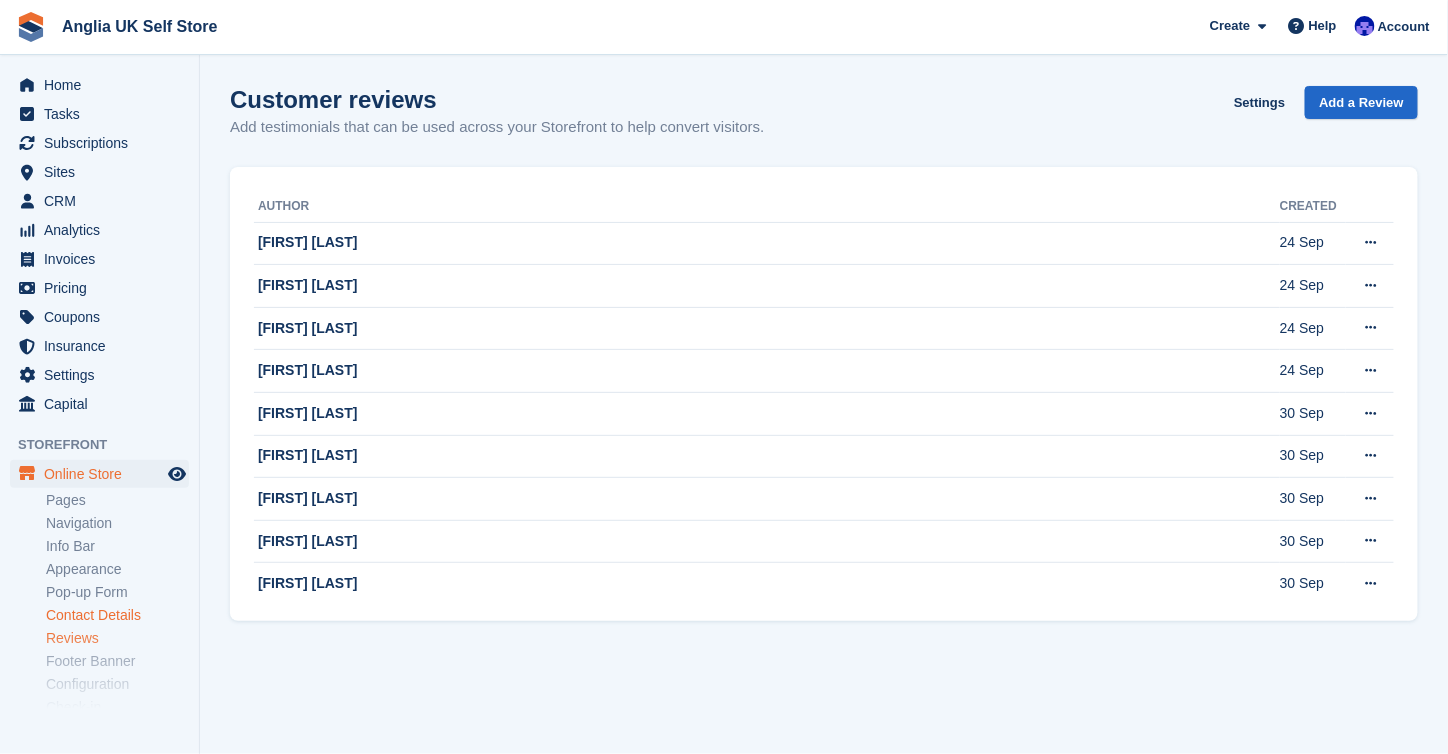click on "Contact Details" at bounding box center (117, 615) 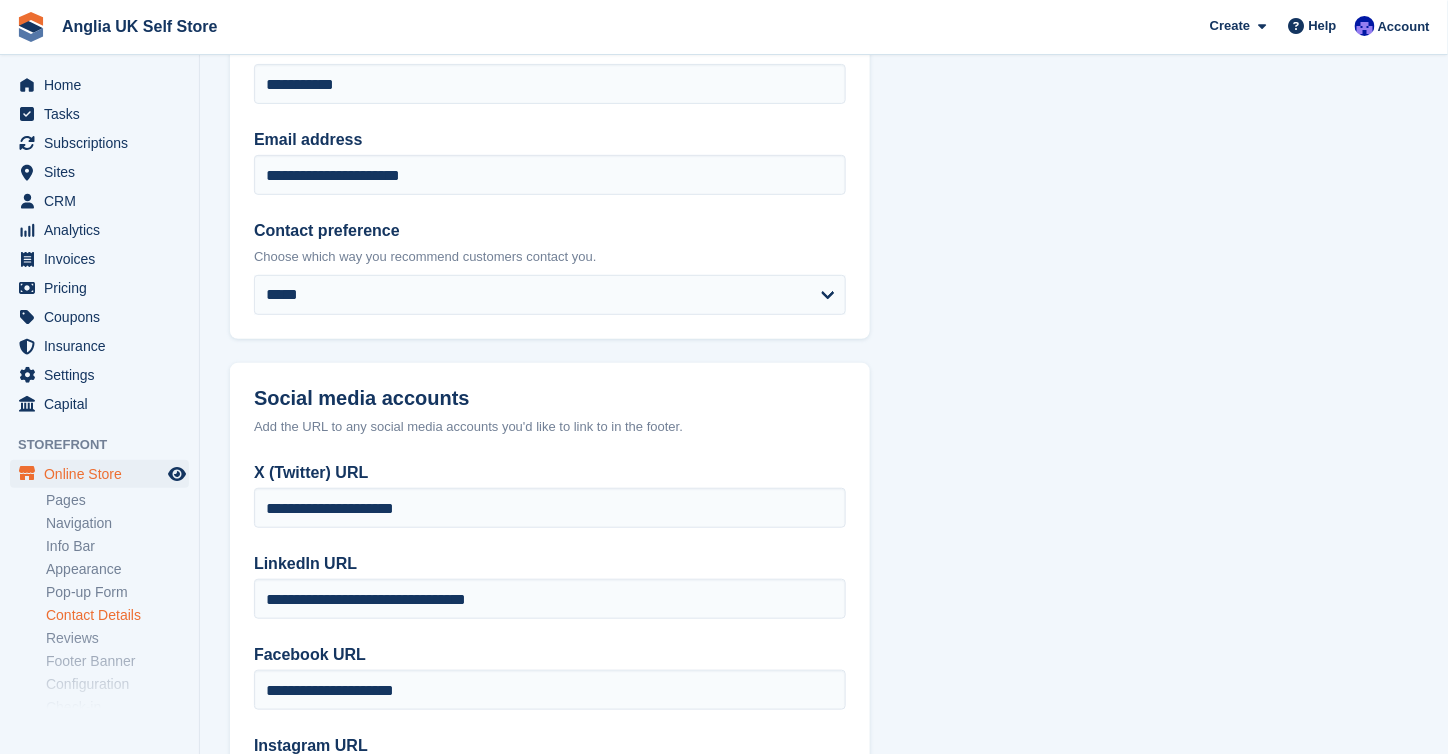 scroll, scrollTop: 391, scrollLeft: 0, axis: vertical 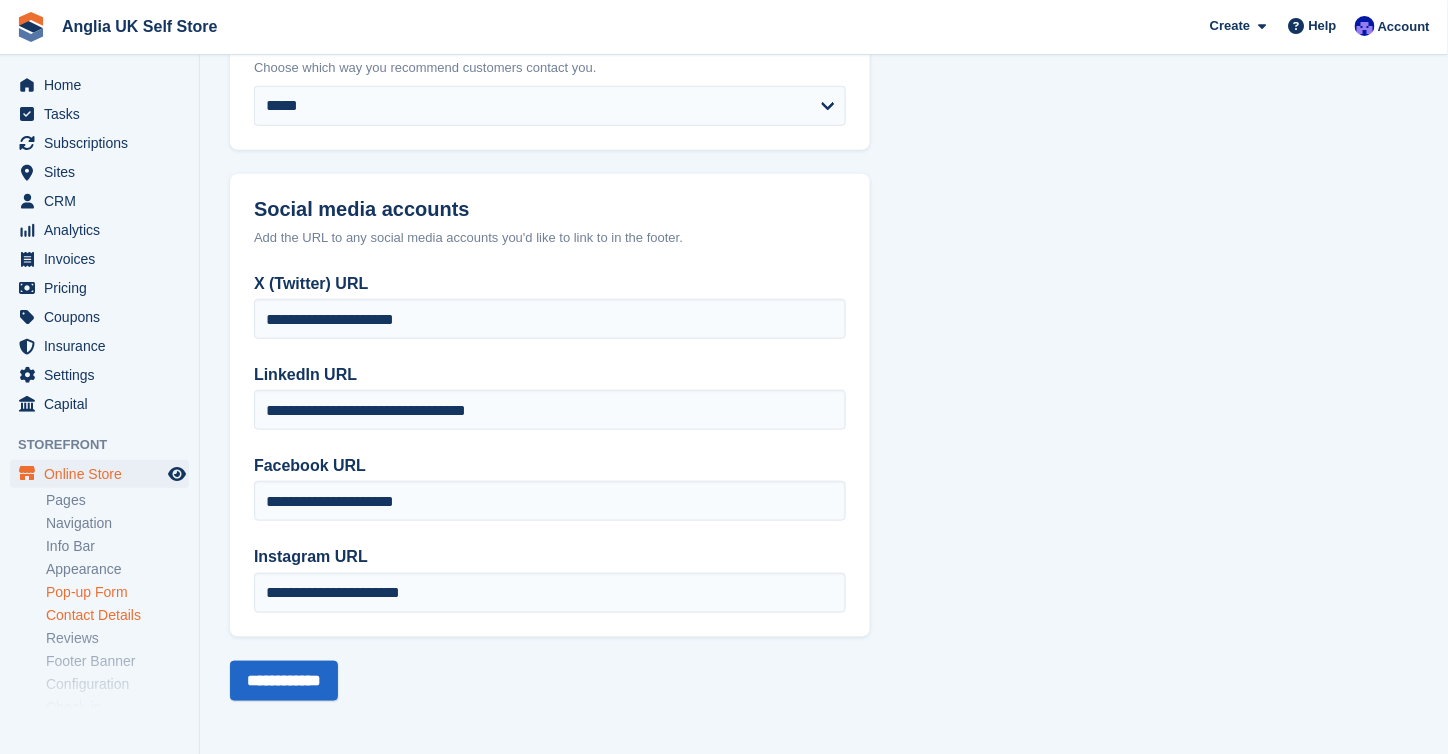click on "Pop-up Form" at bounding box center [117, 592] 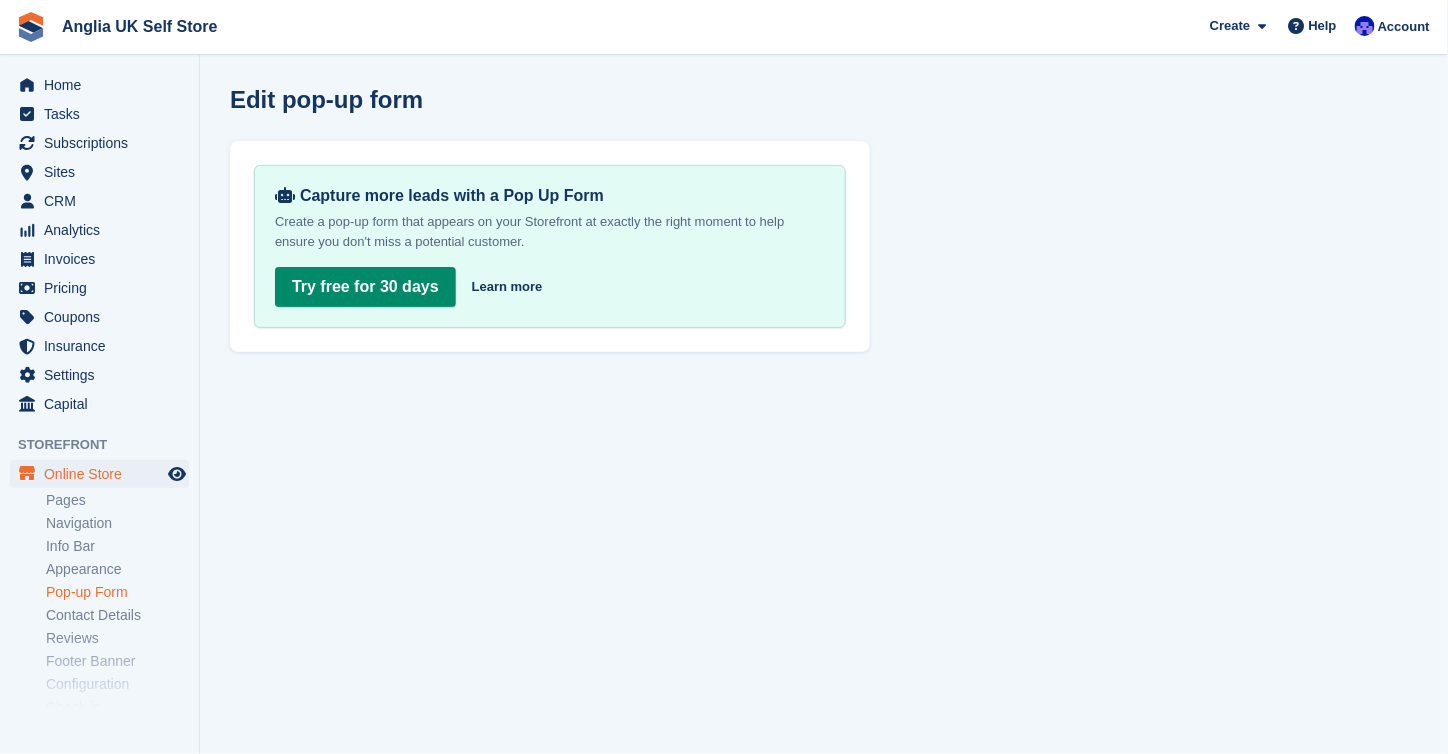 scroll, scrollTop: 0, scrollLeft: 0, axis: both 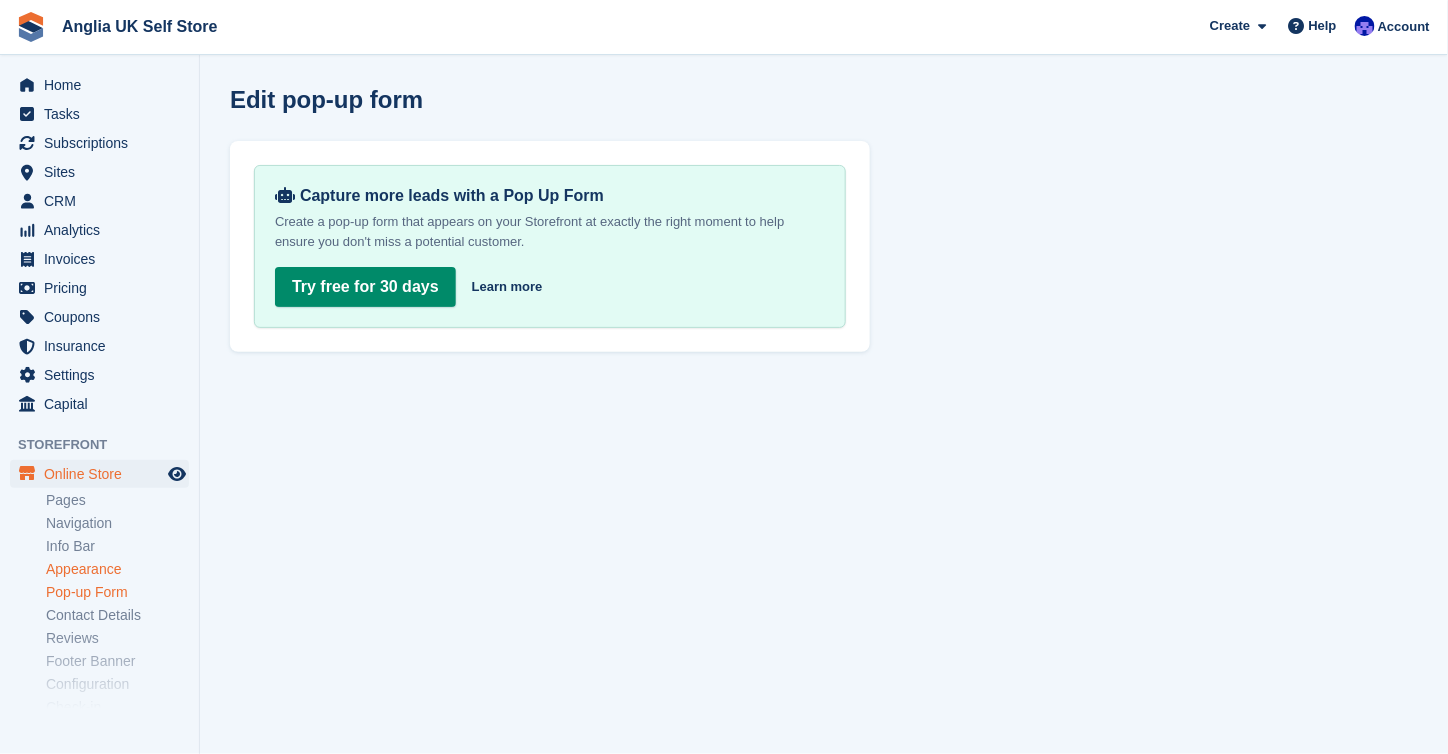 click on "Appearance" at bounding box center (117, 569) 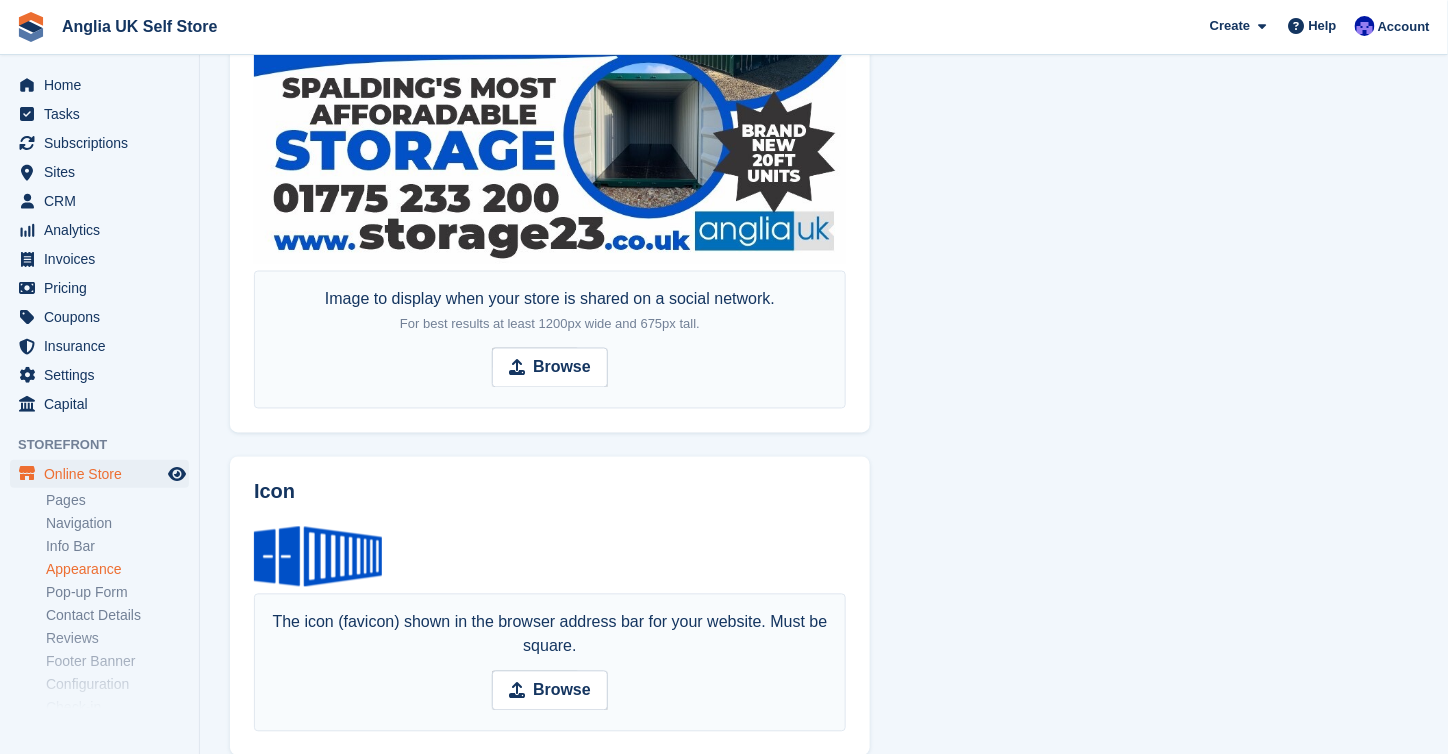 scroll, scrollTop: 1147, scrollLeft: 0, axis: vertical 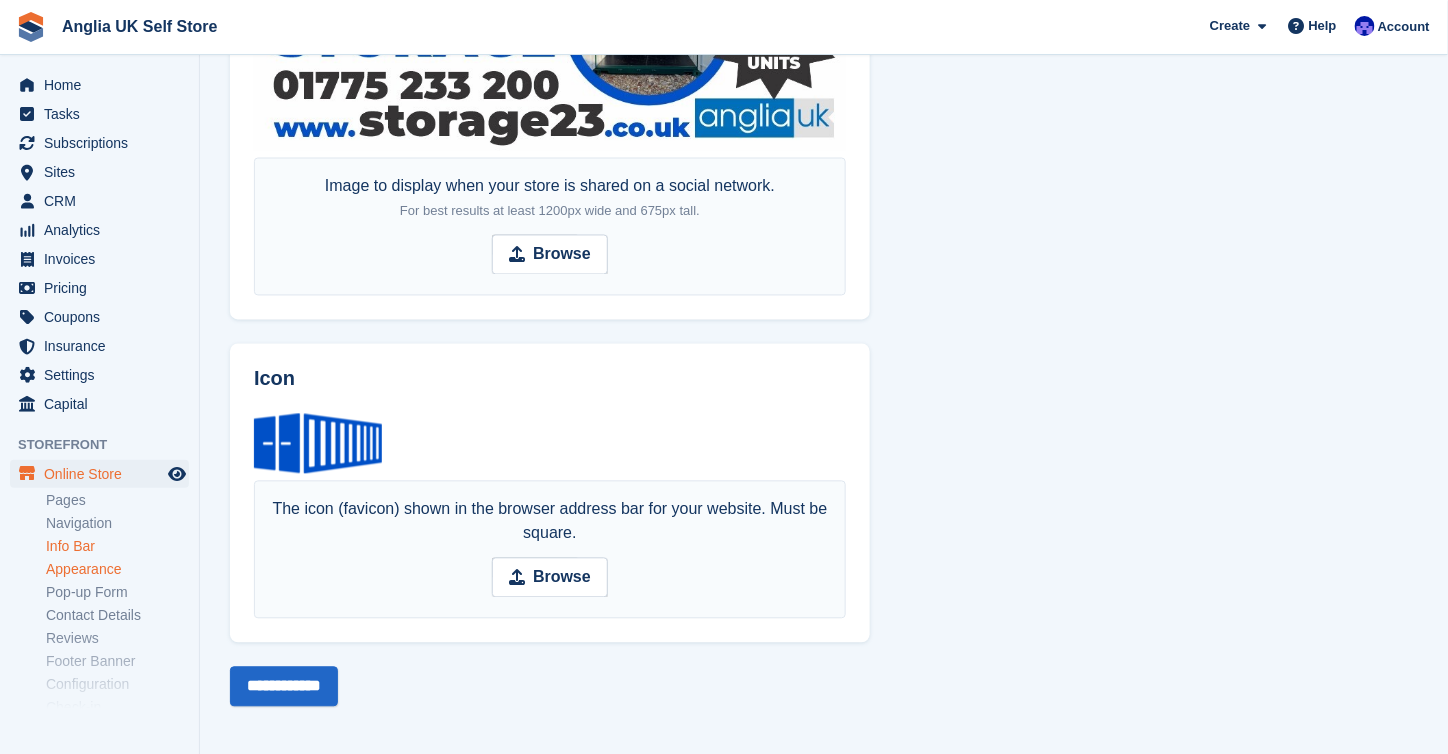 click on "Info Bar" at bounding box center (117, 546) 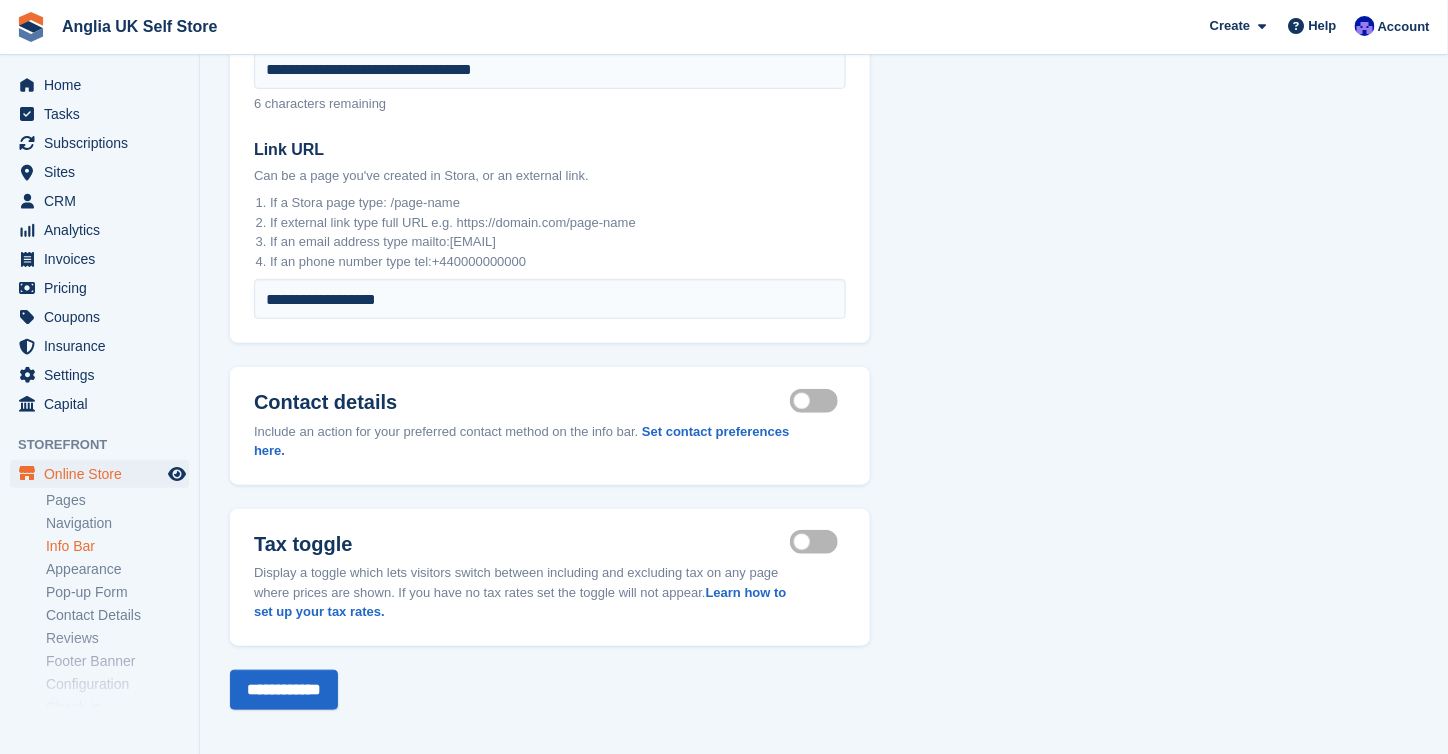 scroll, scrollTop: 280, scrollLeft: 0, axis: vertical 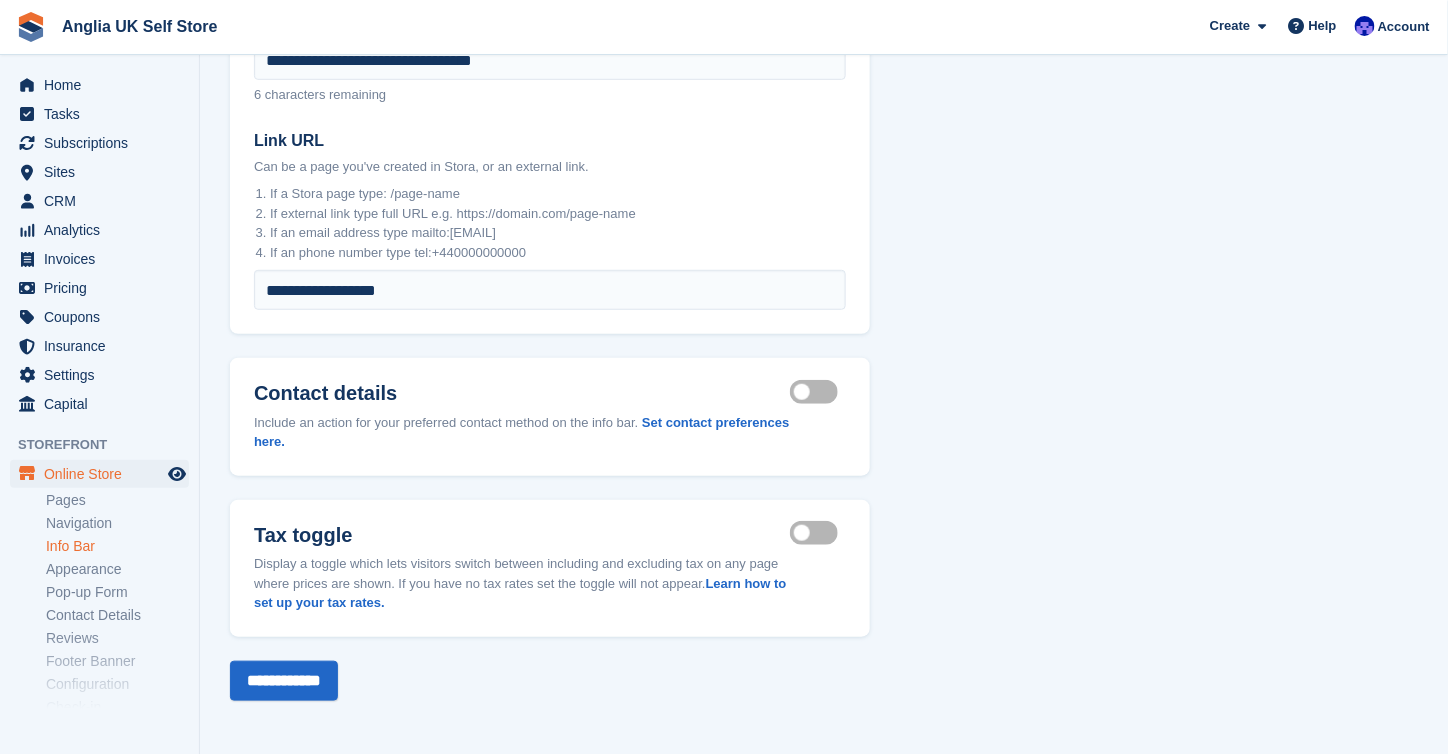 click on "Info Bar" at bounding box center (122, 546) 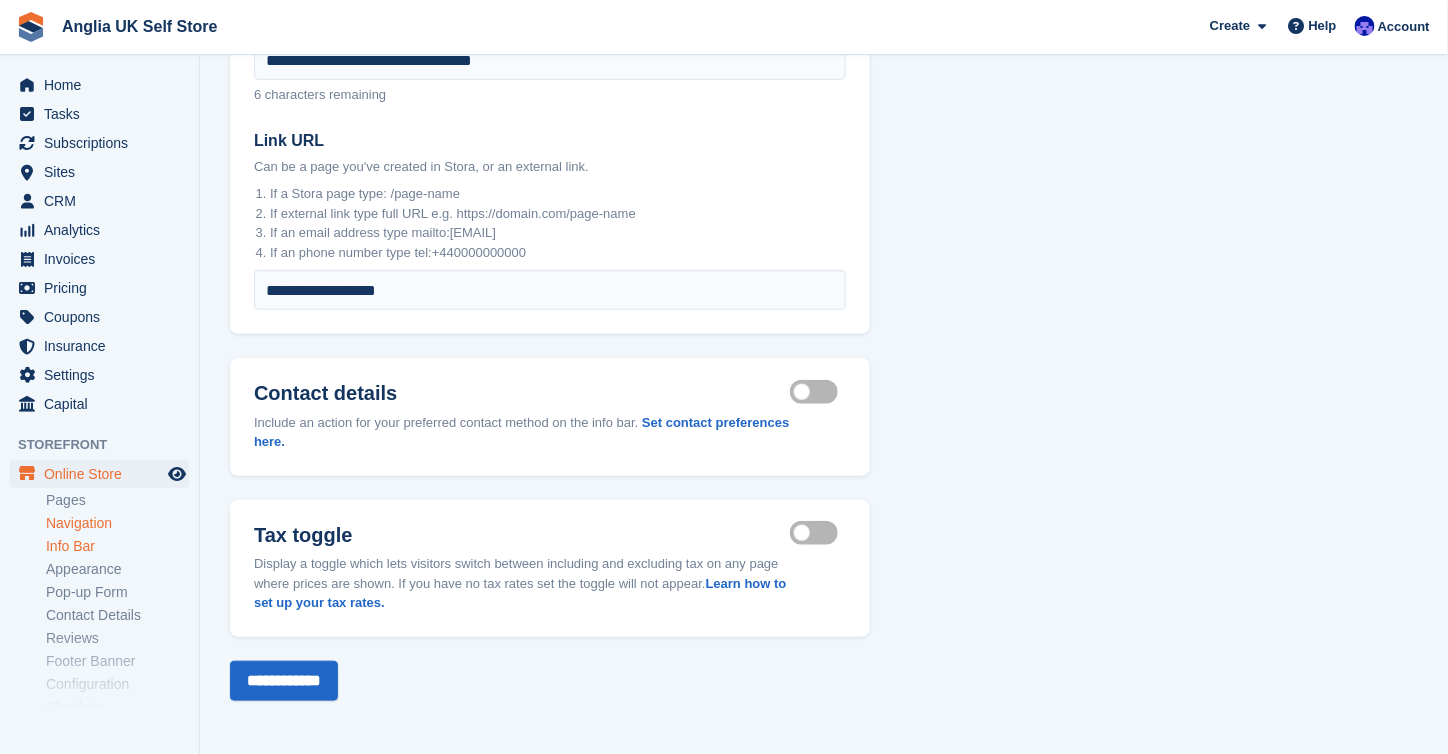 click on "Navigation" at bounding box center [117, 523] 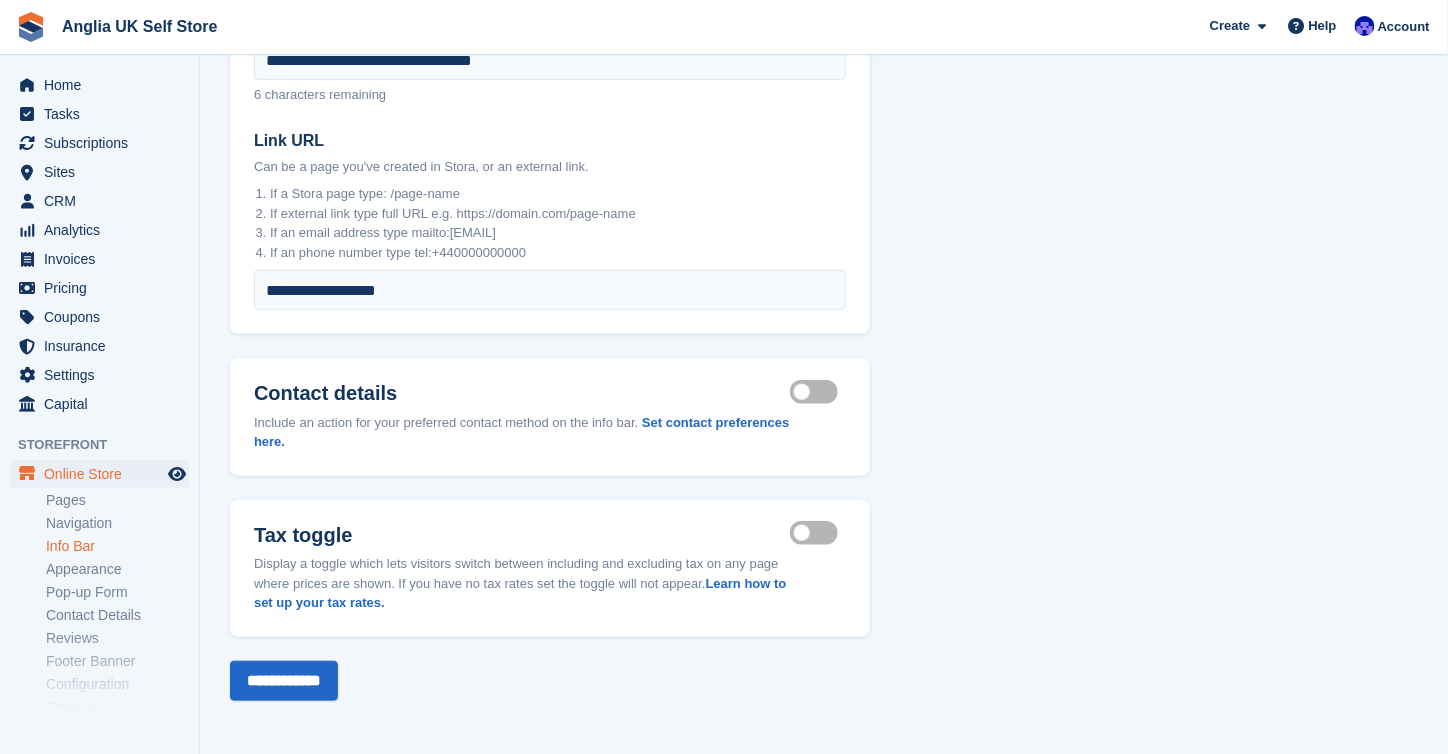 scroll, scrollTop: 0, scrollLeft: 0, axis: both 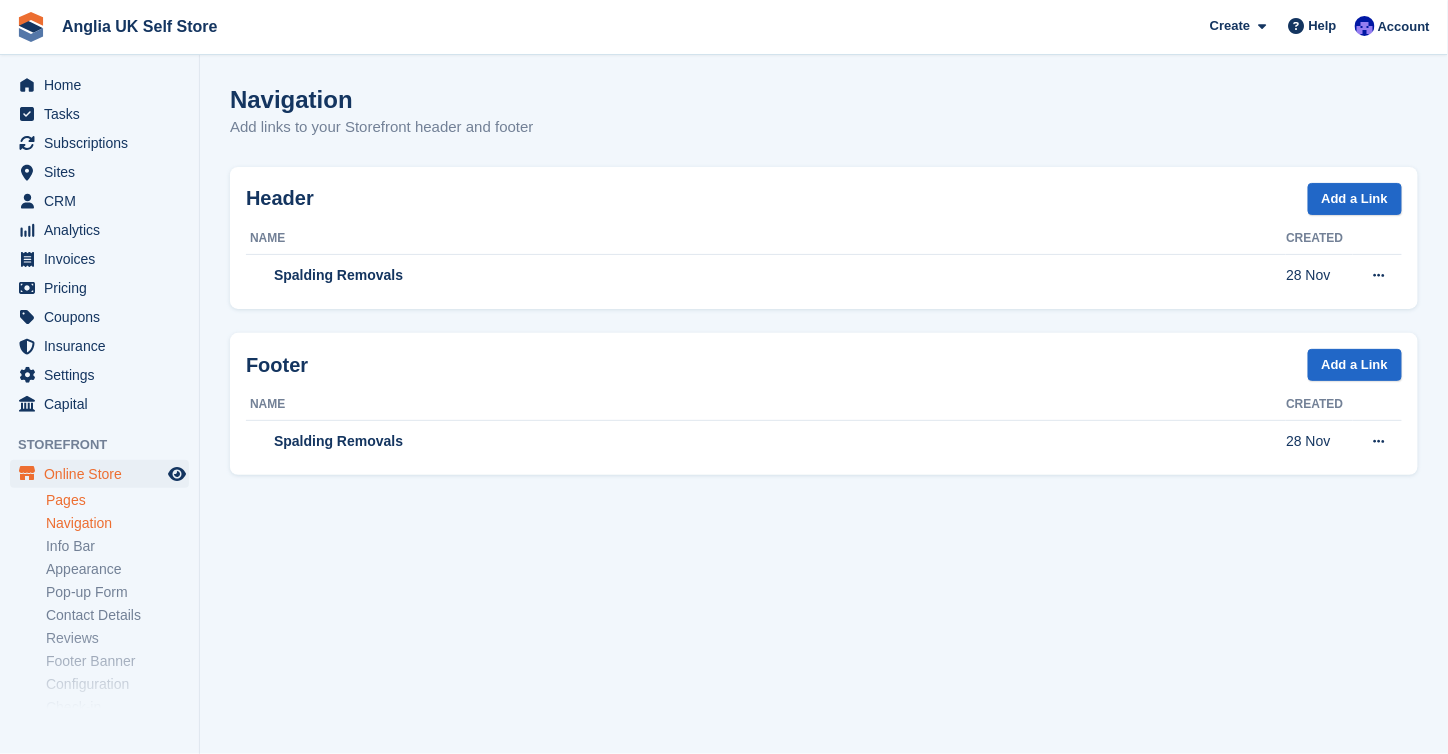 click on "Pages" at bounding box center (117, 500) 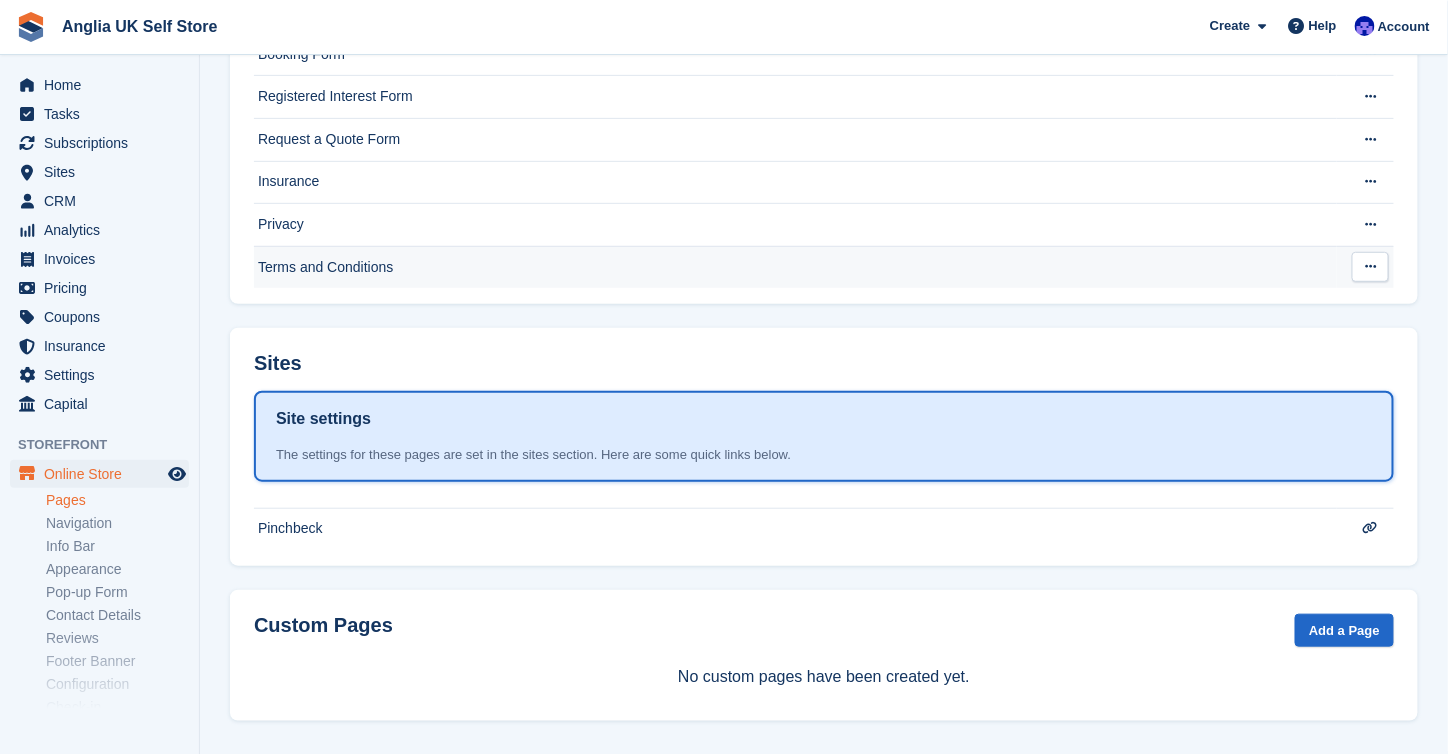 scroll, scrollTop: 270, scrollLeft: 0, axis: vertical 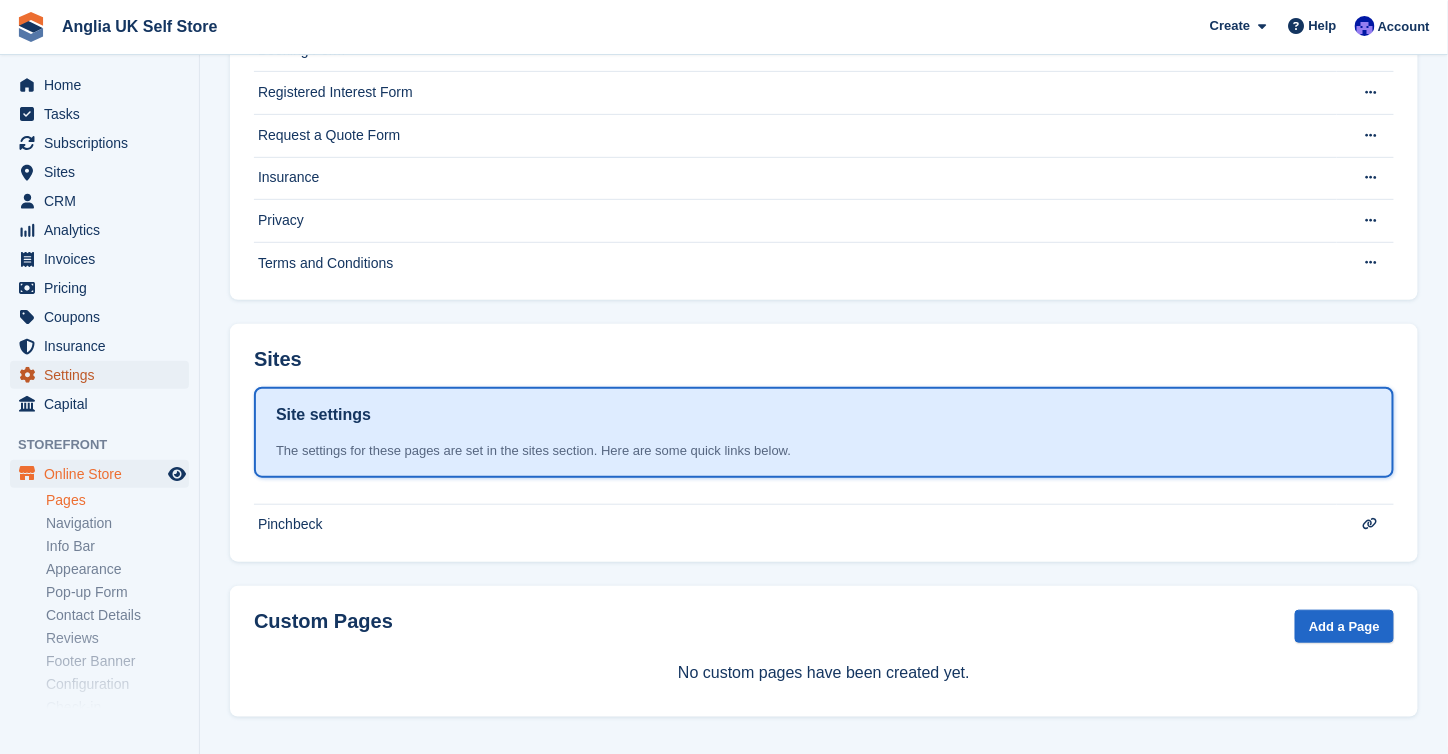 click on "Settings" at bounding box center [104, 375] 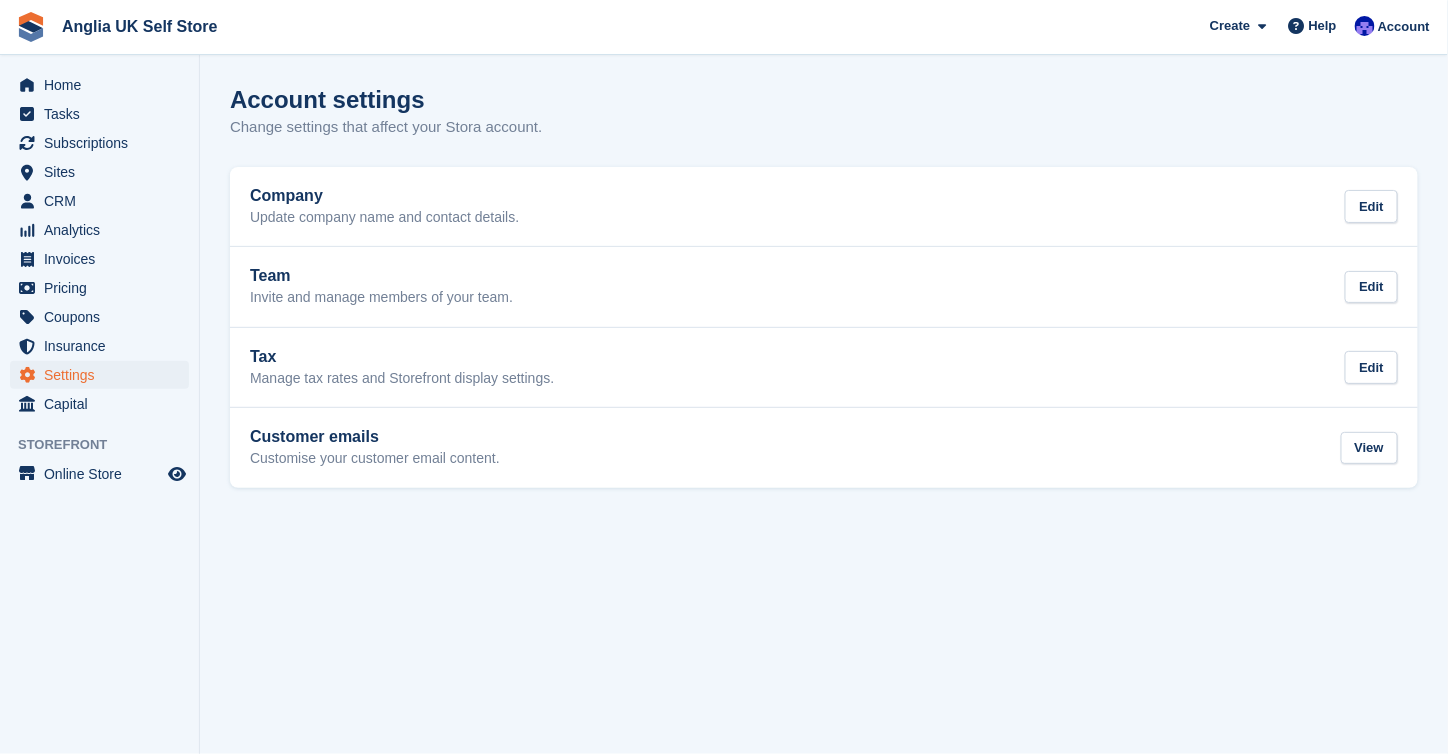 scroll, scrollTop: 0, scrollLeft: 0, axis: both 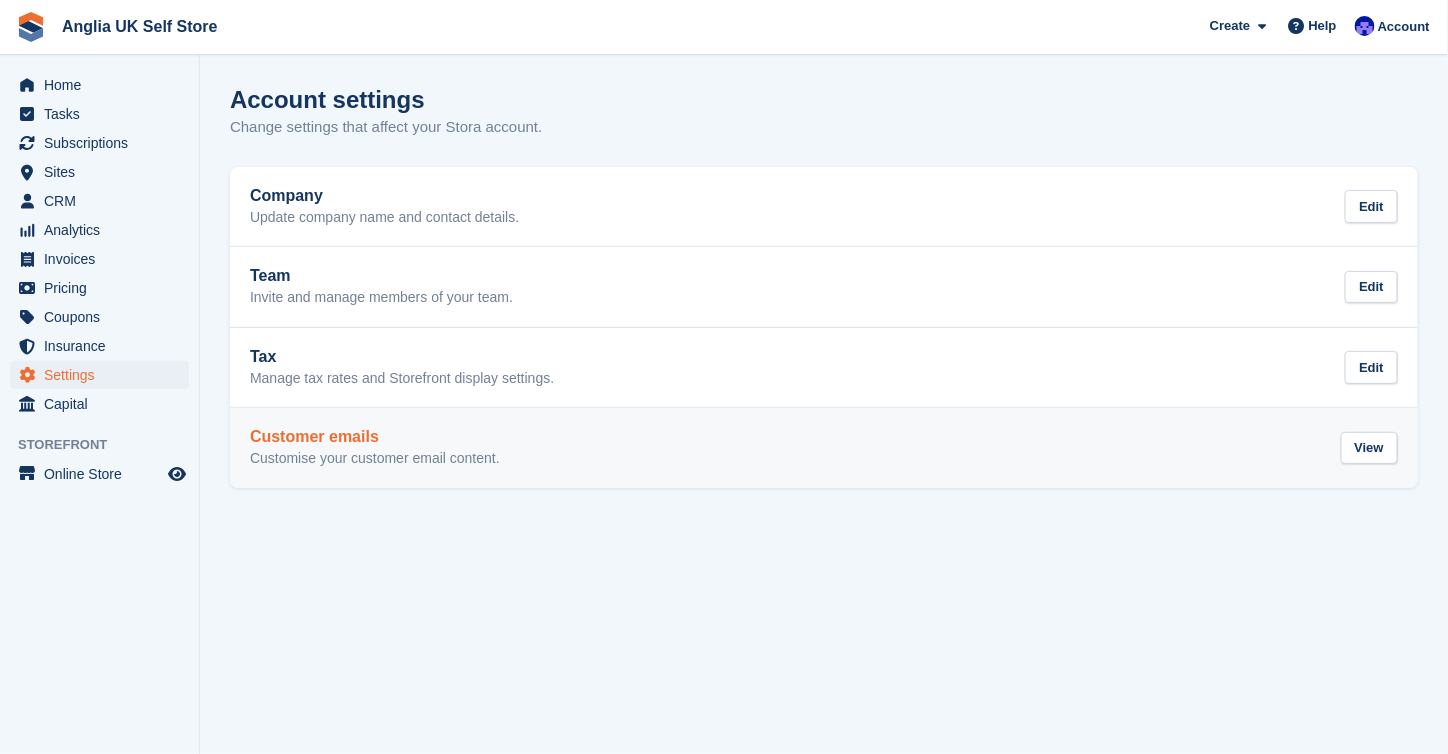 click on "Customer emails
Customise your customer email content.
View" at bounding box center (824, 448) 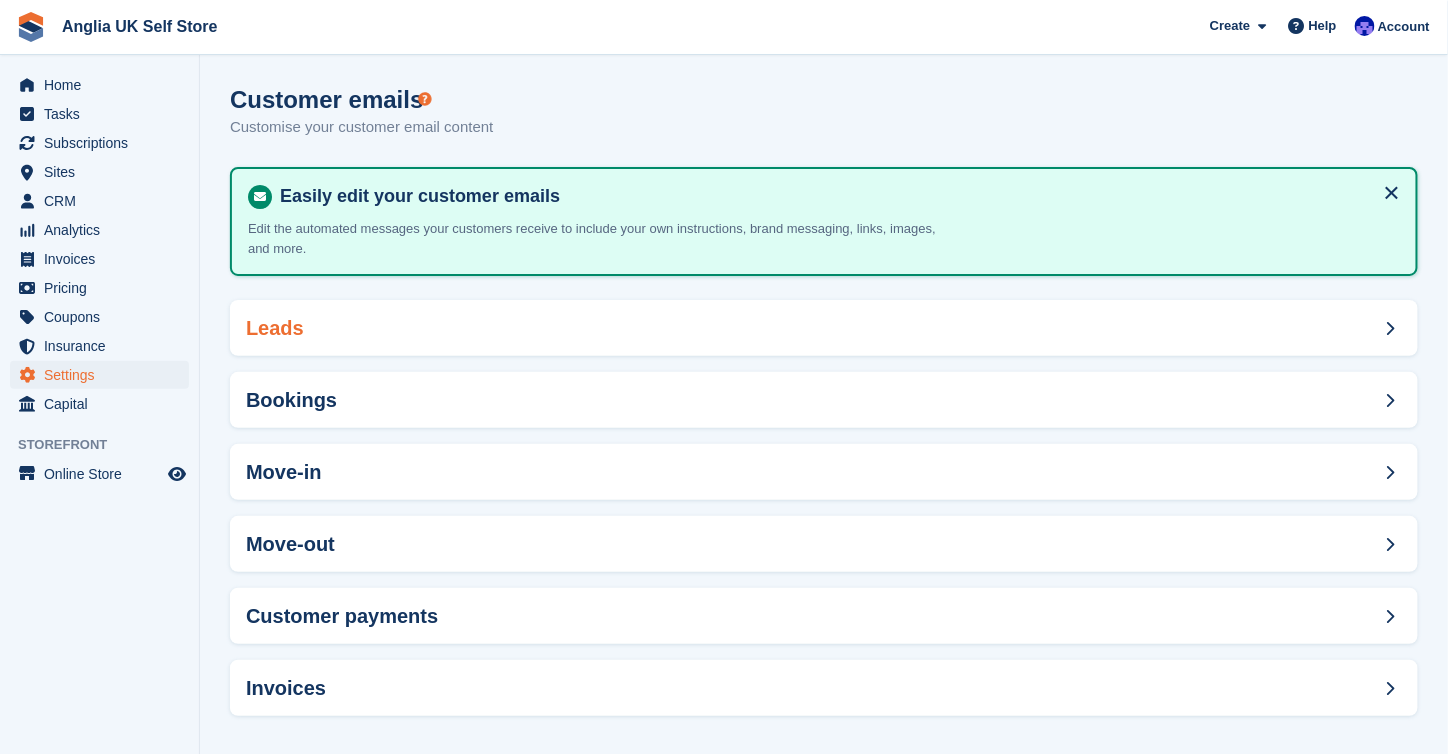 click on "Leads" at bounding box center [824, 328] 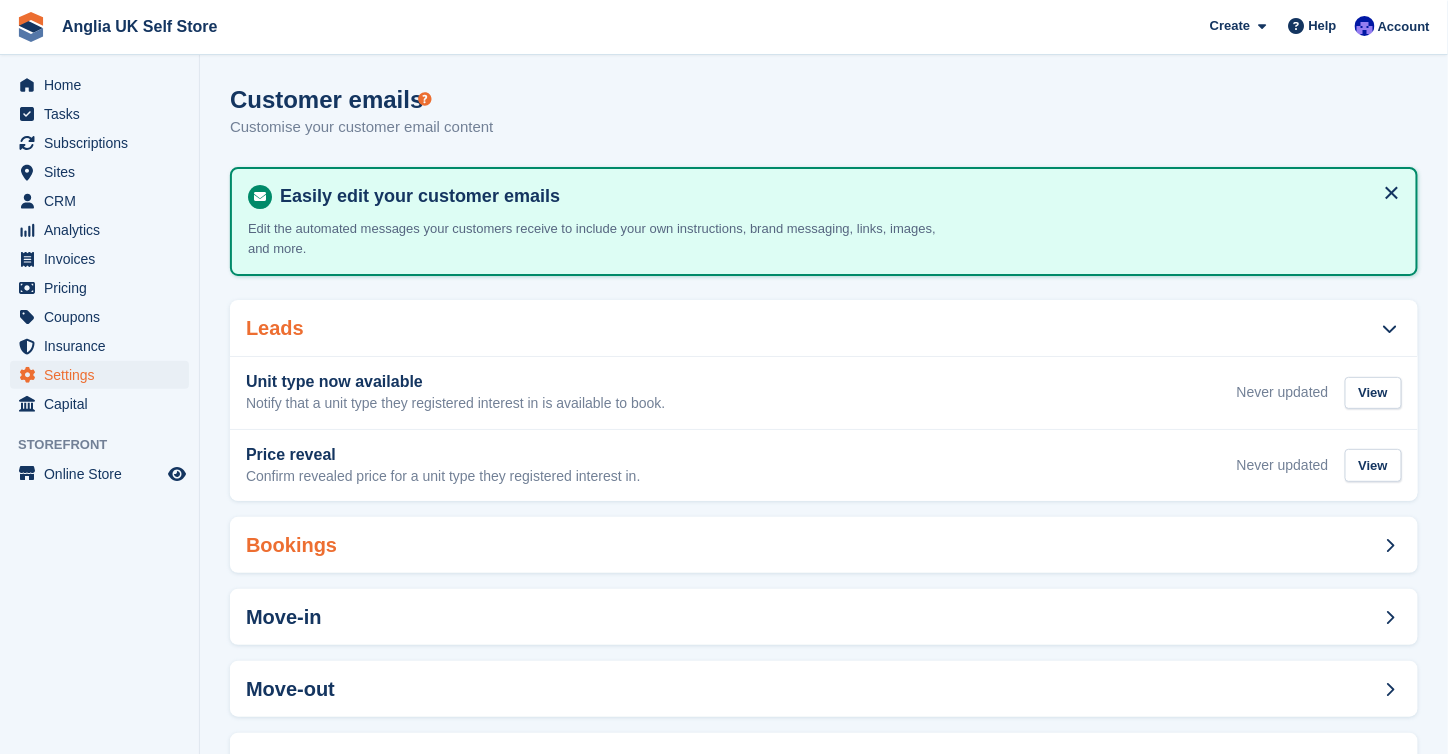 click on "Bookings" at bounding box center (824, 545) 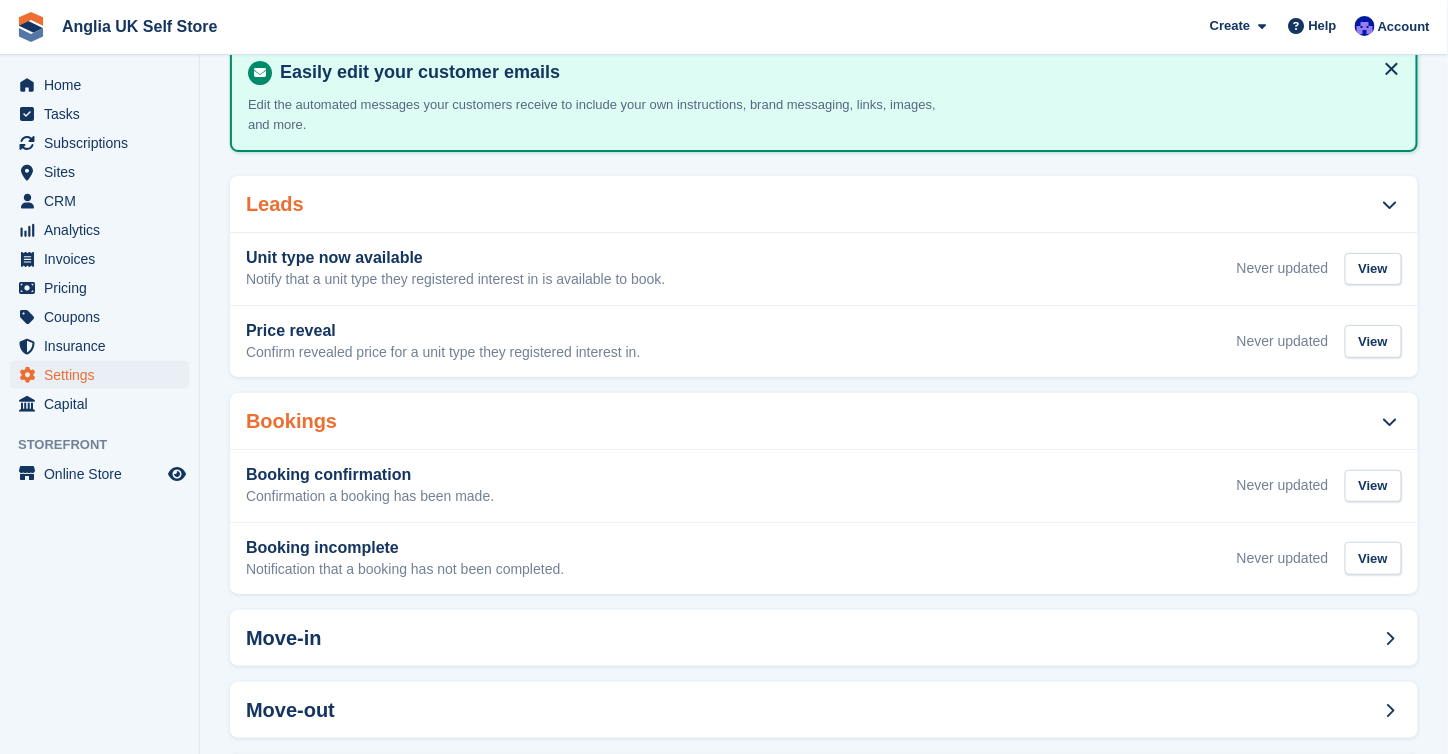 scroll, scrollTop: 295, scrollLeft: 0, axis: vertical 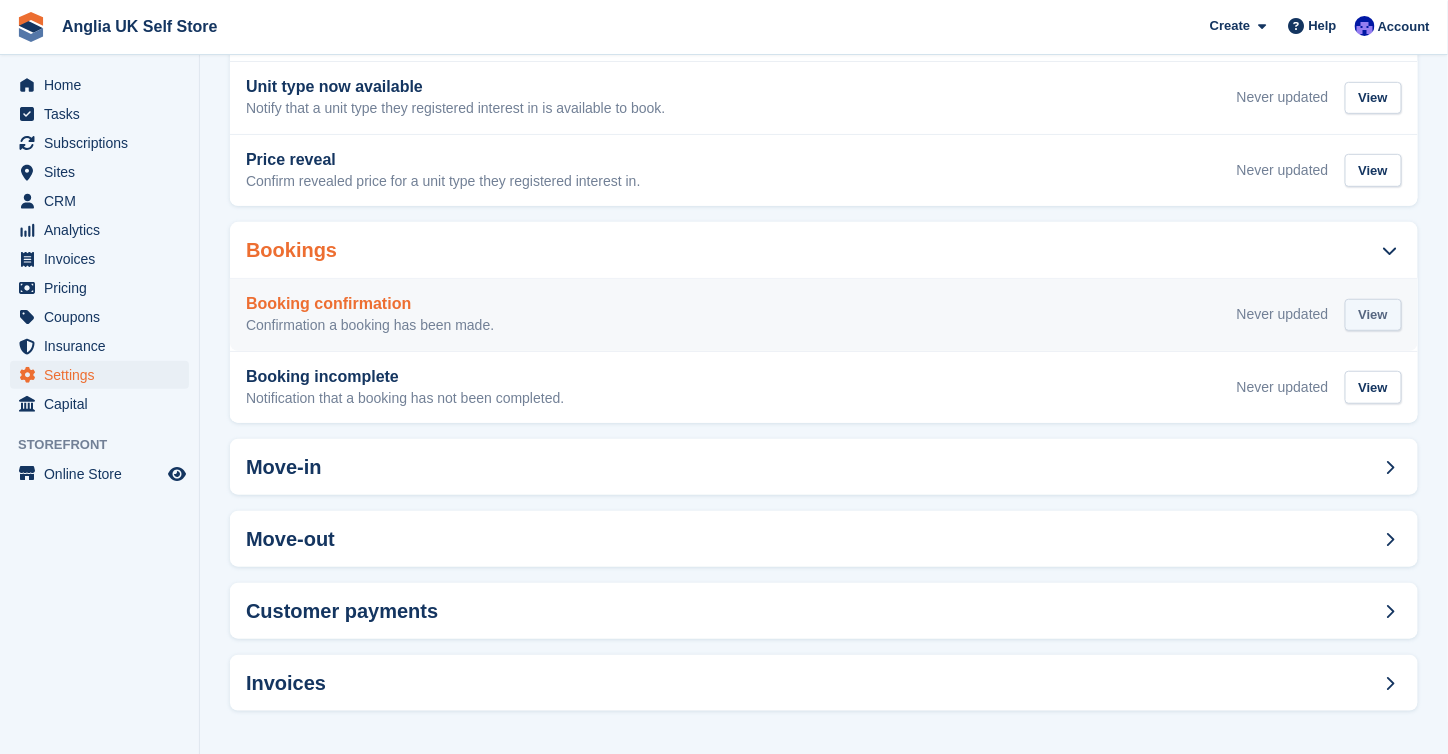 click on "View" at bounding box center (1373, 315) 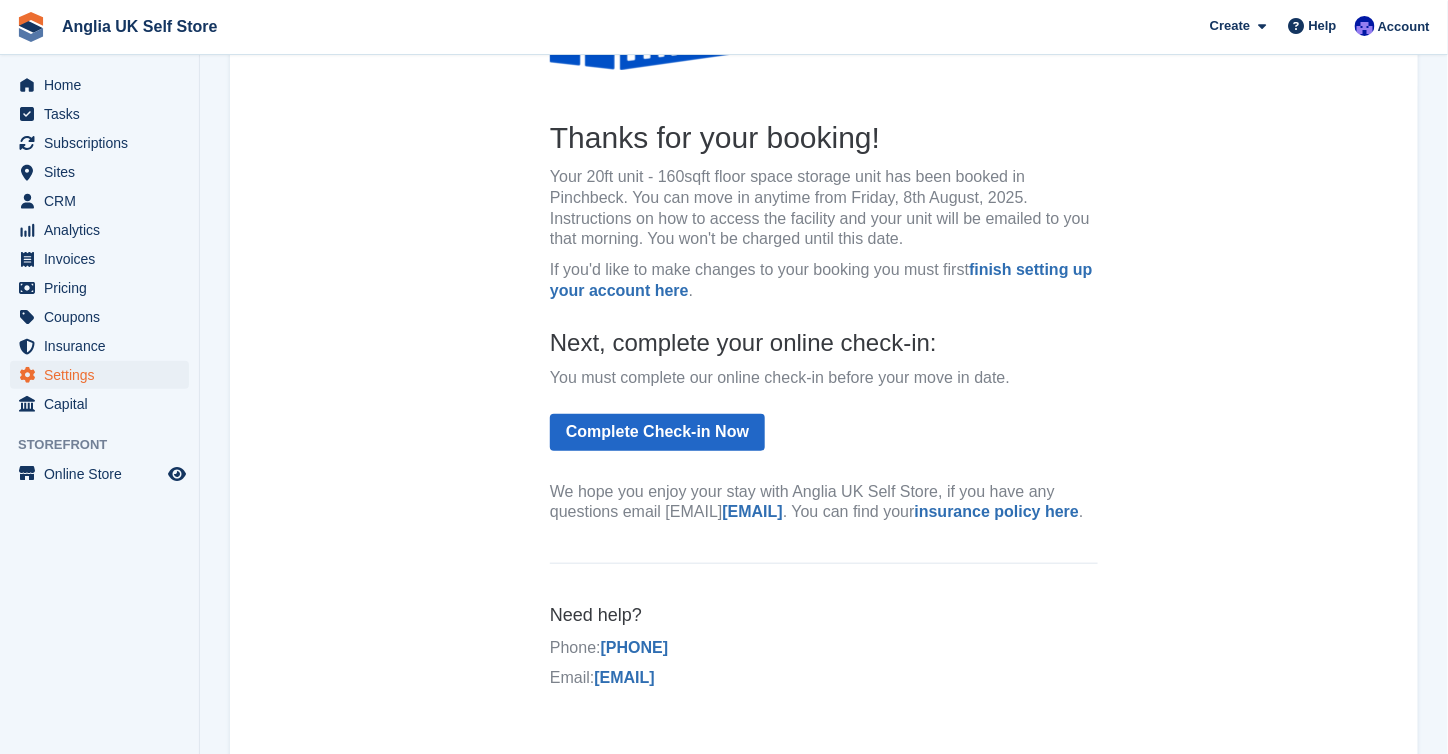 scroll, scrollTop: 300, scrollLeft: 0, axis: vertical 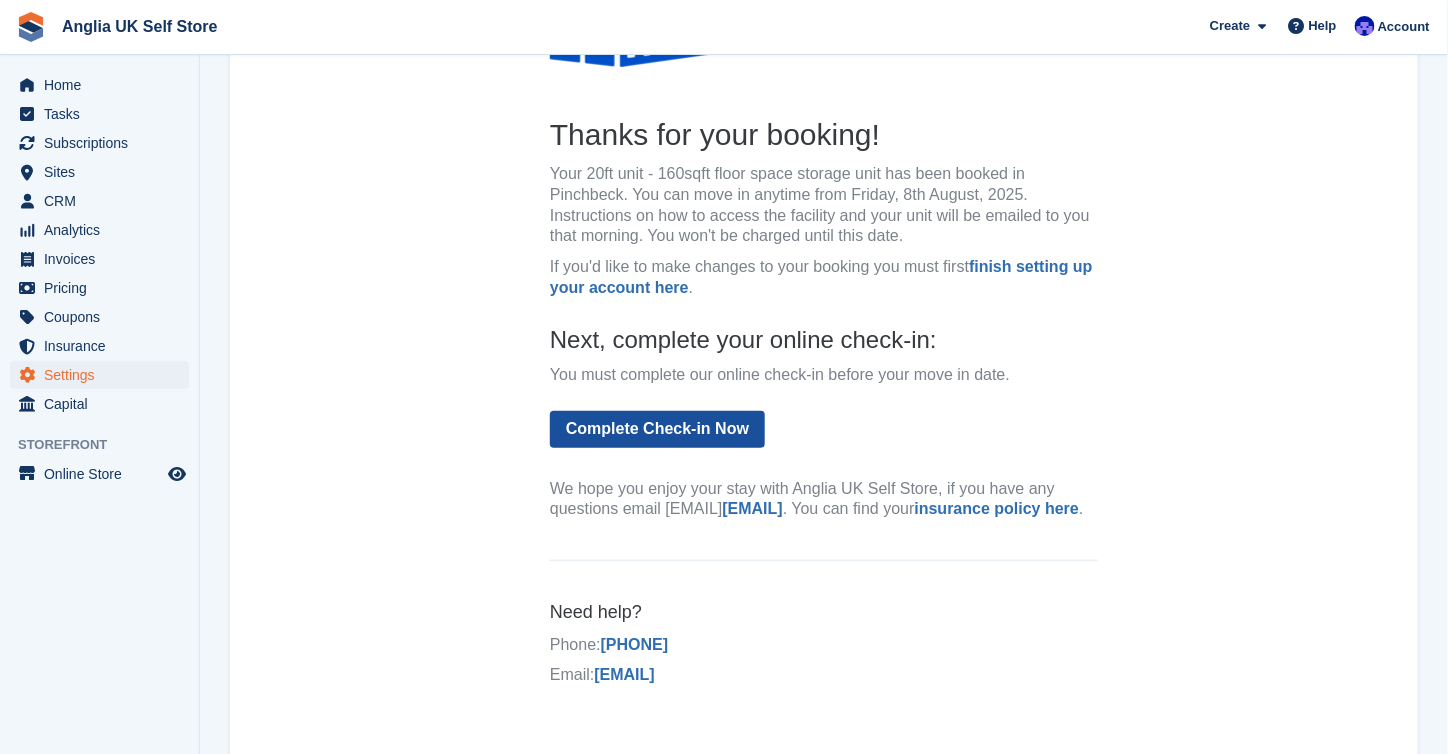 click on "Complete Check-in Now" at bounding box center [656, 429] 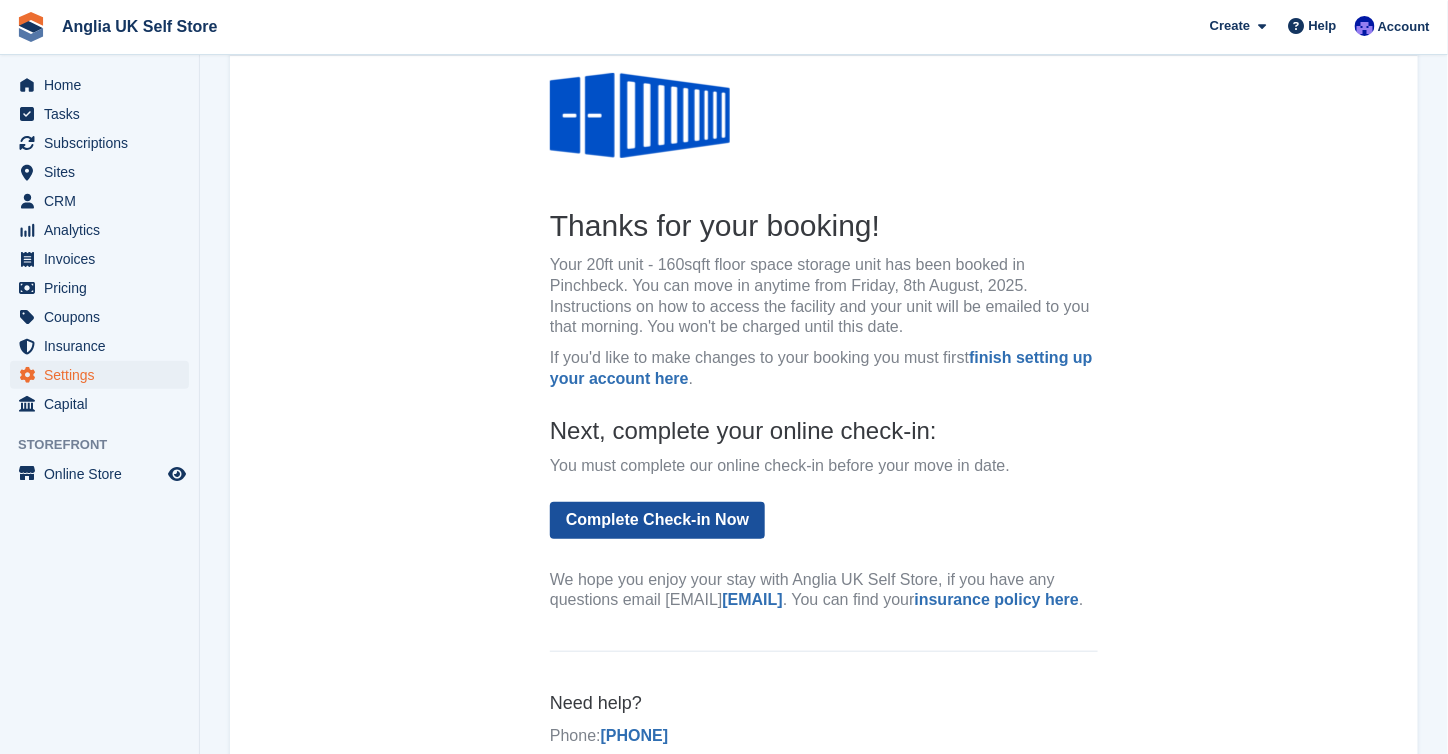 click on "Complete Check-in Now" at bounding box center (656, 519) 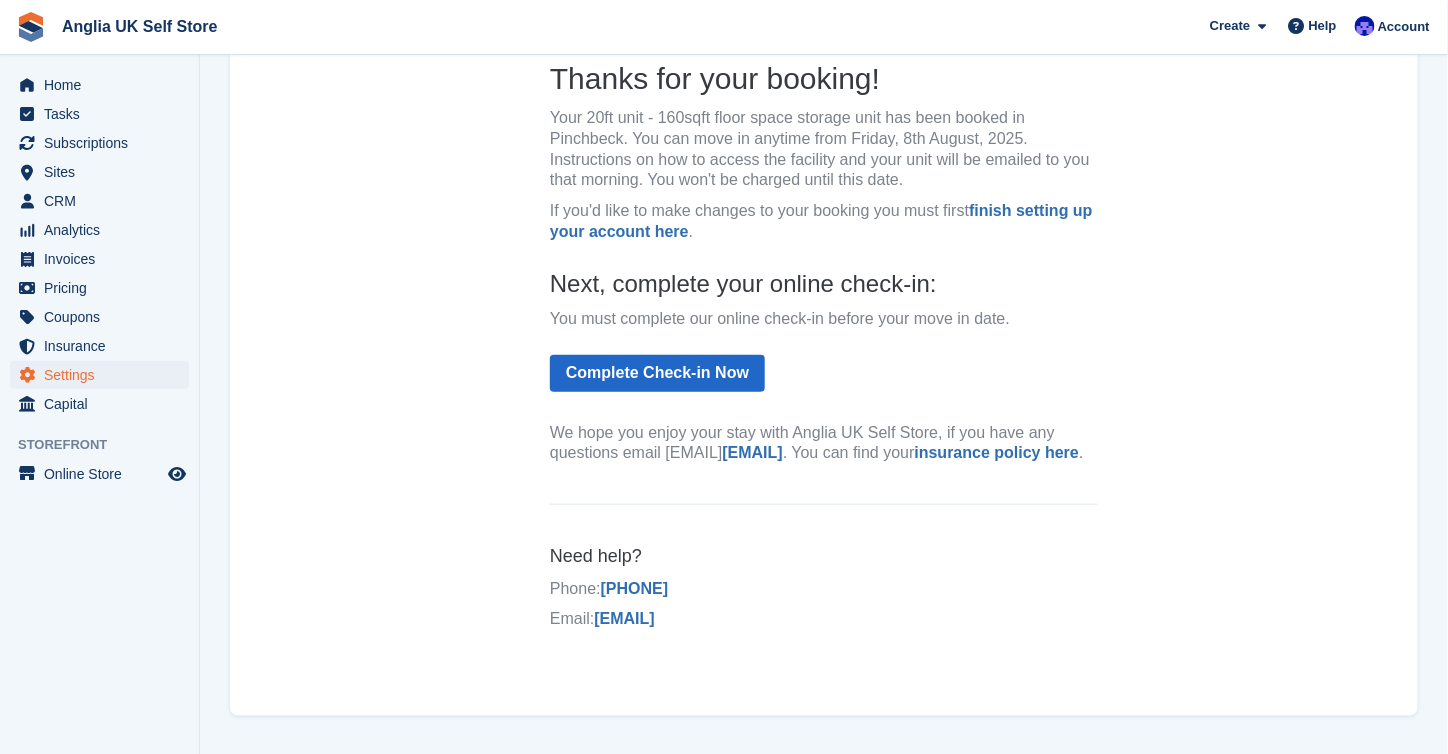 scroll, scrollTop: 0, scrollLeft: 0, axis: both 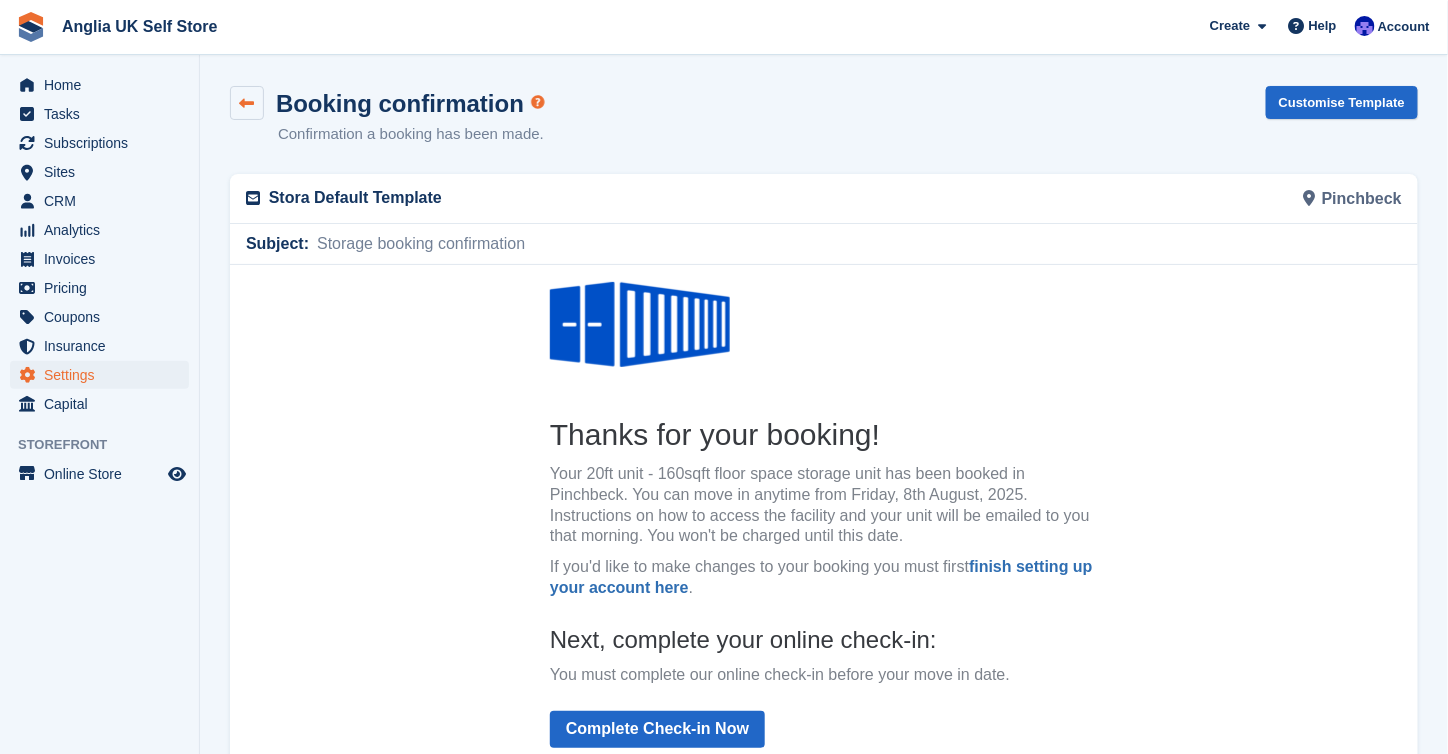 click at bounding box center [247, 103] 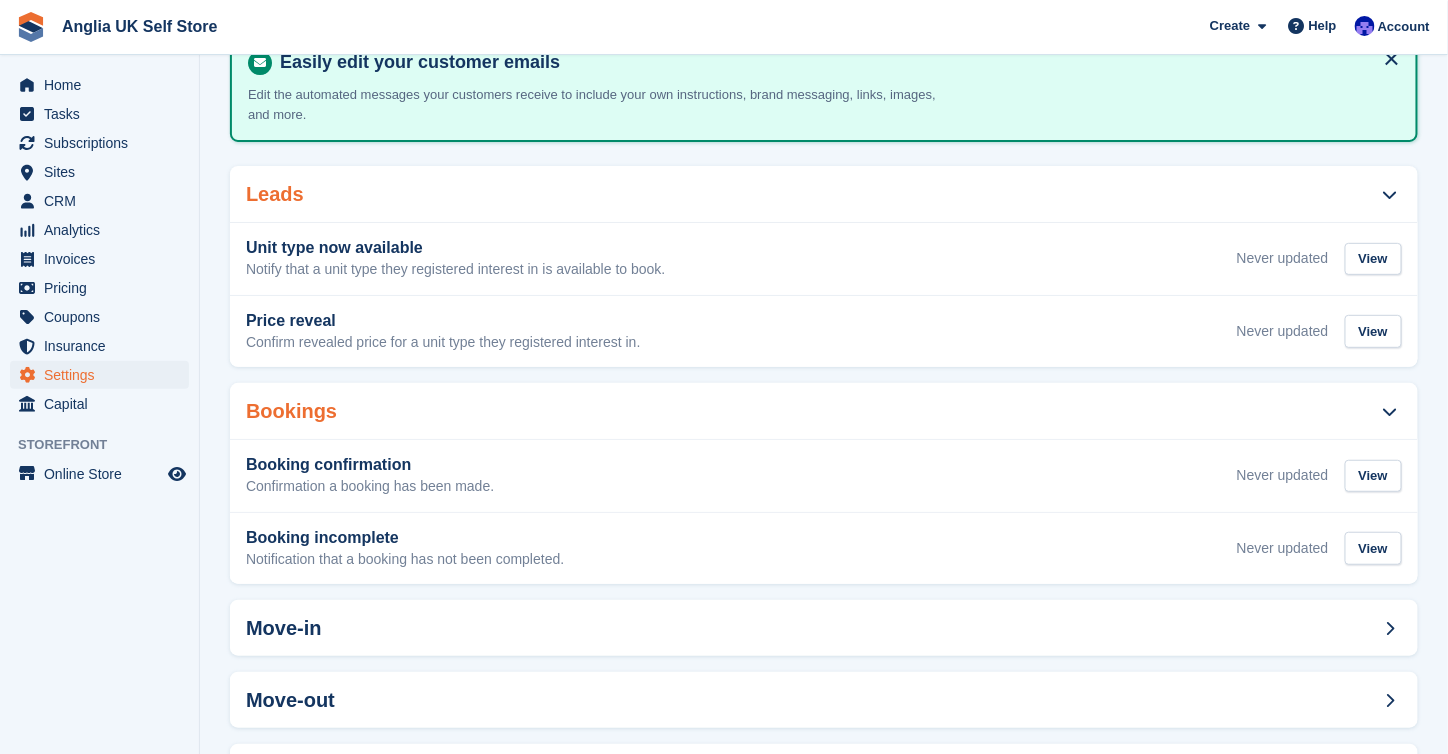 scroll, scrollTop: 200, scrollLeft: 0, axis: vertical 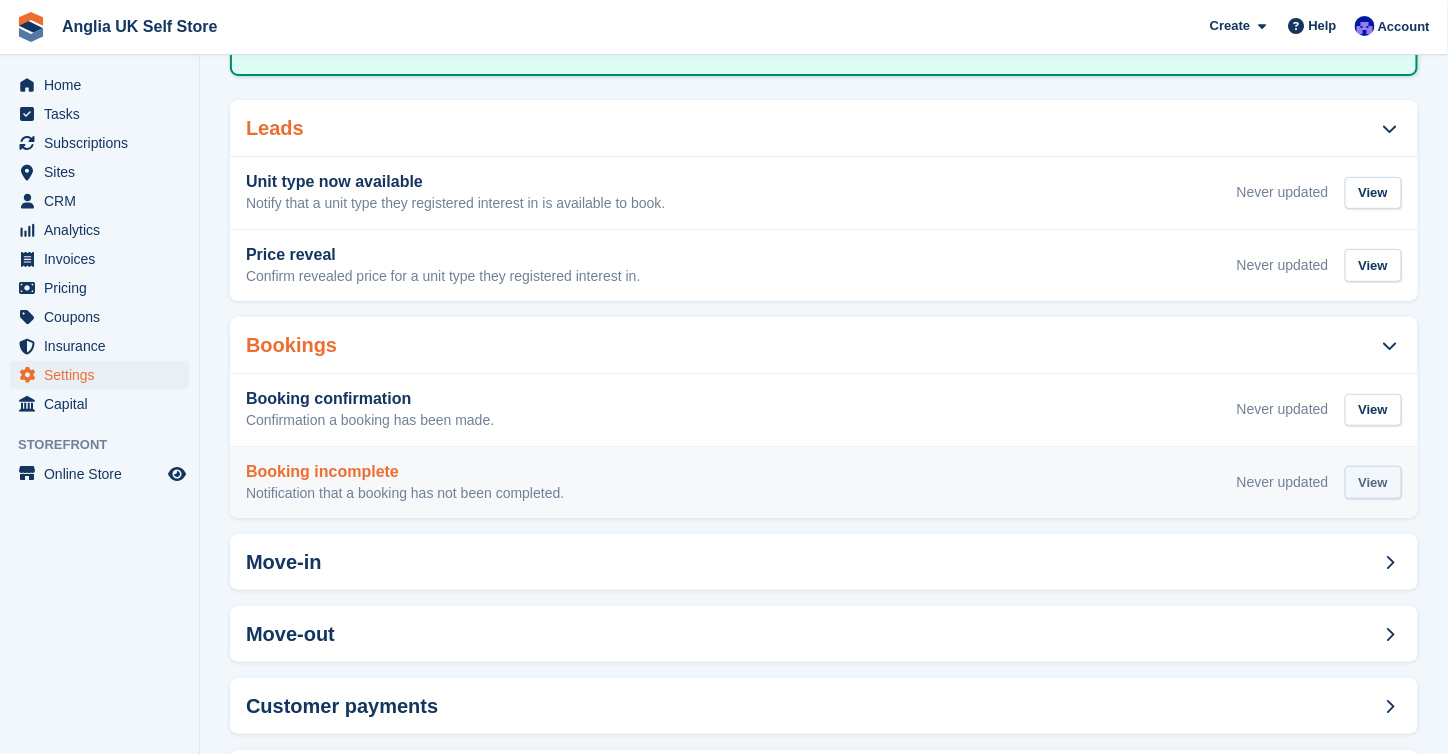 click on "View" at bounding box center [1373, 482] 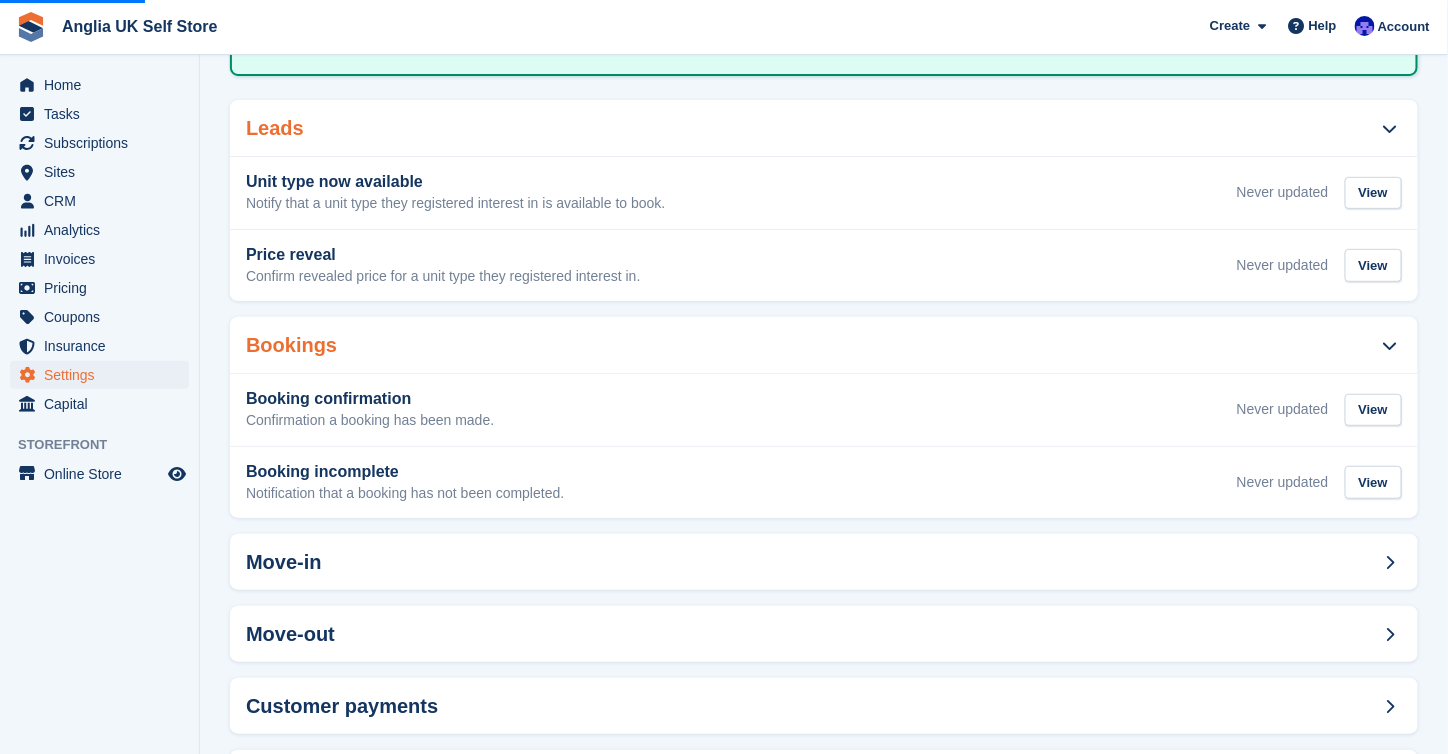 scroll, scrollTop: 0, scrollLeft: 0, axis: both 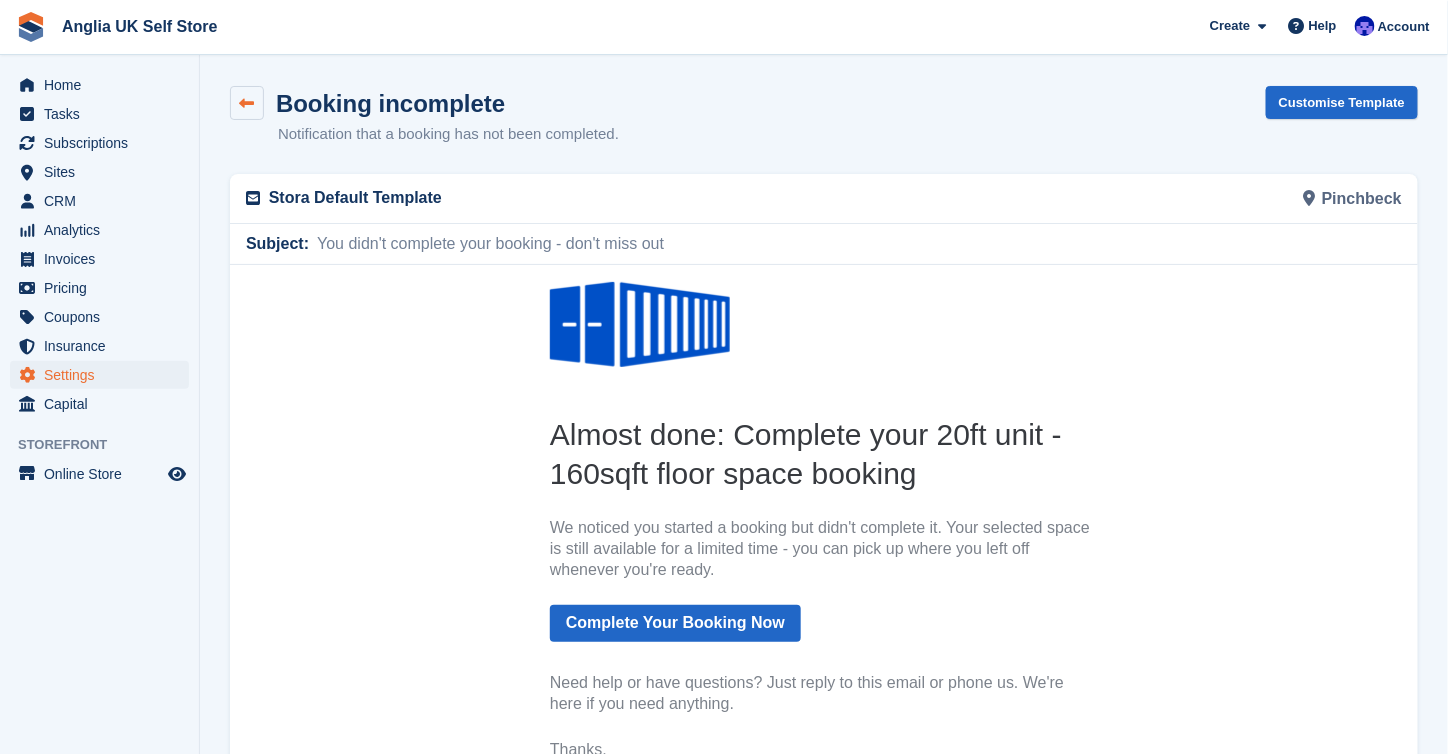 click at bounding box center [247, 103] 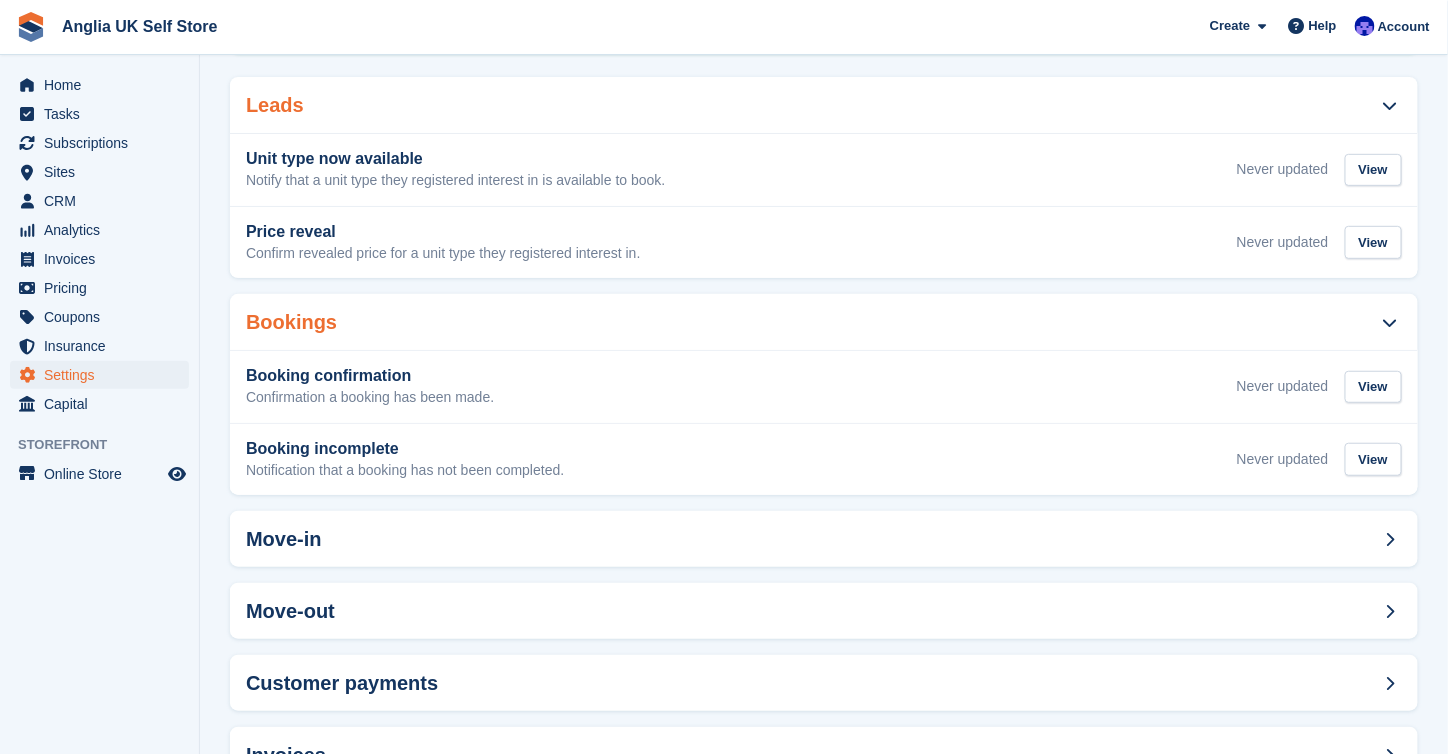 scroll, scrollTop: 295, scrollLeft: 0, axis: vertical 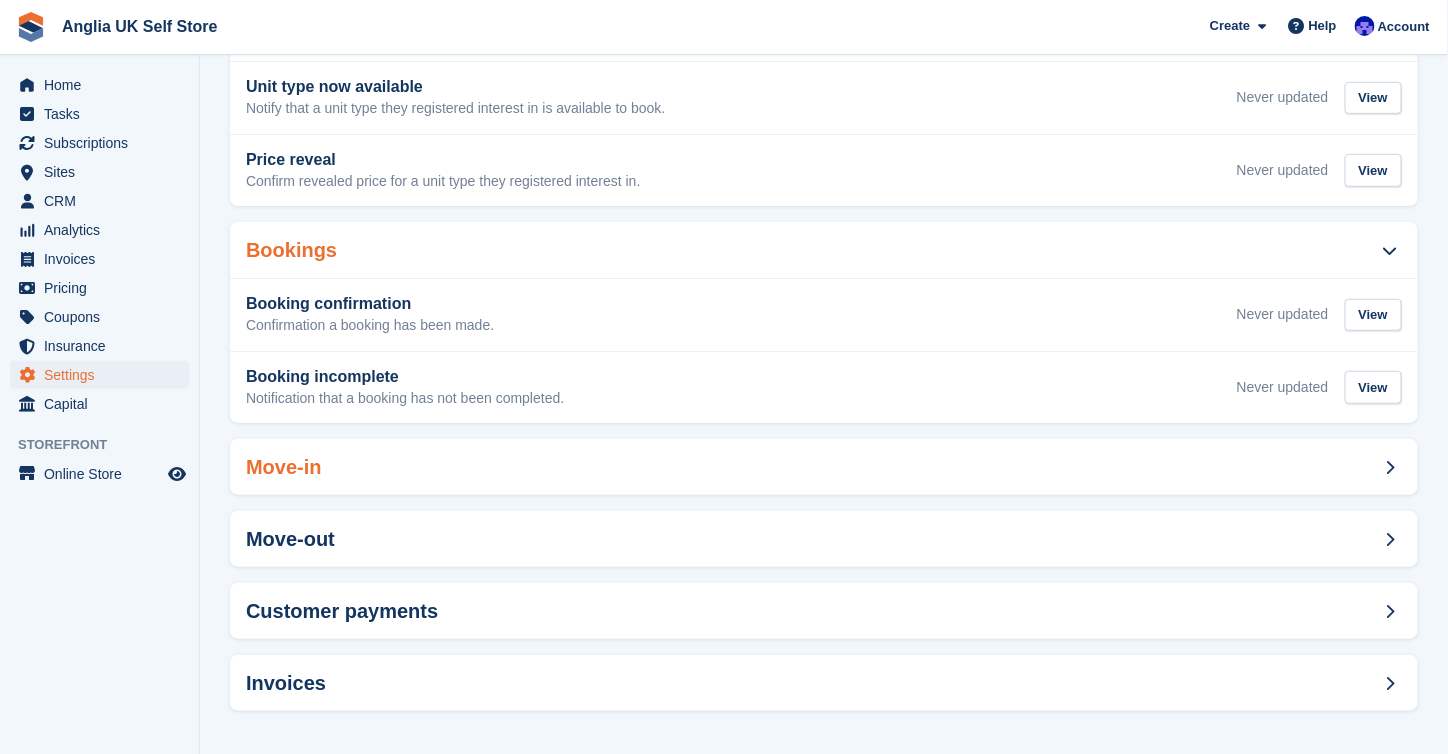 click on "Move-in" at bounding box center [824, 467] 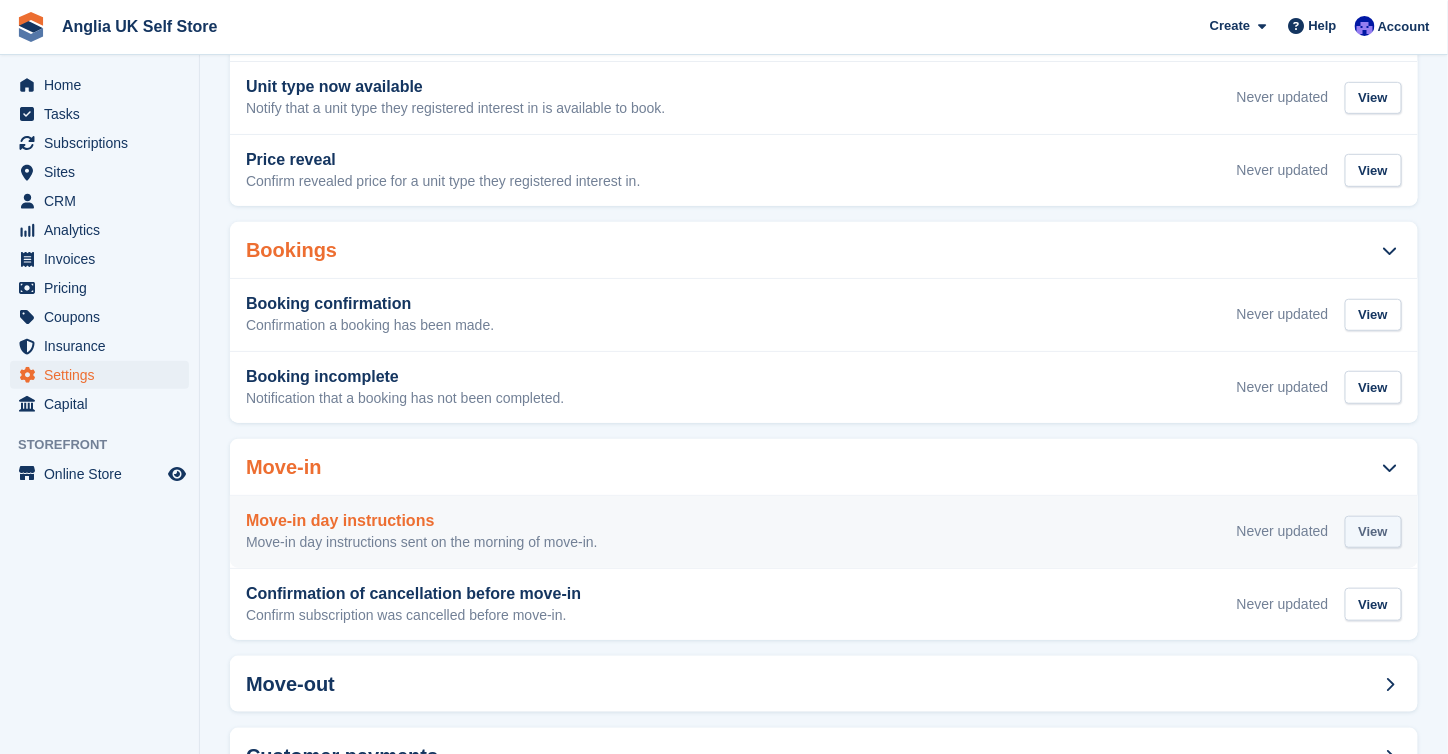 click on "View" at bounding box center (1373, 532) 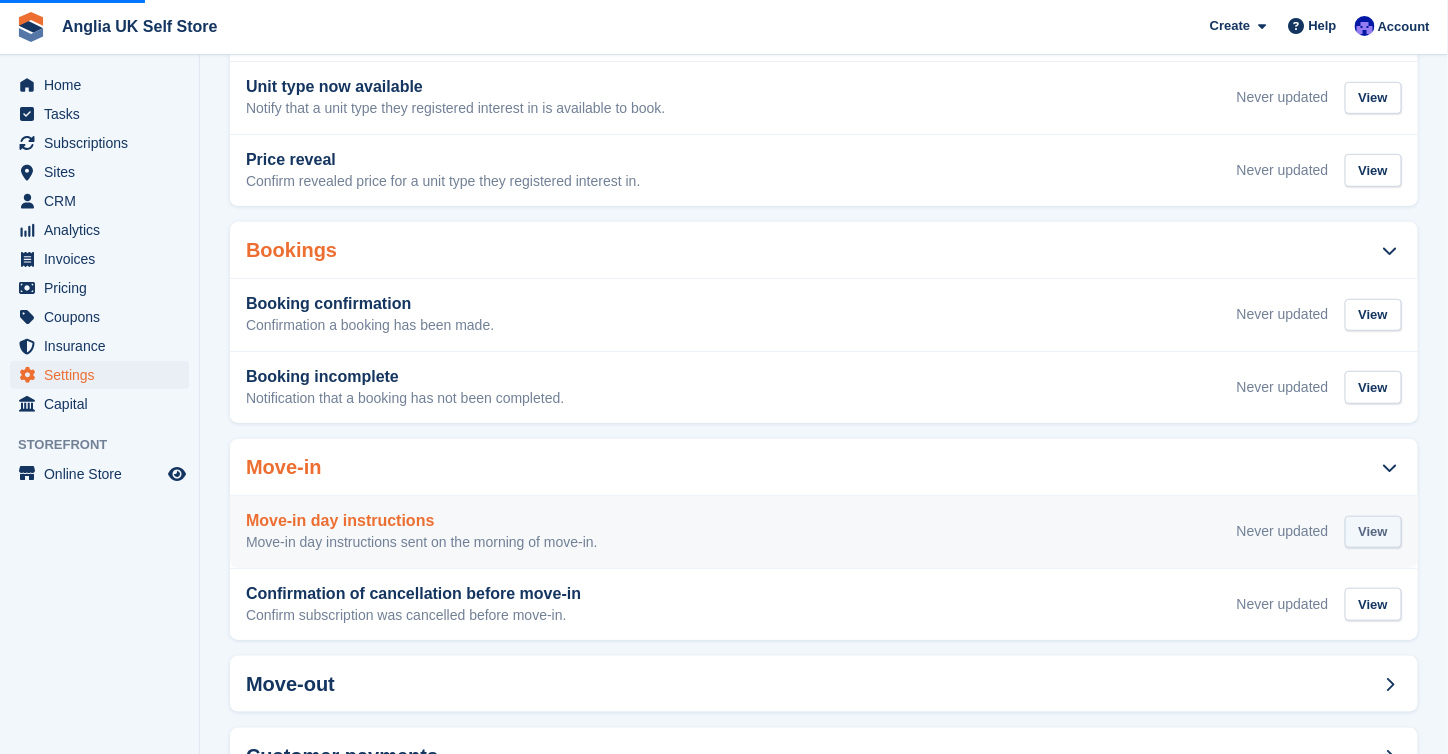 scroll, scrollTop: 0, scrollLeft: 0, axis: both 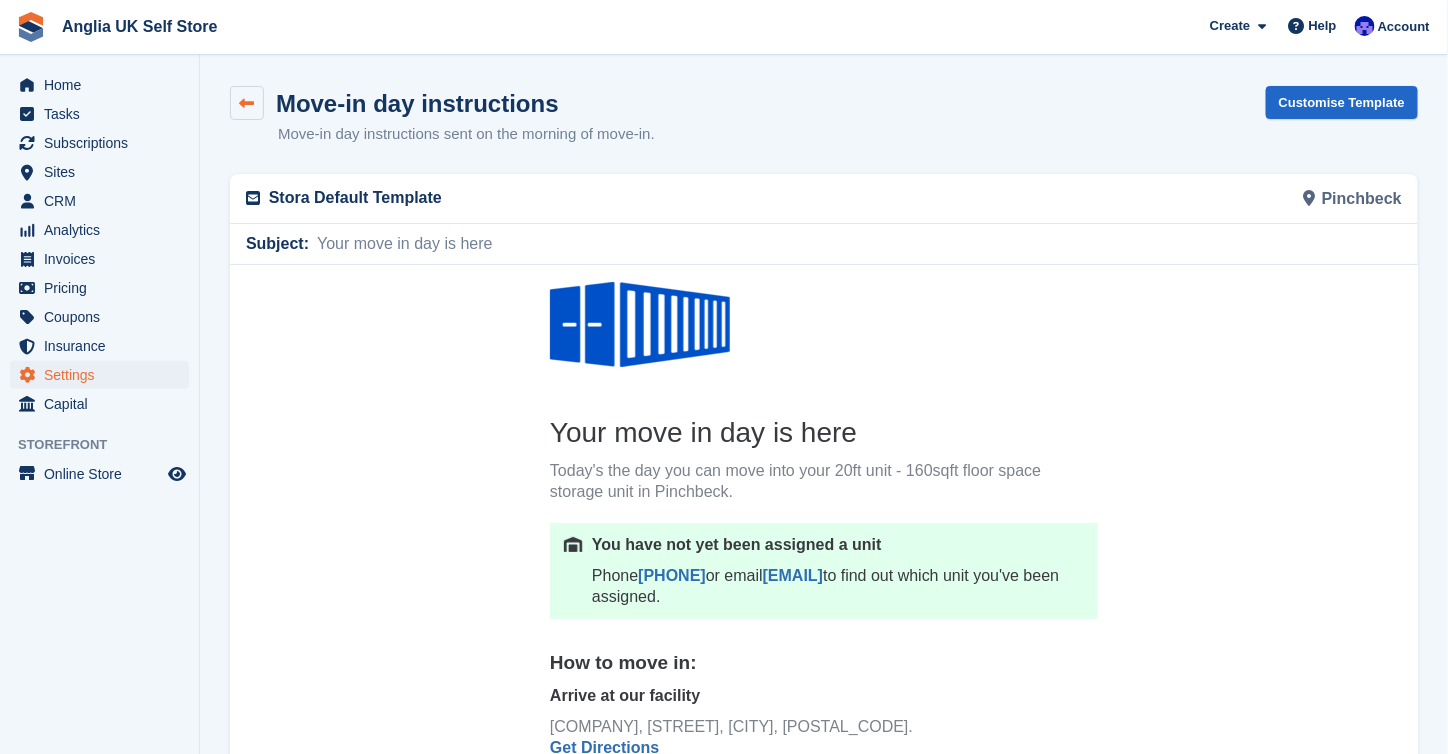 click at bounding box center (247, 103) 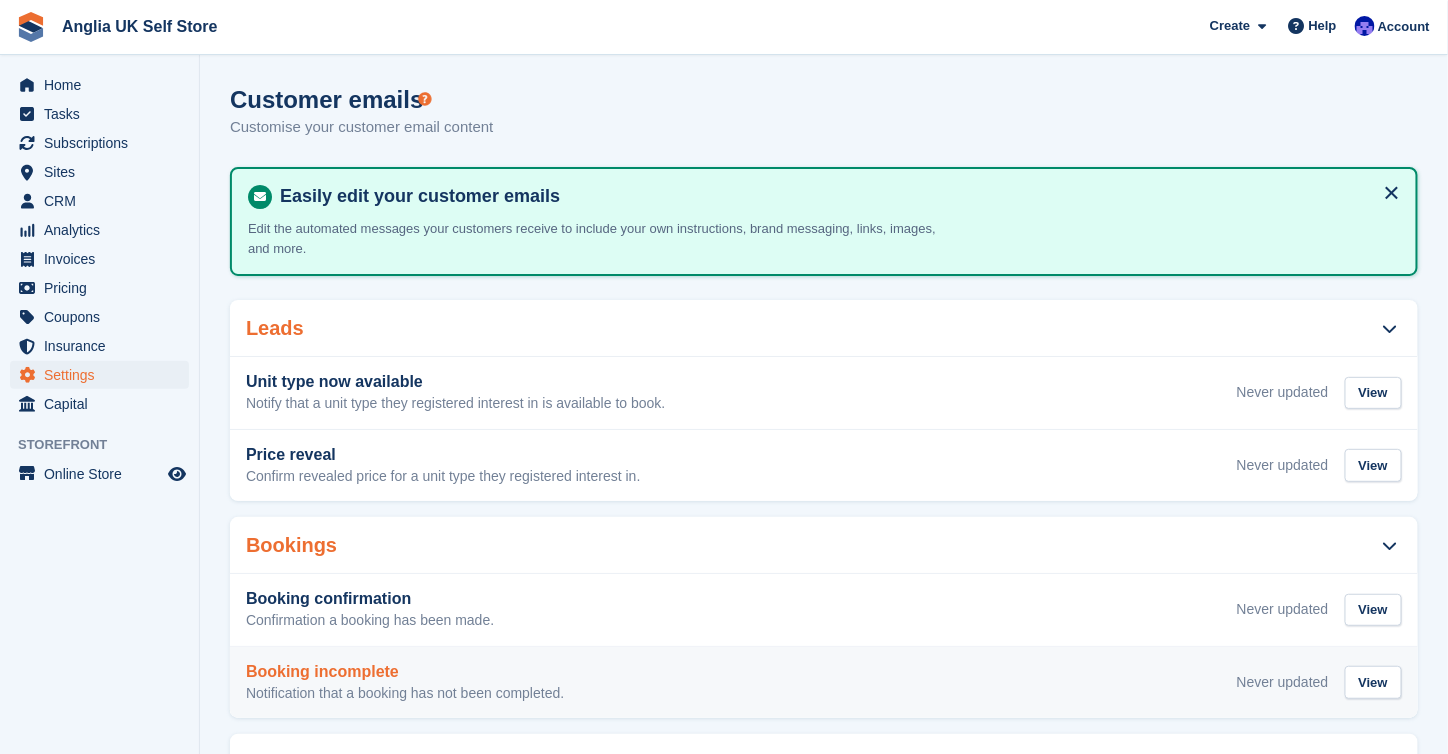 scroll, scrollTop: 439, scrollLeft: 0, axis: vertical 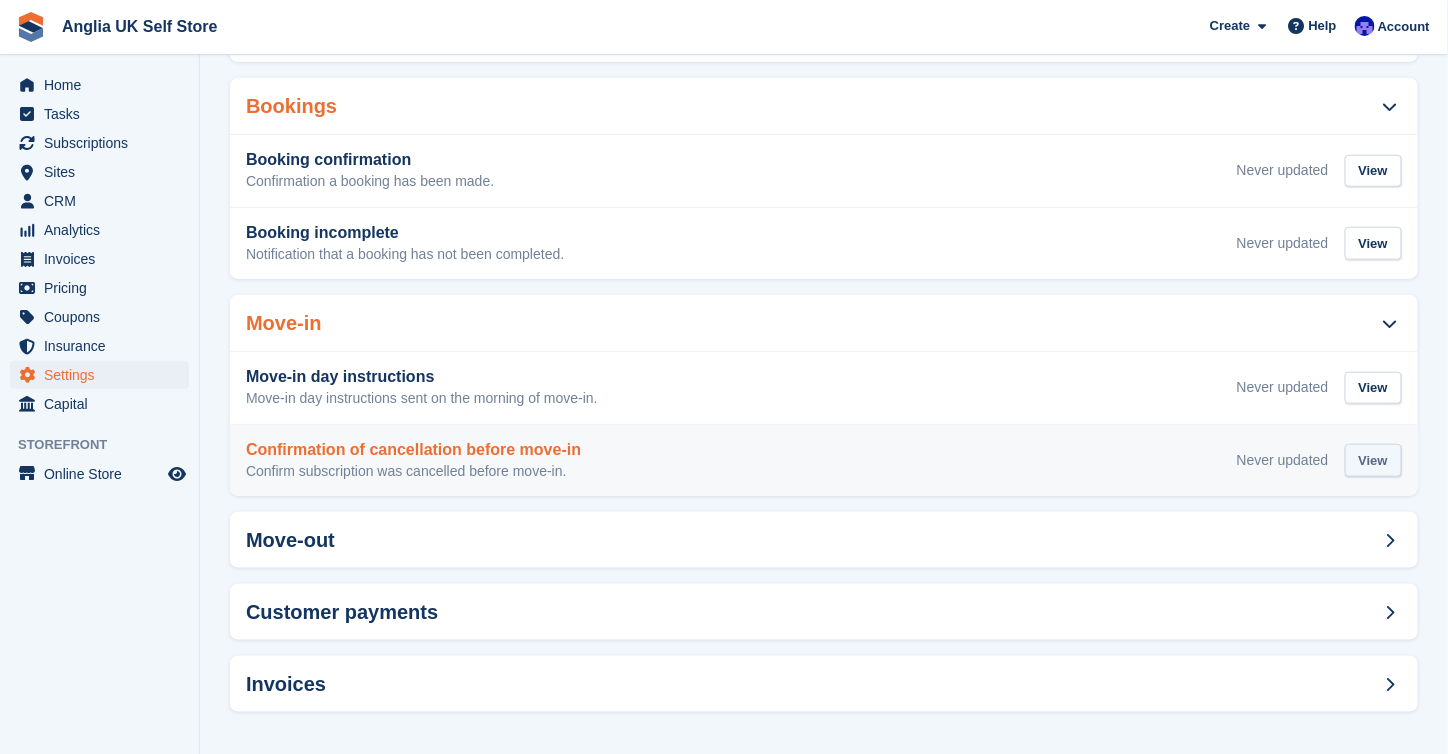 click on "View" at bounding box center (1373, 460) 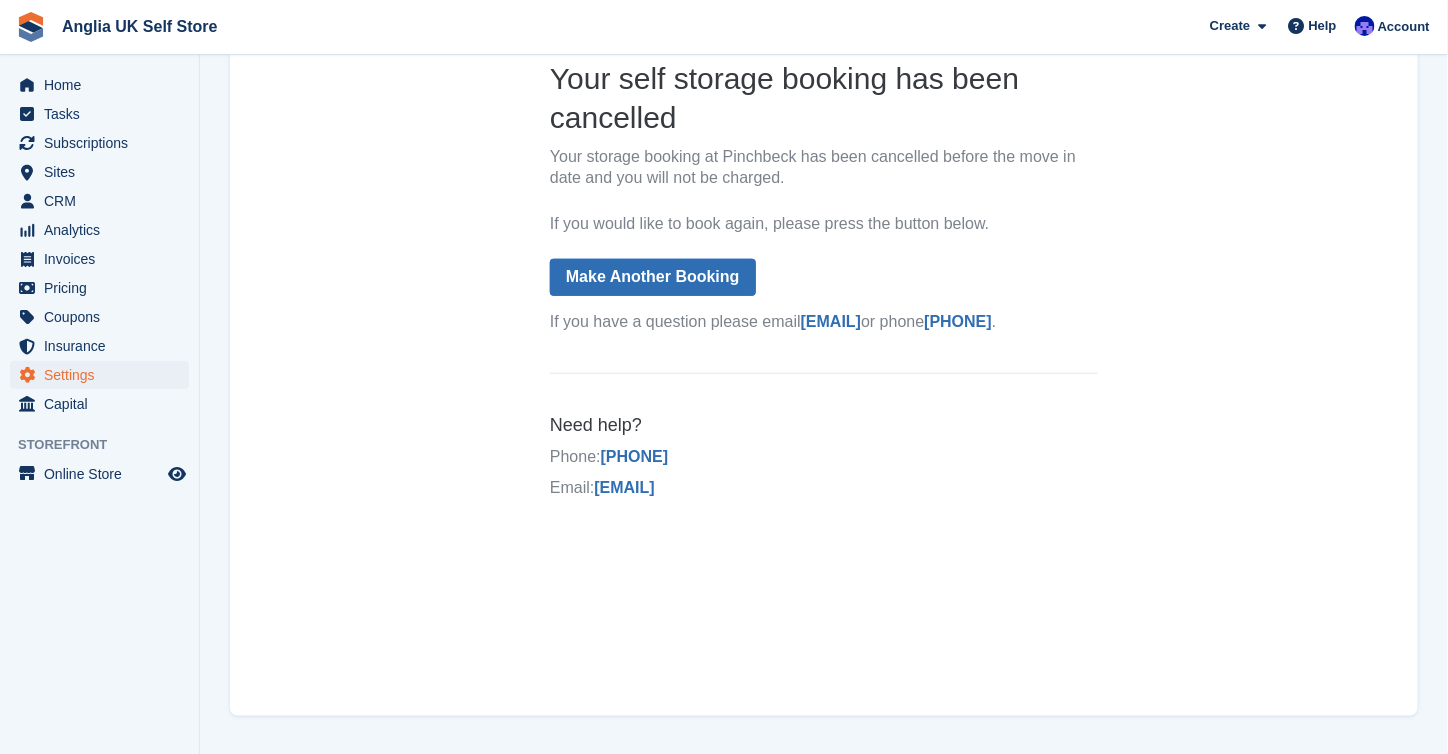scroll, scrollTop: 0, scrollLeft: 0, axis: both 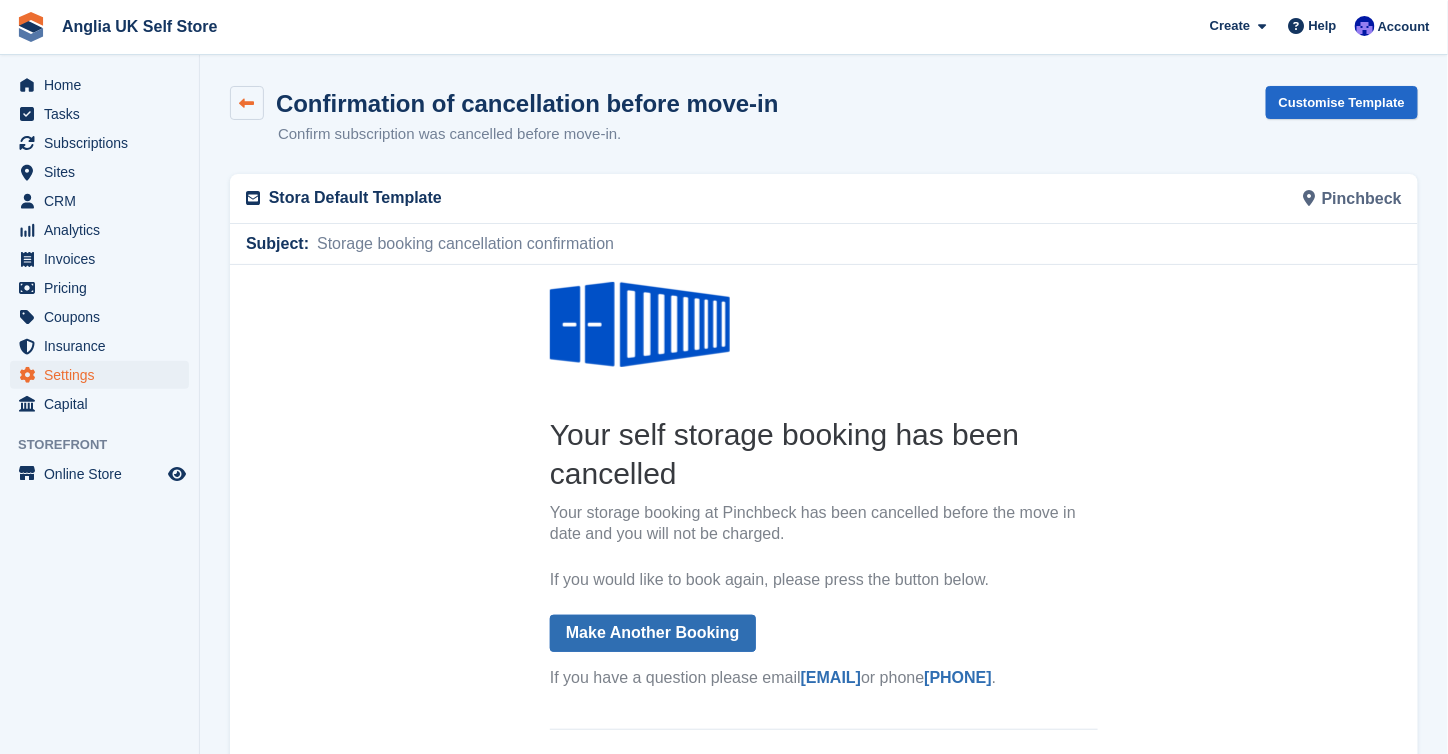 click at bounding box center [247, 103] 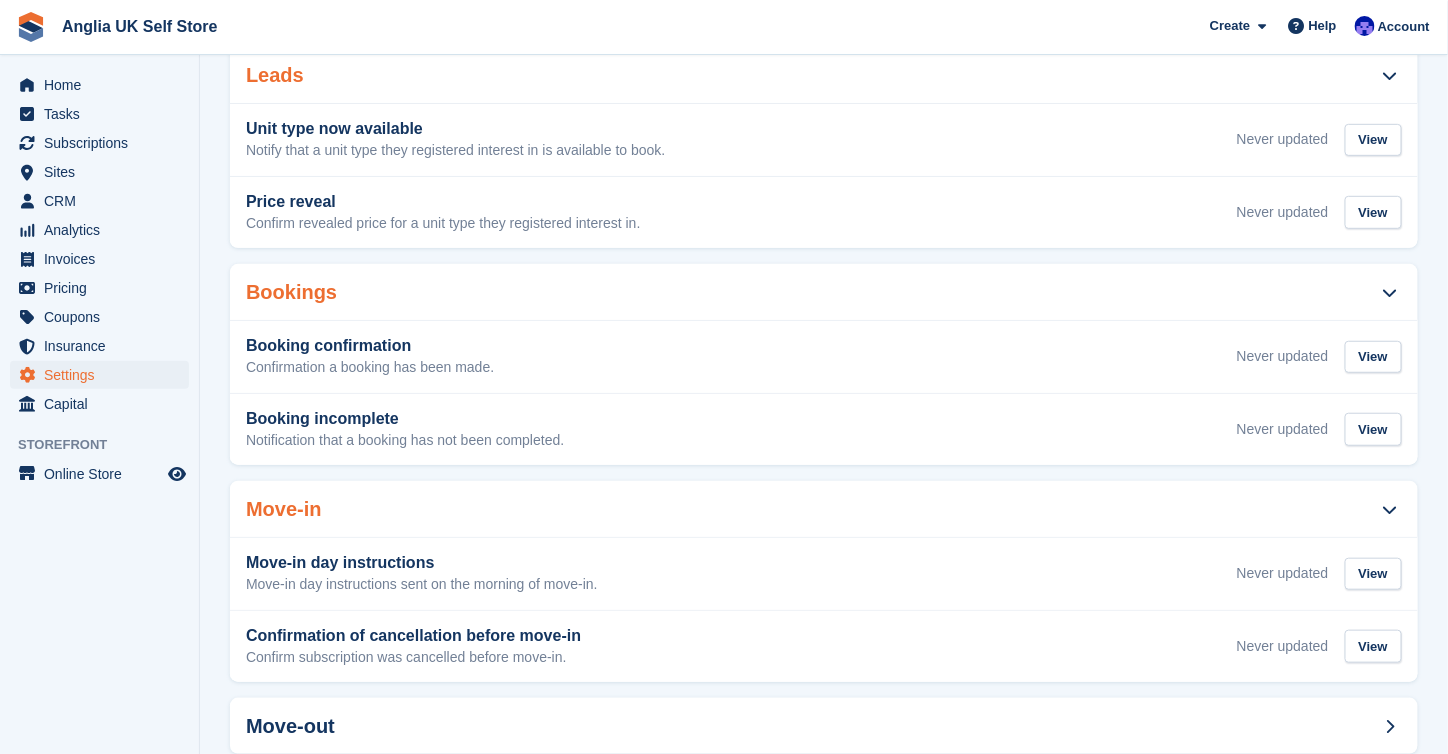 scroll, scrollTop: 439, scrollLeft: 0, axis: vertical 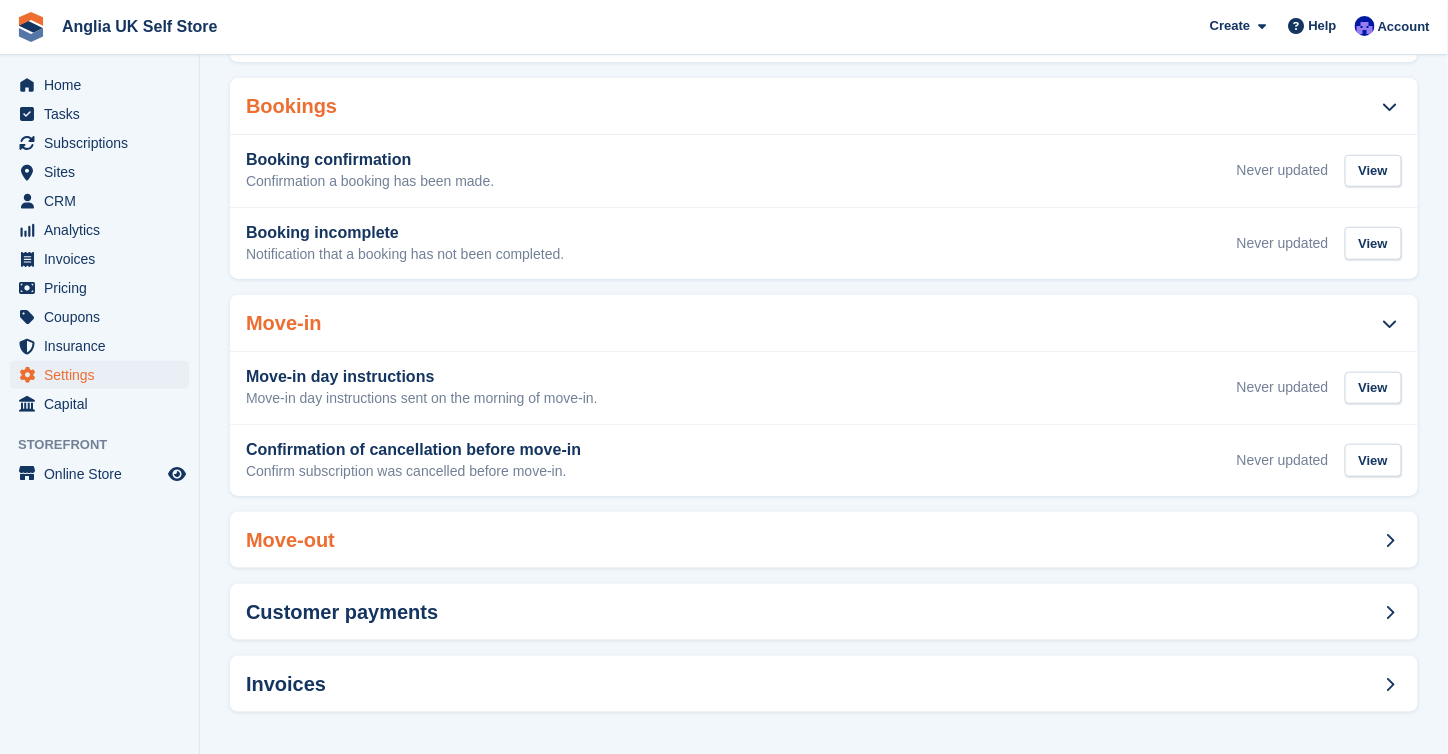 click on "Move-out" at bounding box center [824, 540] 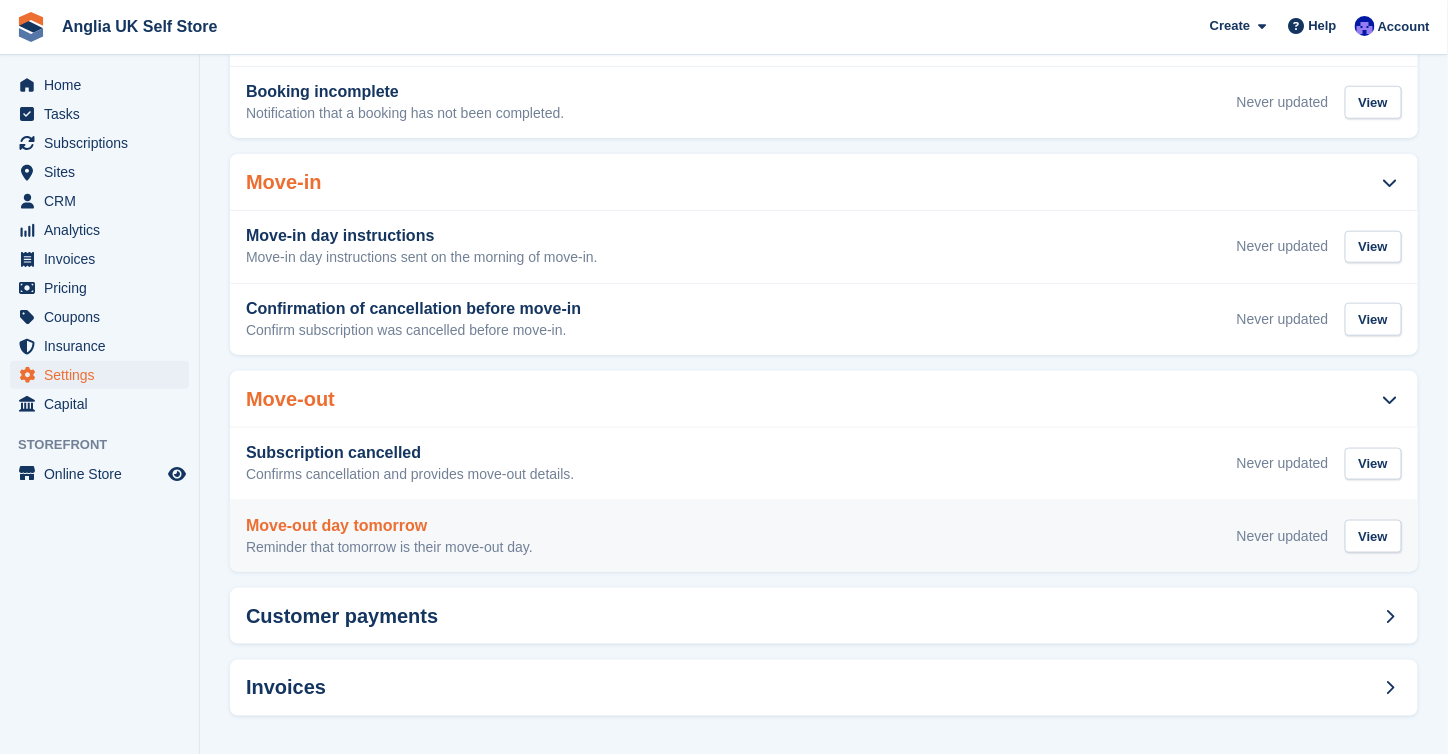 scroll, scrollTop: 584, scrollLeft: 0, axis: vertical 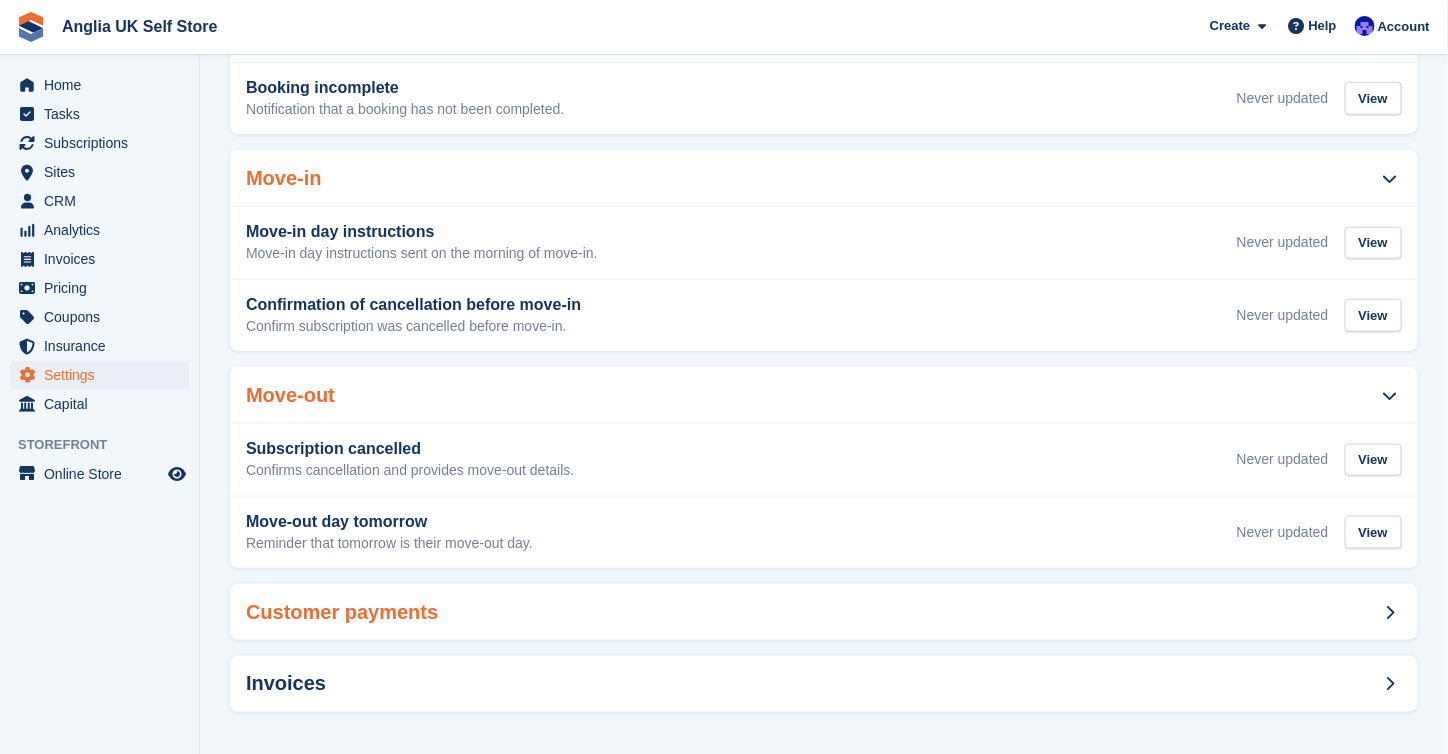 click on "Customer payments" at bounding box center [824, 612] 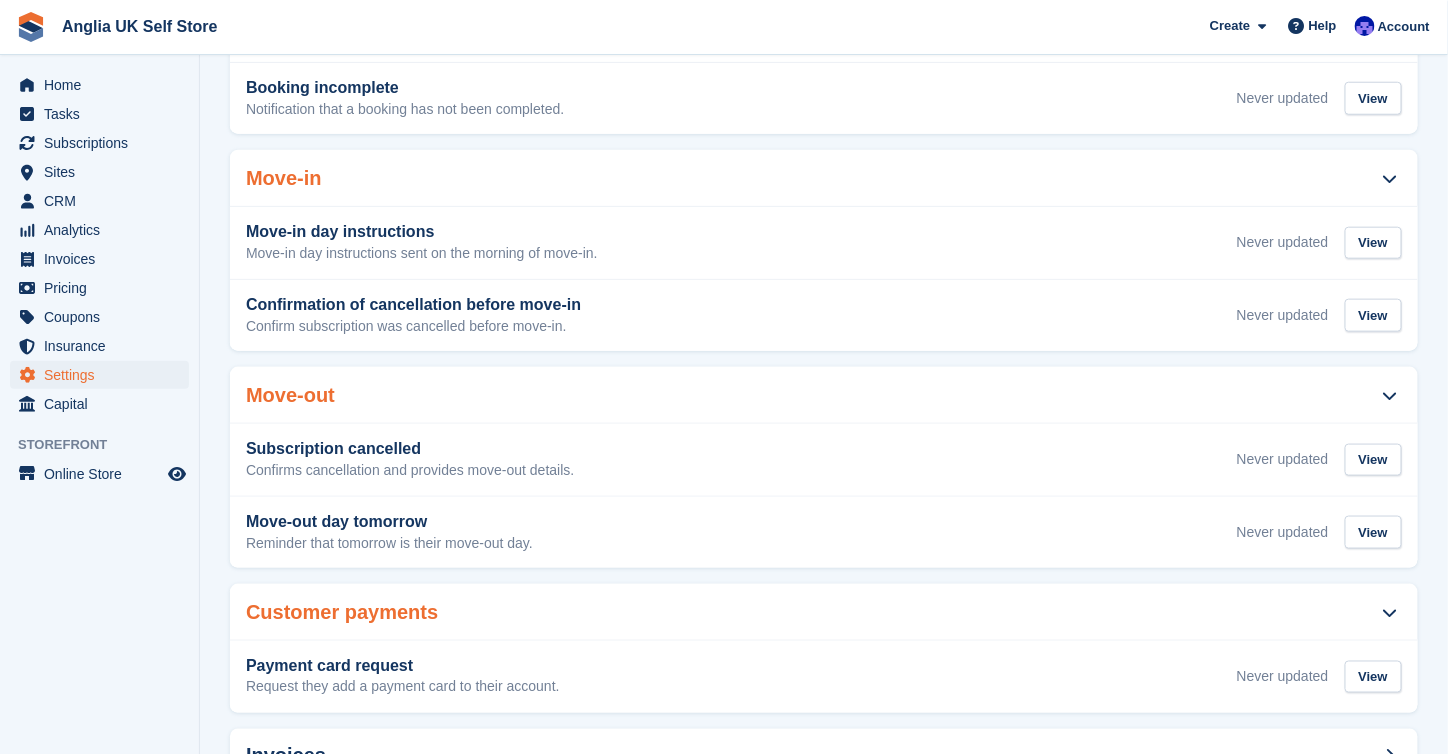 scroll, scrollTop: 656, scrollLeft: 0, axis: vertical 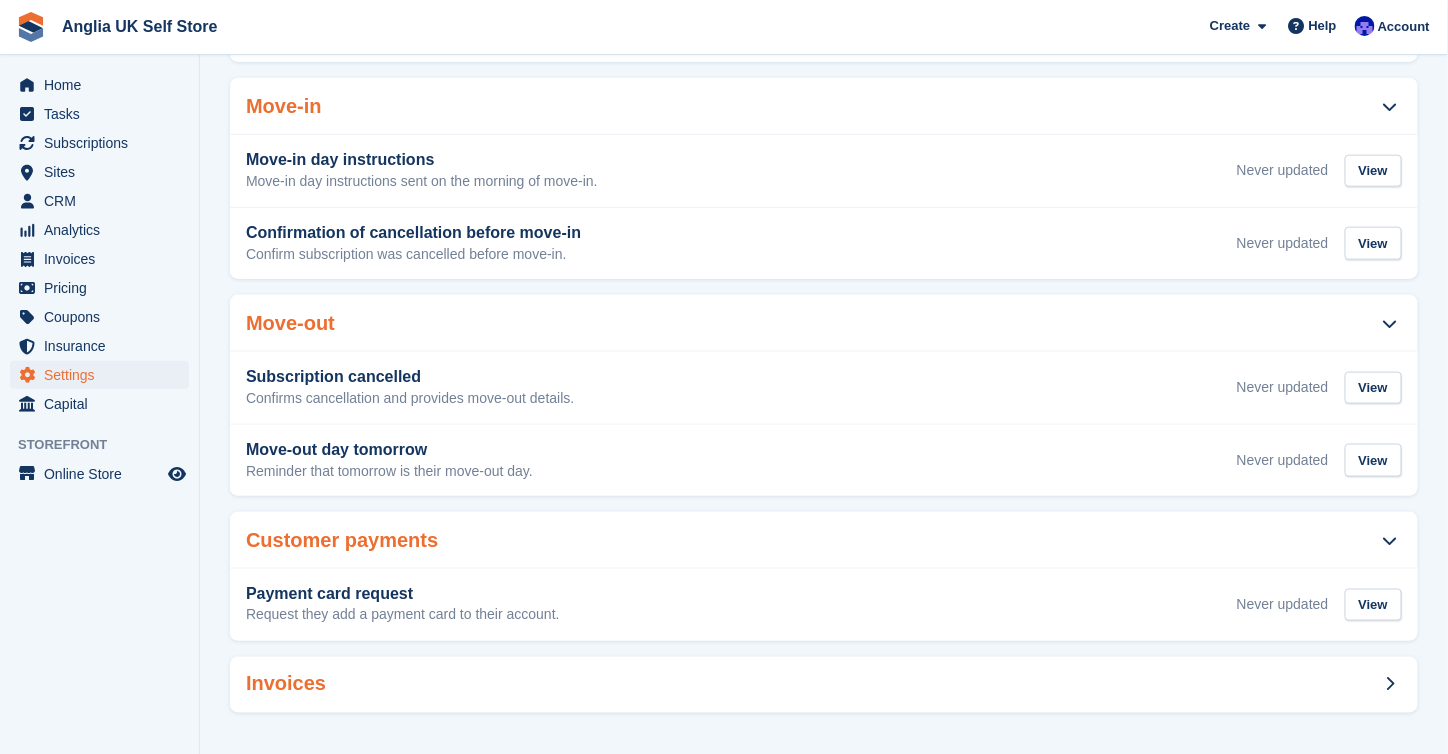 click on "Invoices" at bounding box center (824, 685) 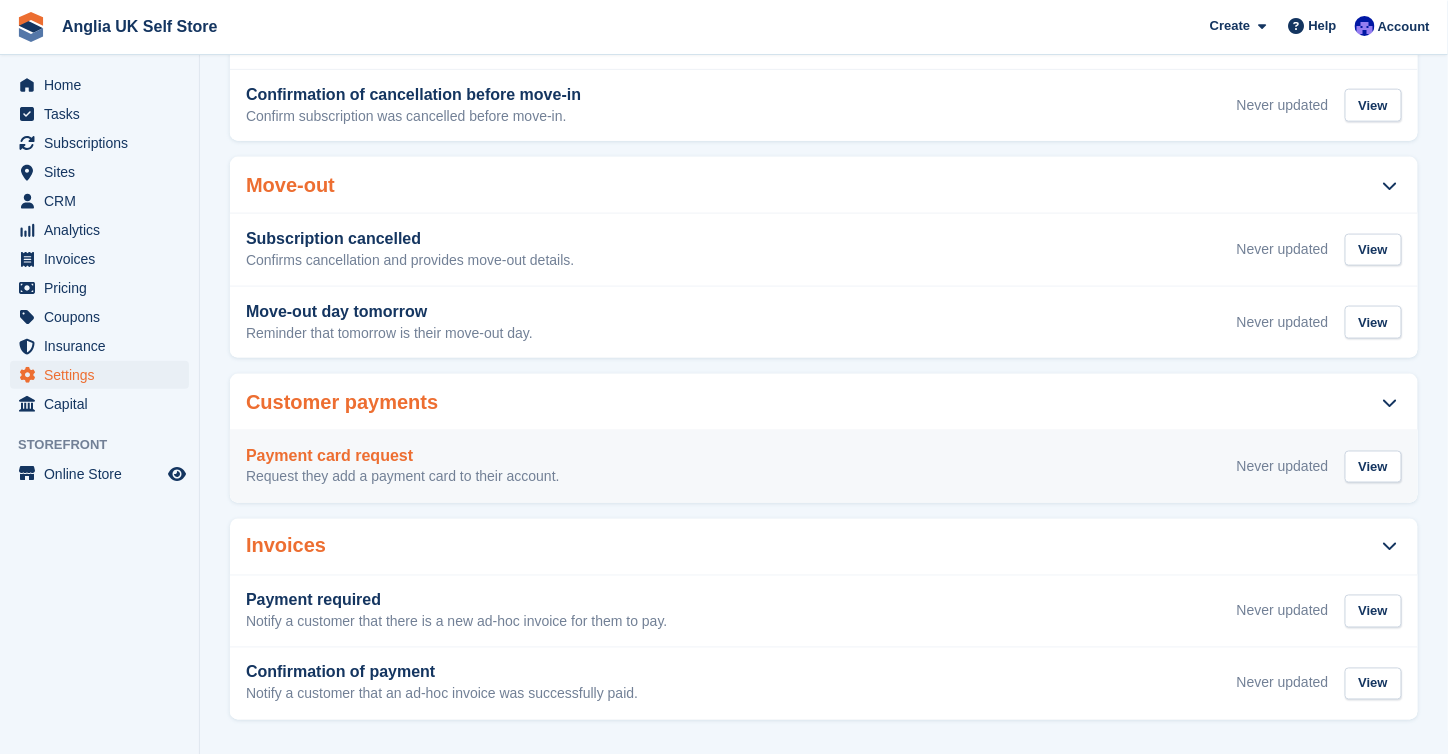 scroll, scrollTop: 800, scrollLeft: 0, axis: vertical 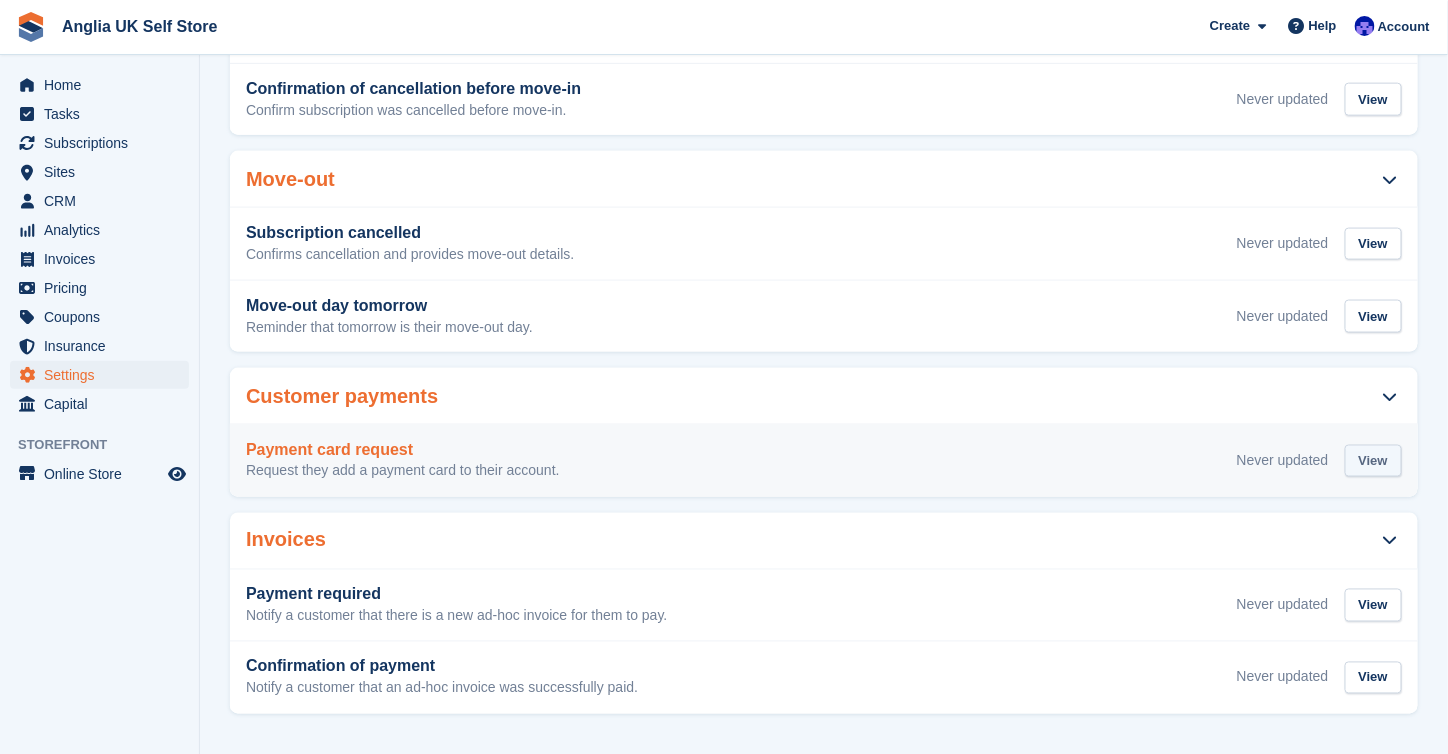 click on "View" at bounding box center [1373, 461] 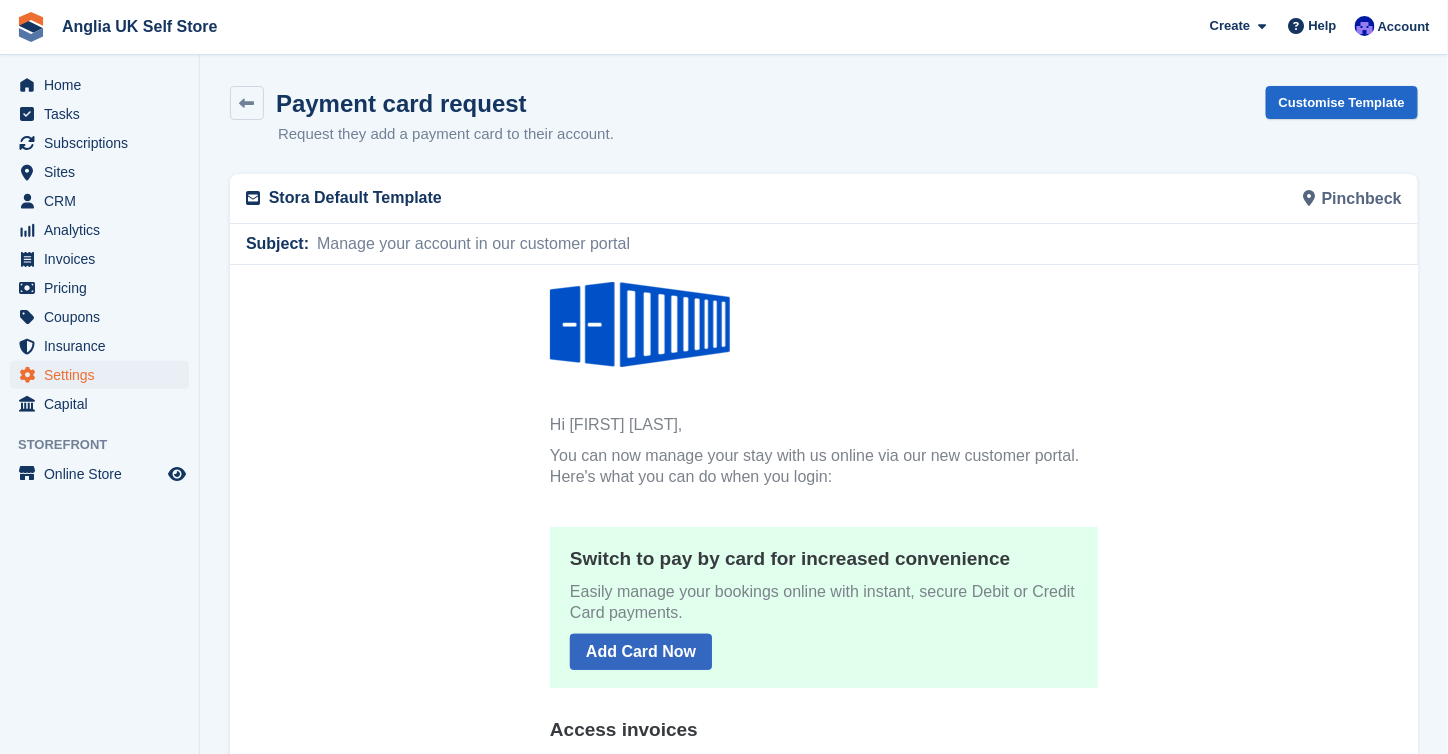 scroll, scrollTop: 57, scrollLeft: 0, axis: vertical 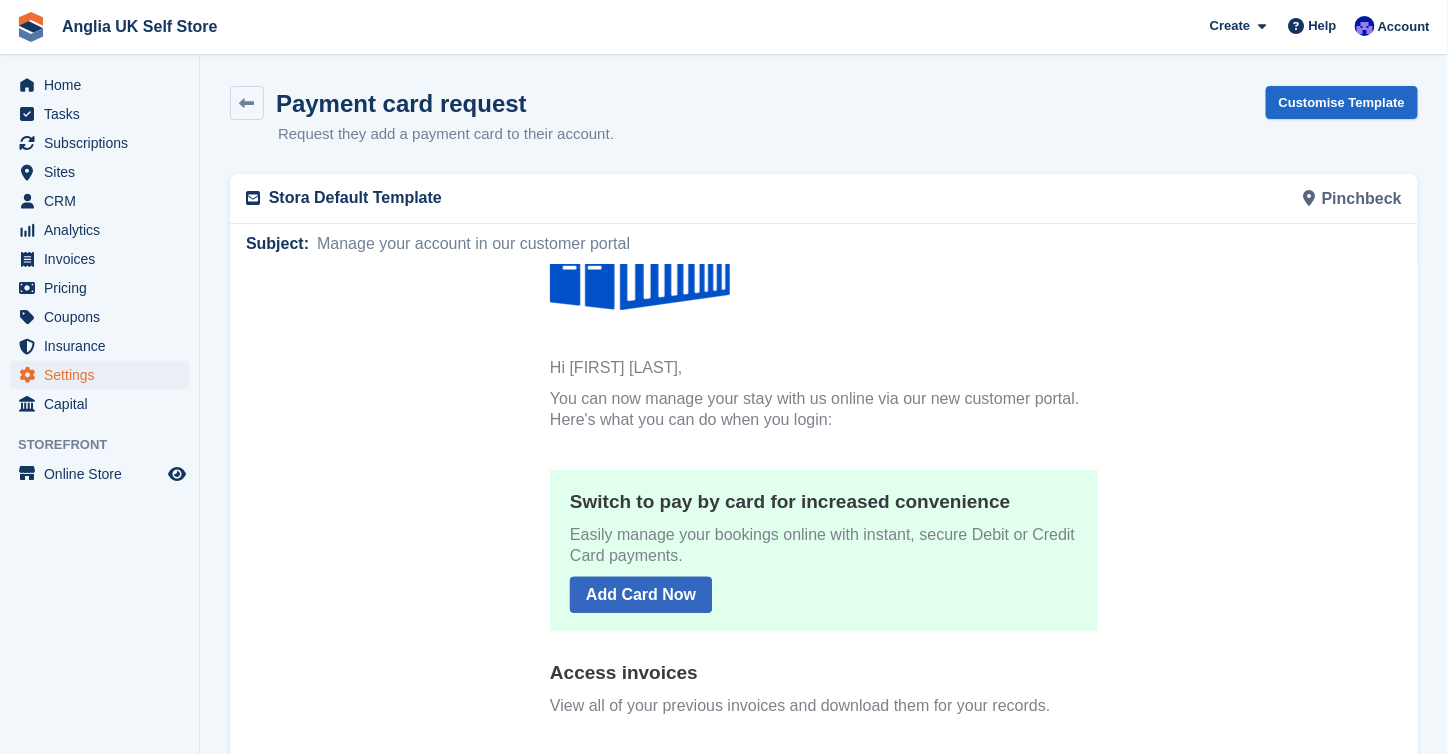 click on "Add Card Now" at bounding box center (640, 594) 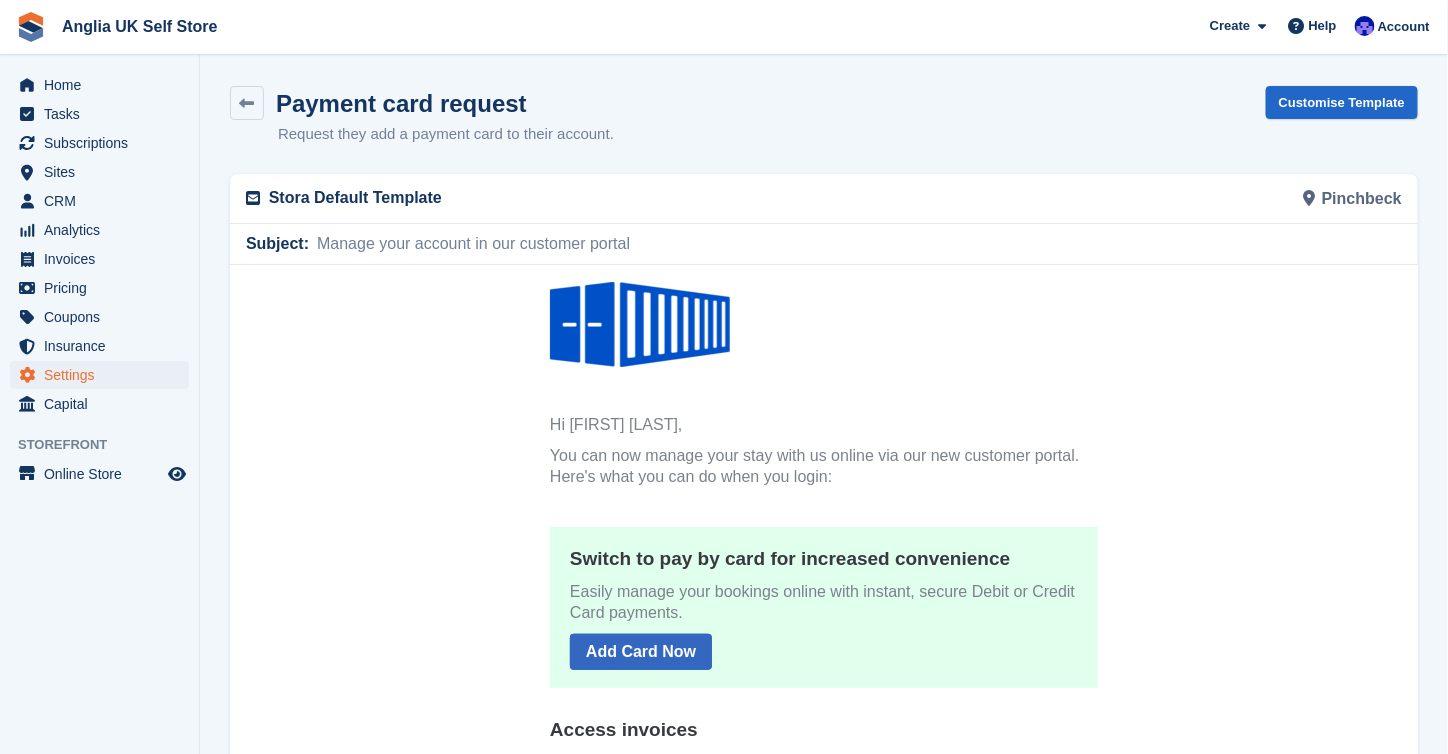 scroll, scrollTop: 209, scrollLeft: 0, axis: vertical 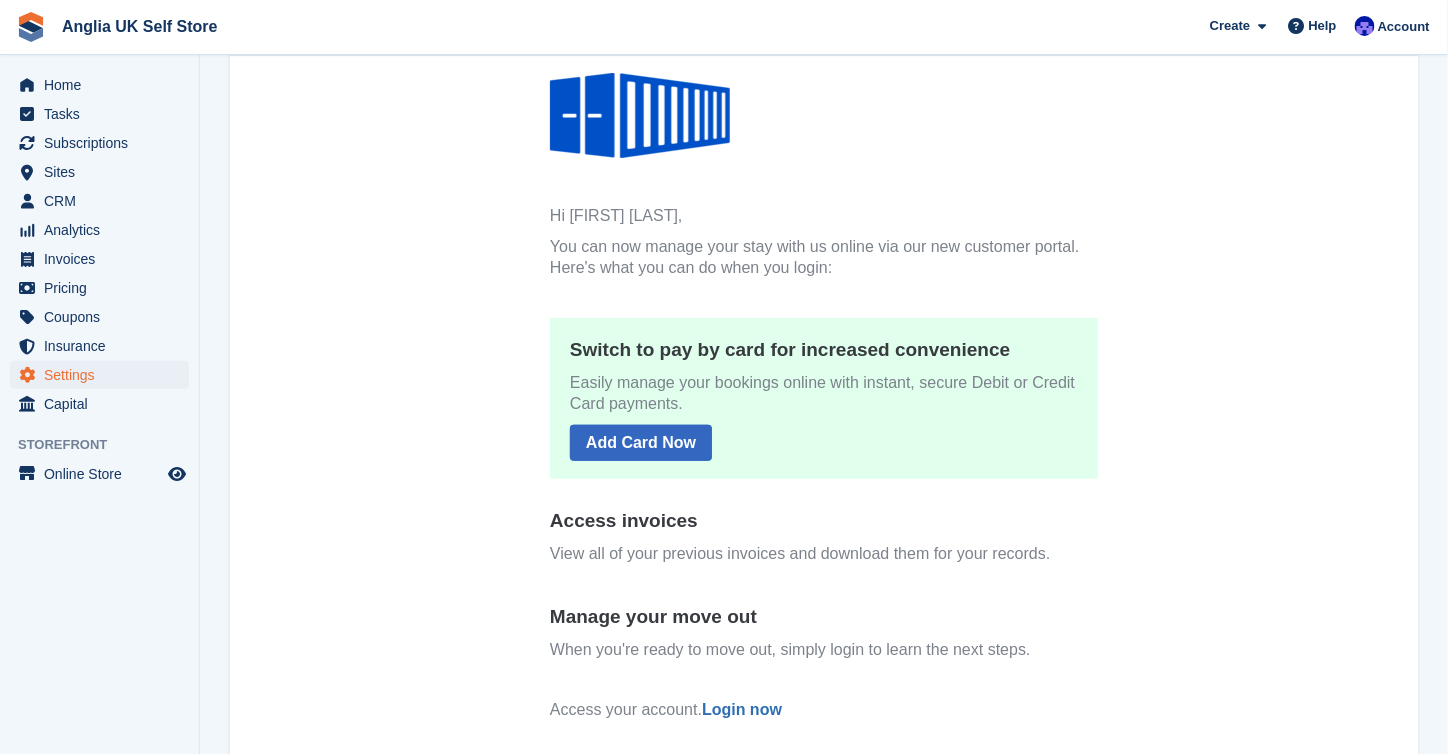 click on "Switch to pay by card for increased convenience
Easily manage your bookings online with instant, secure Debit or Credit Card payments.
Add Card Now" at bounding box center [823, 397] 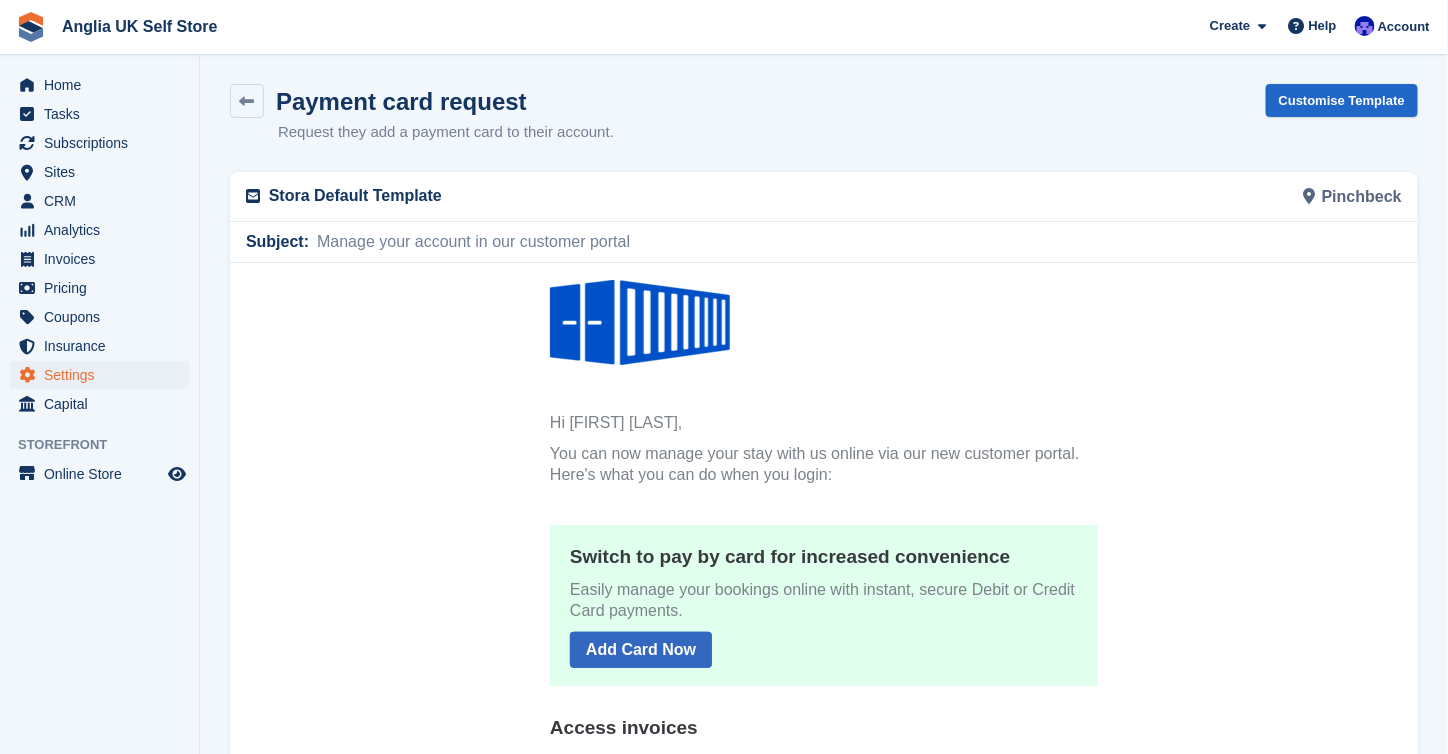 scroll, scrollTop: 0, scrollLeft: 0, axis: both 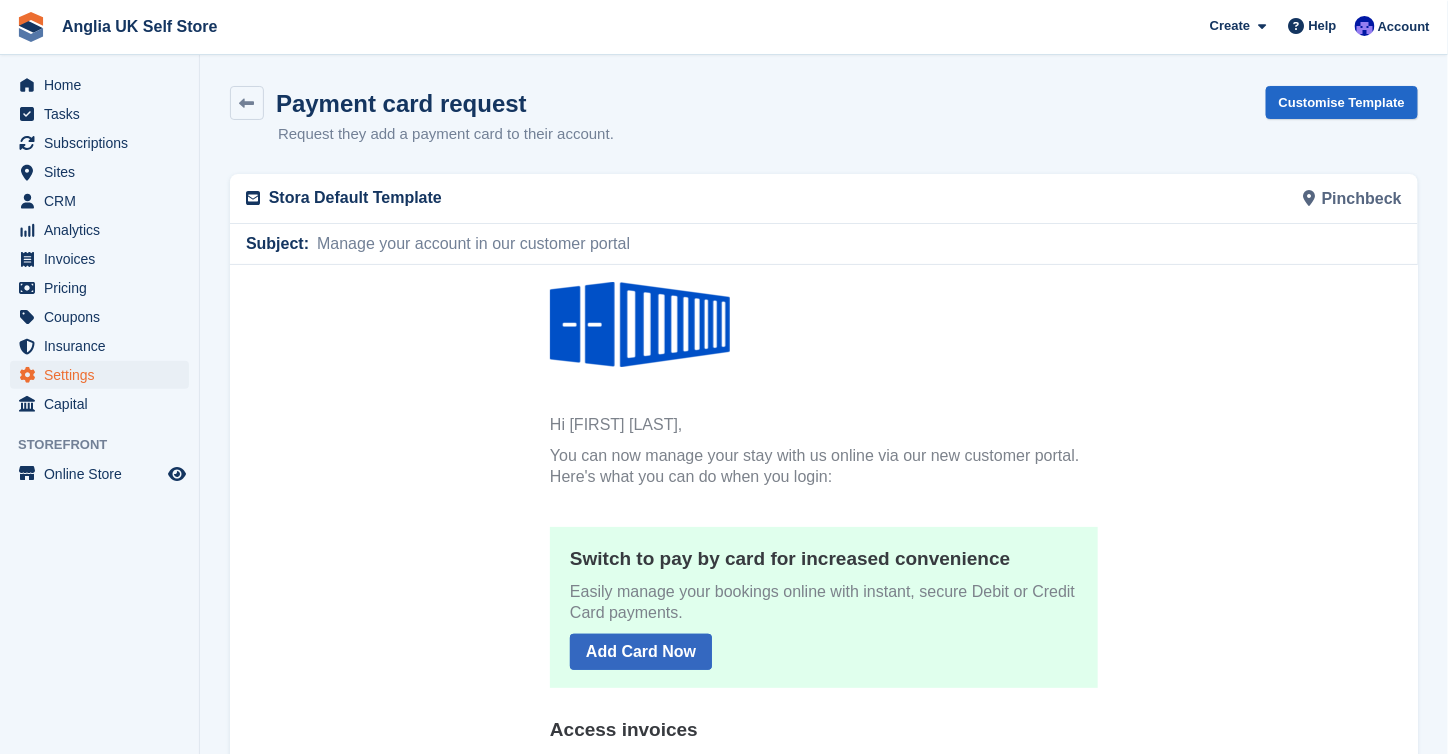 click on "Payment card request
Request they add a payment card to their account.
Customise Template
Stora Default Template
Pinchbeck
Subject:
Manage your account in our customer portal" at bounding box center (824, 557) 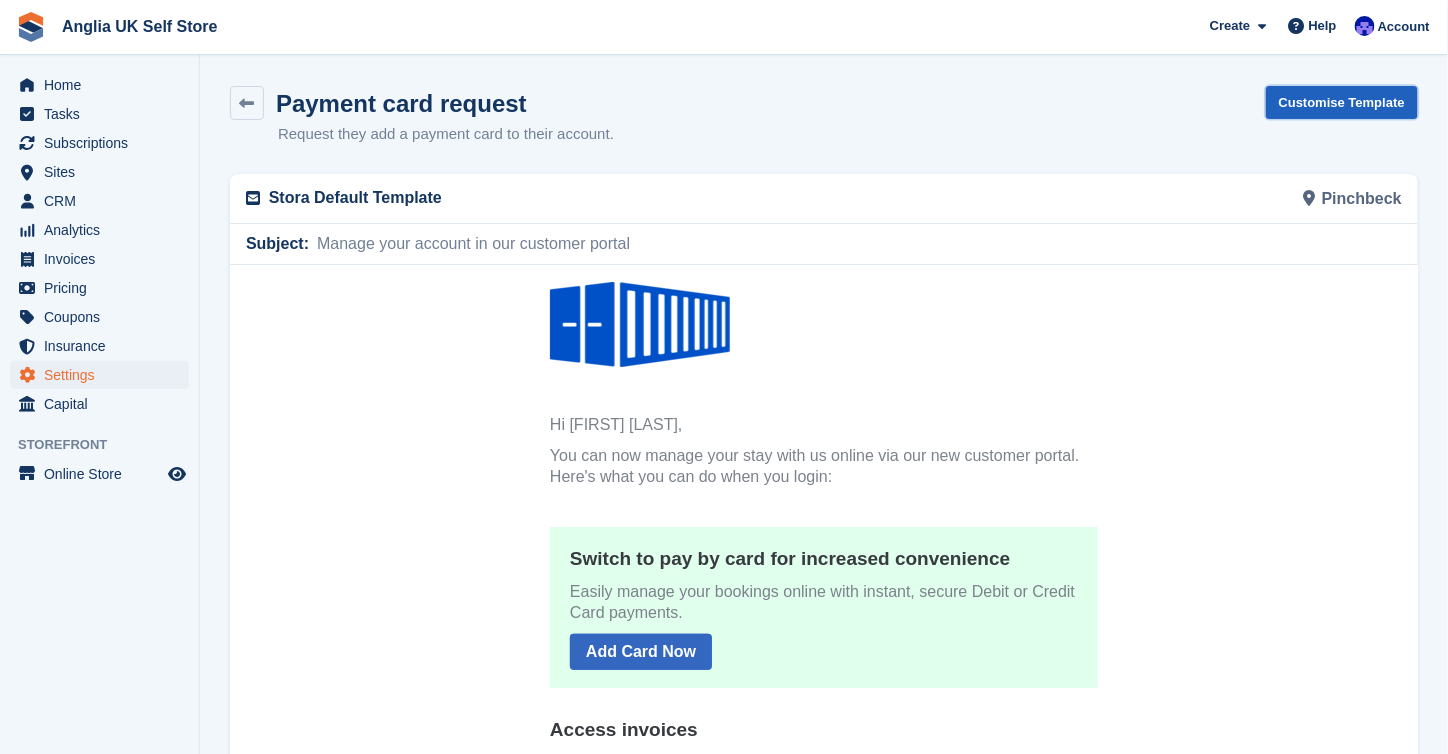 click on "Customise Template" at bounding box center [1342, 102] 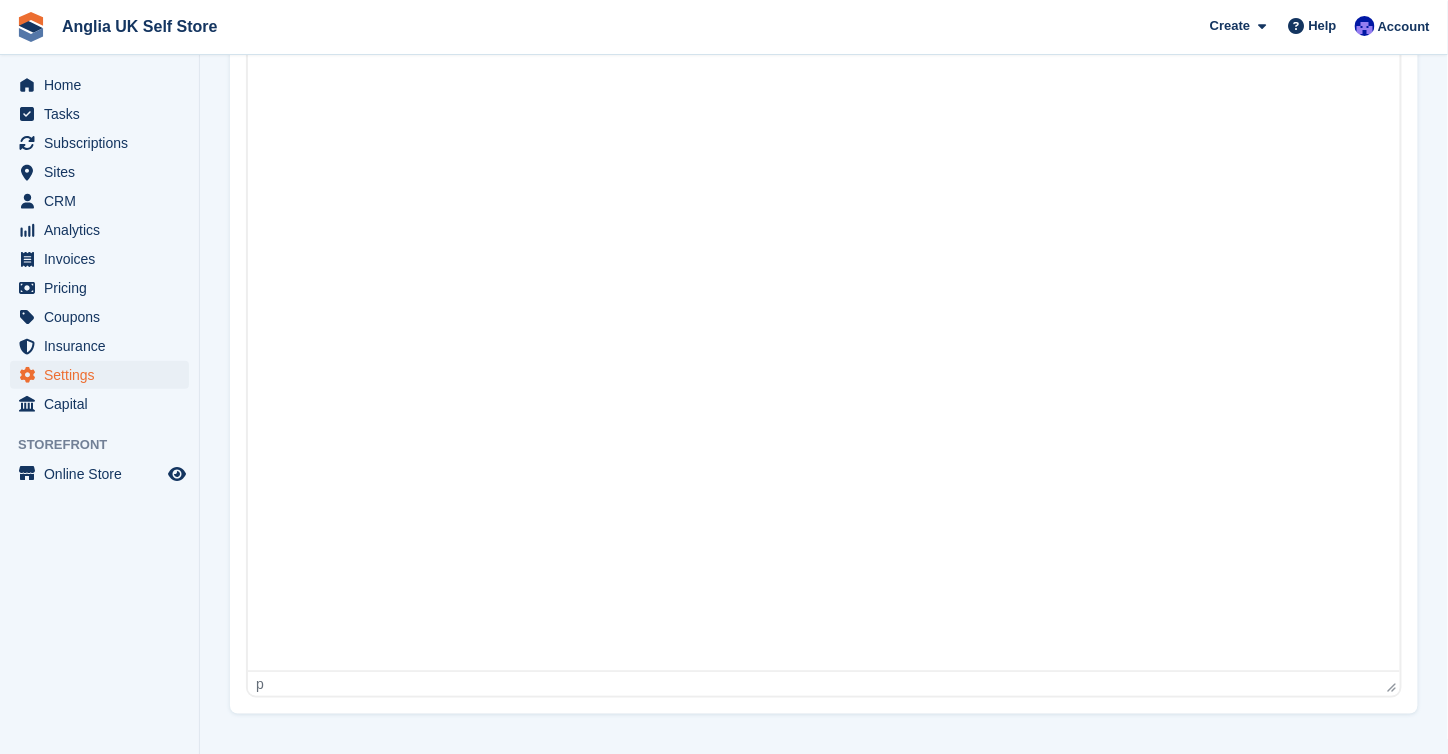 scroll, scrollTop: 0, scrollLeft: 0, axis: both 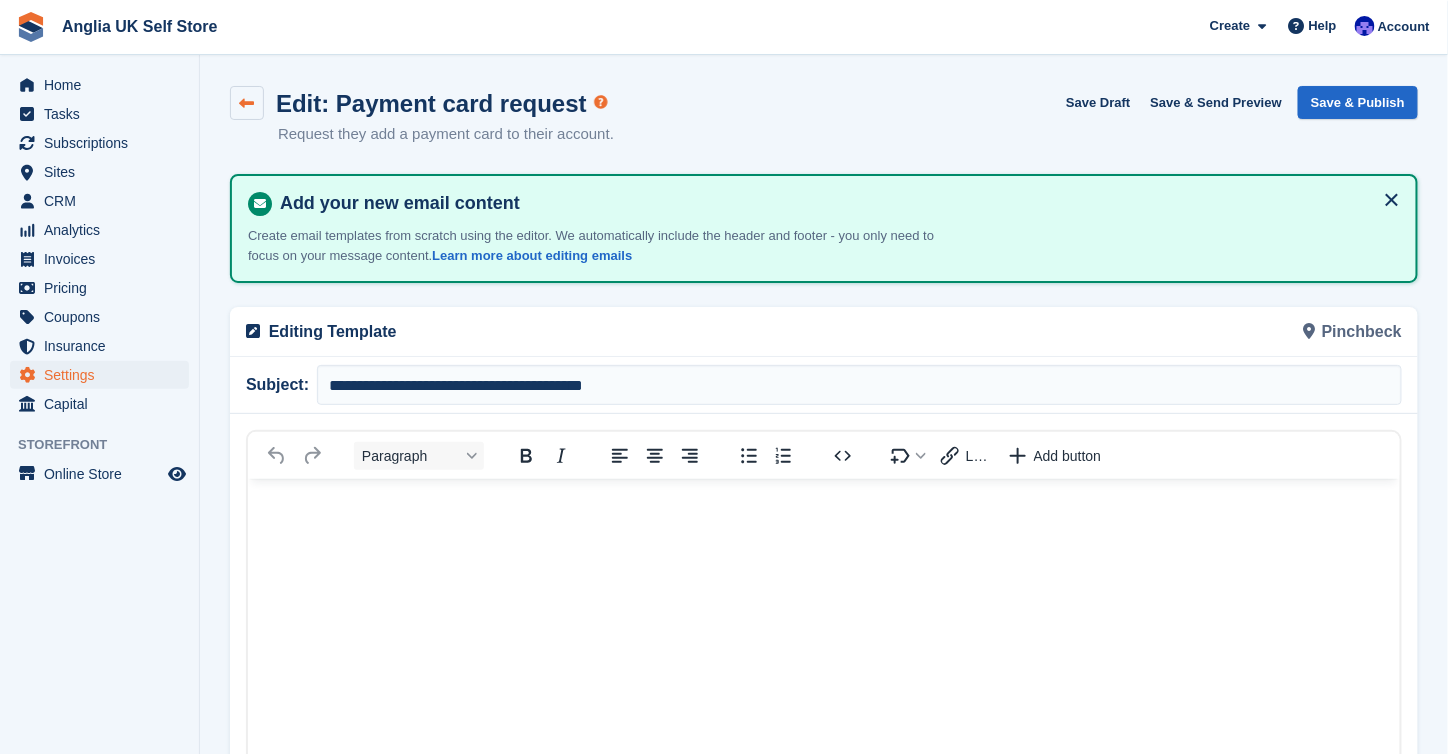 click at bounding box center [247, 103] 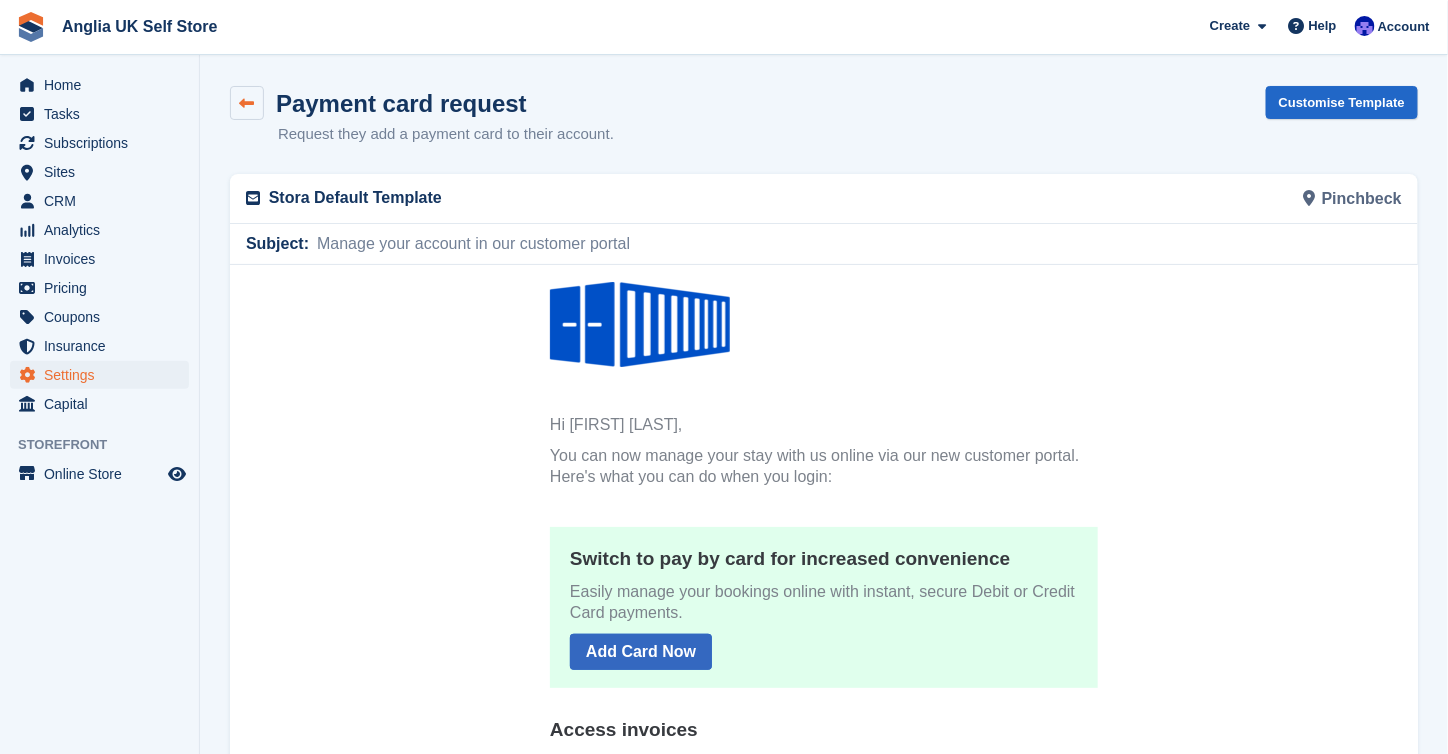 scroll, scrollTop: 0, scrollLeft: 0, axis: both 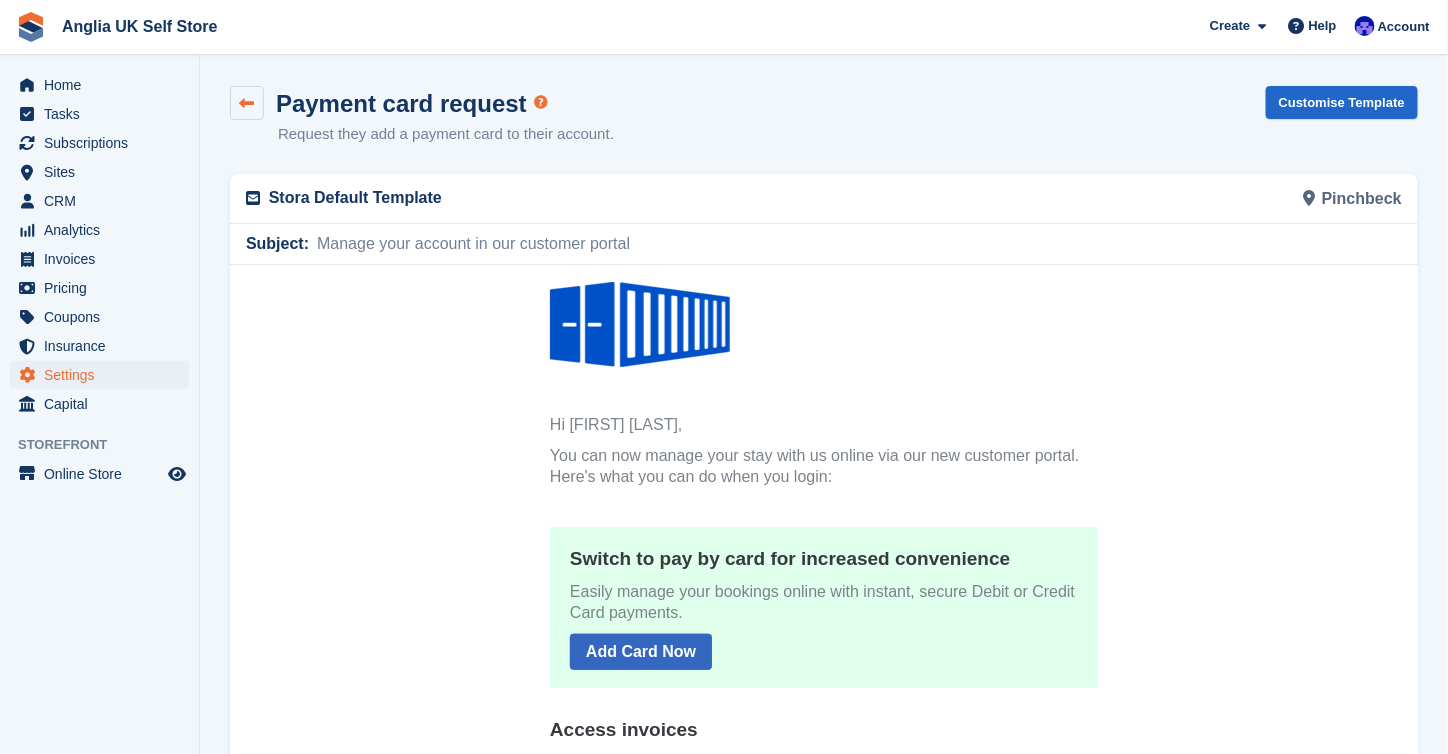 click at bounding box center [247, 103] 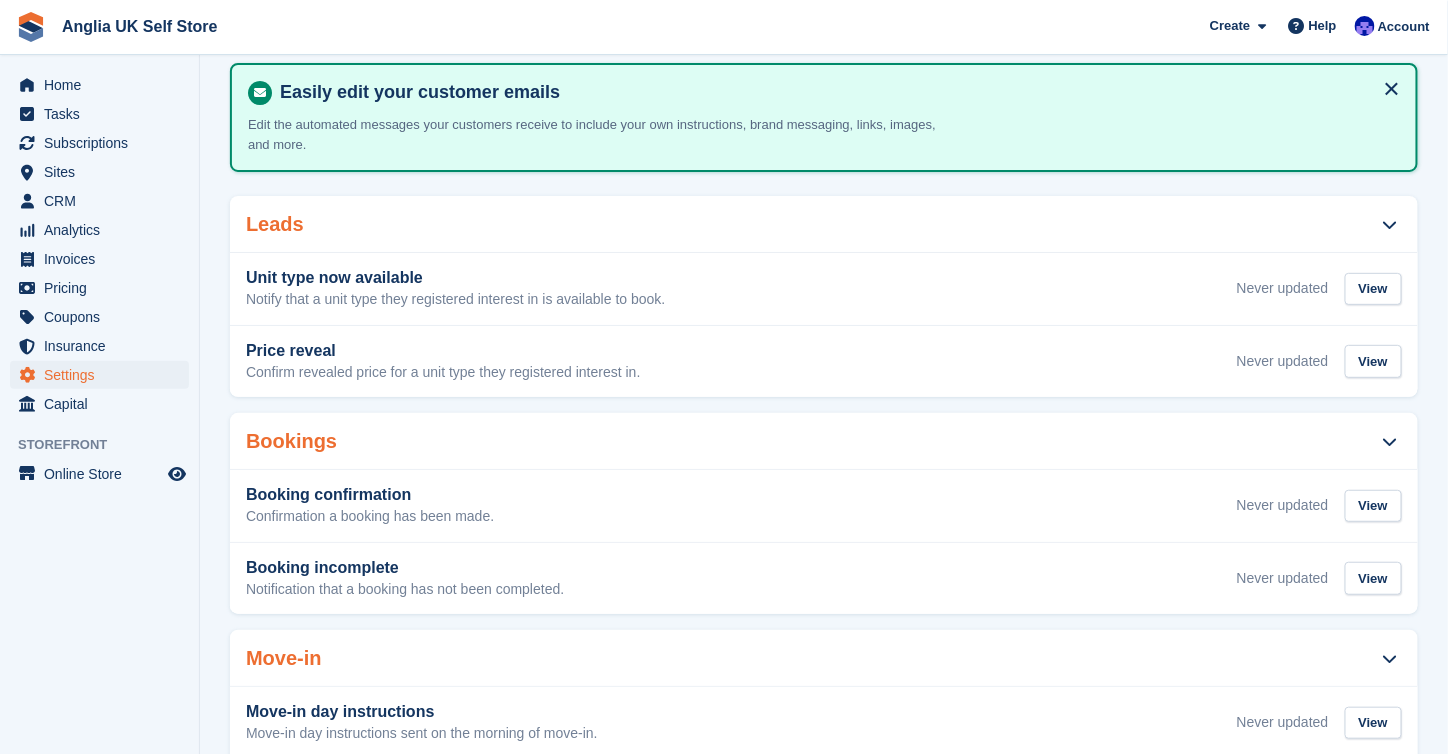 scroll, scrollTop: 100, scrollLeft: 0, axis: vertical 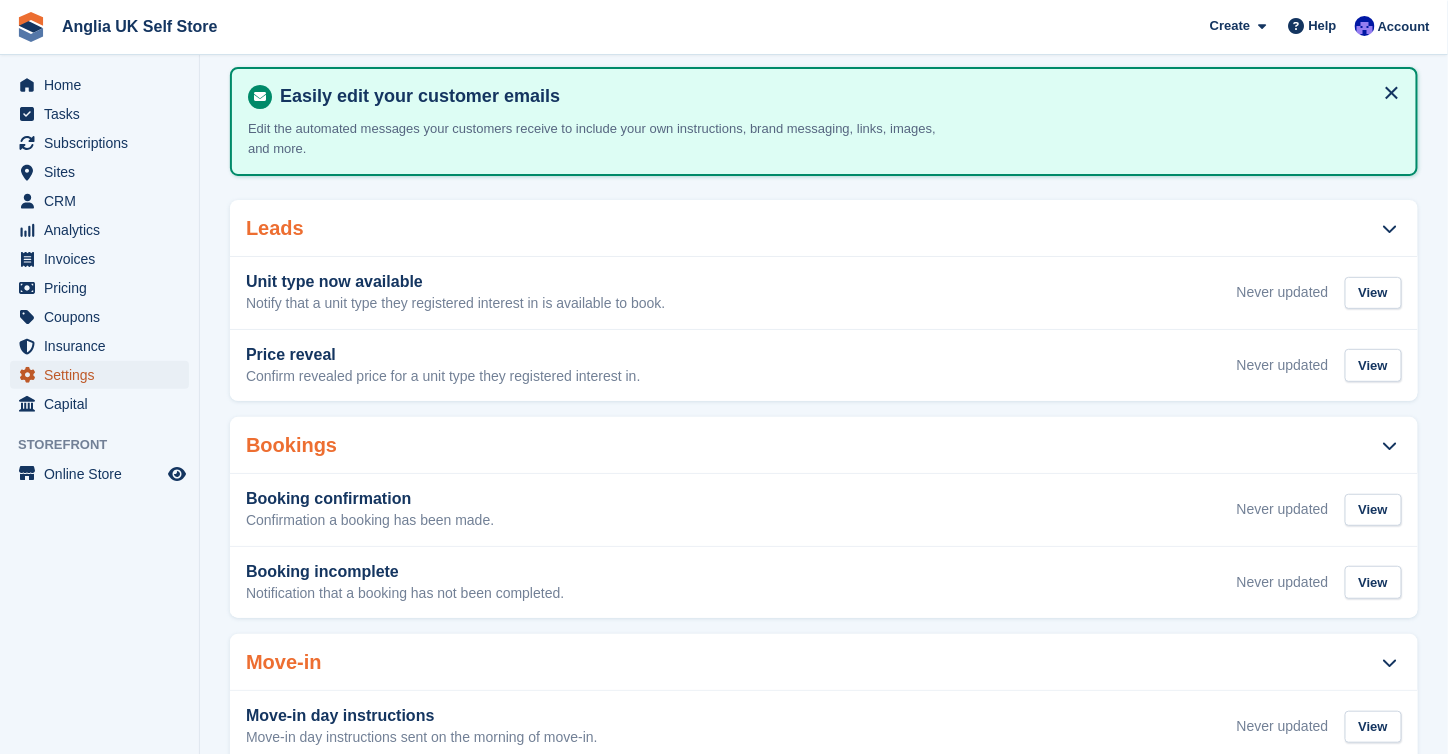 click on "Settings" at bounding box center [104, 375] 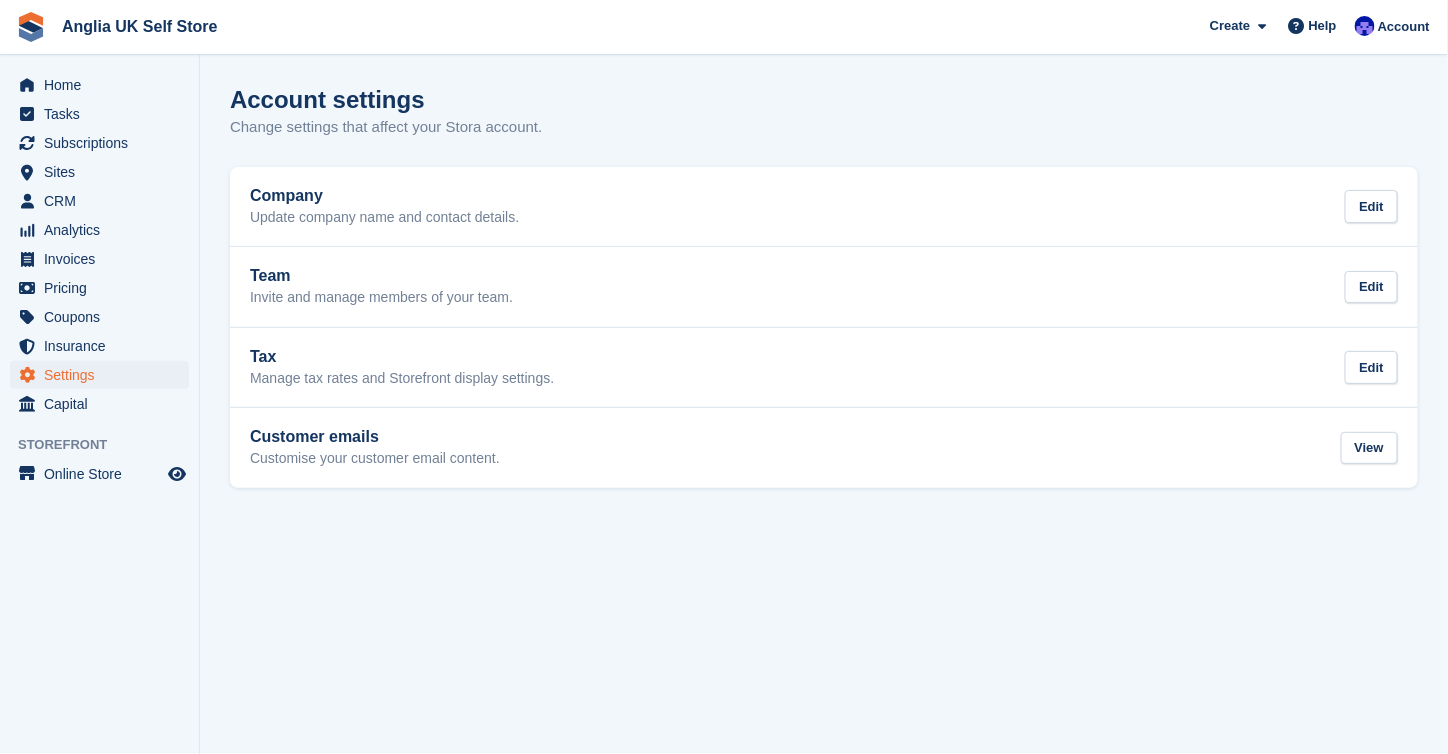 scroll, scrollTop: 0, scrollLeft: 0, axis: both 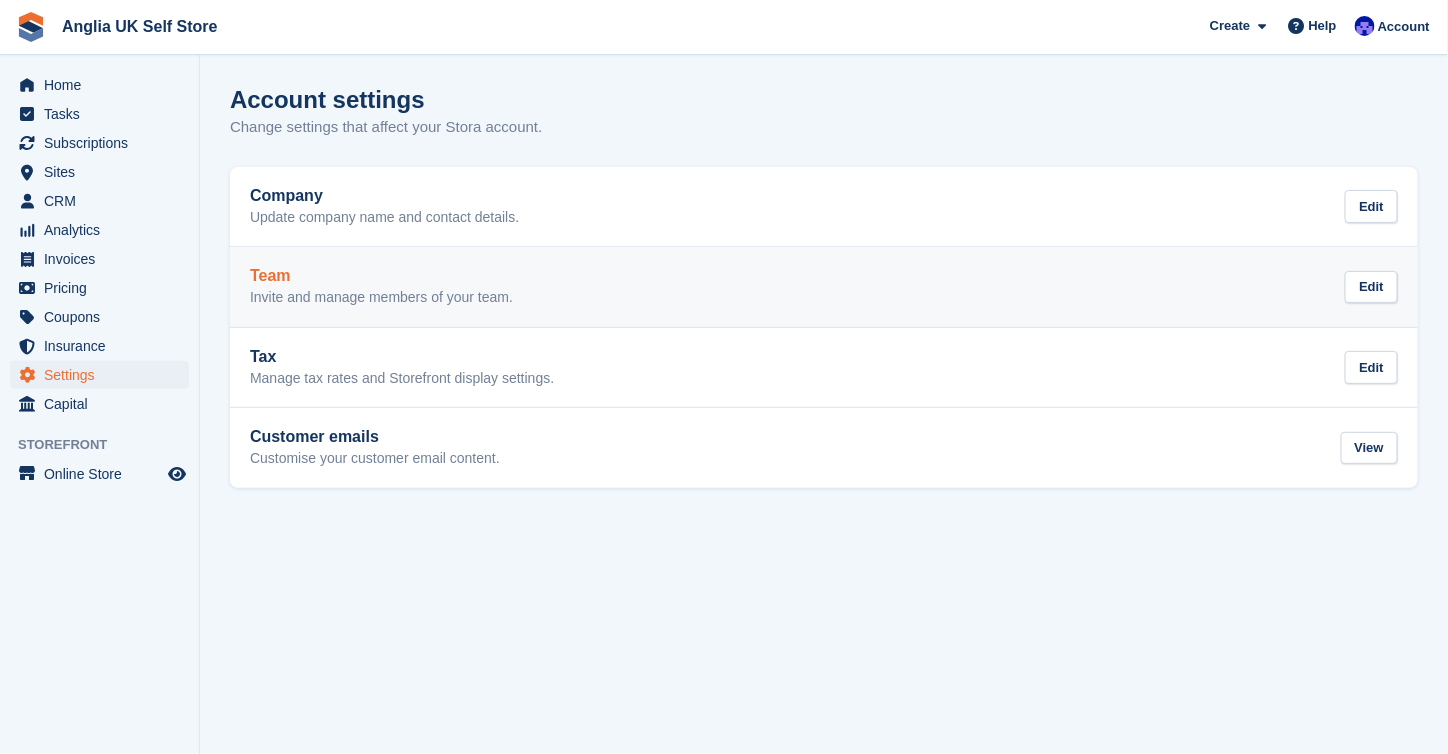click on "Team" at bounding box center [381, 276] 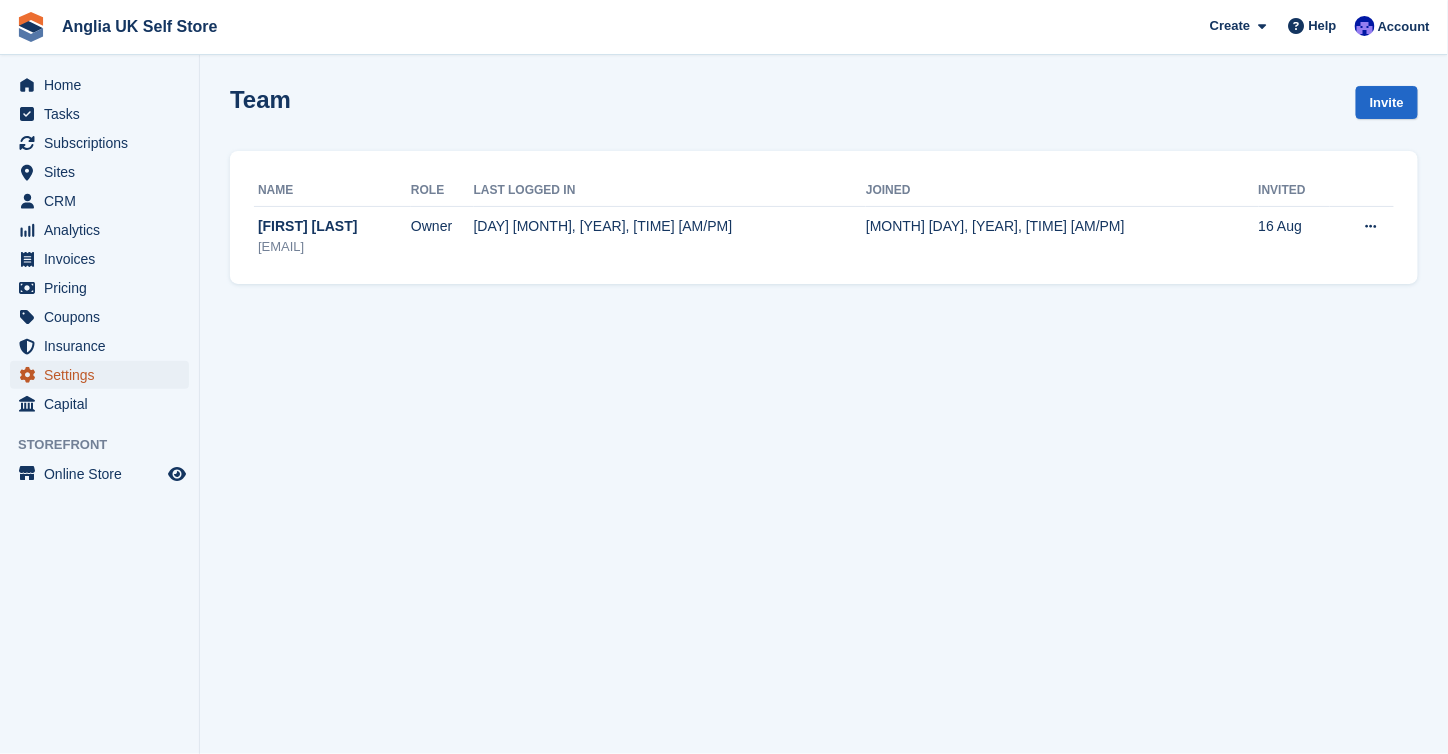 click on "Settings" at bounding box center (99, 375) 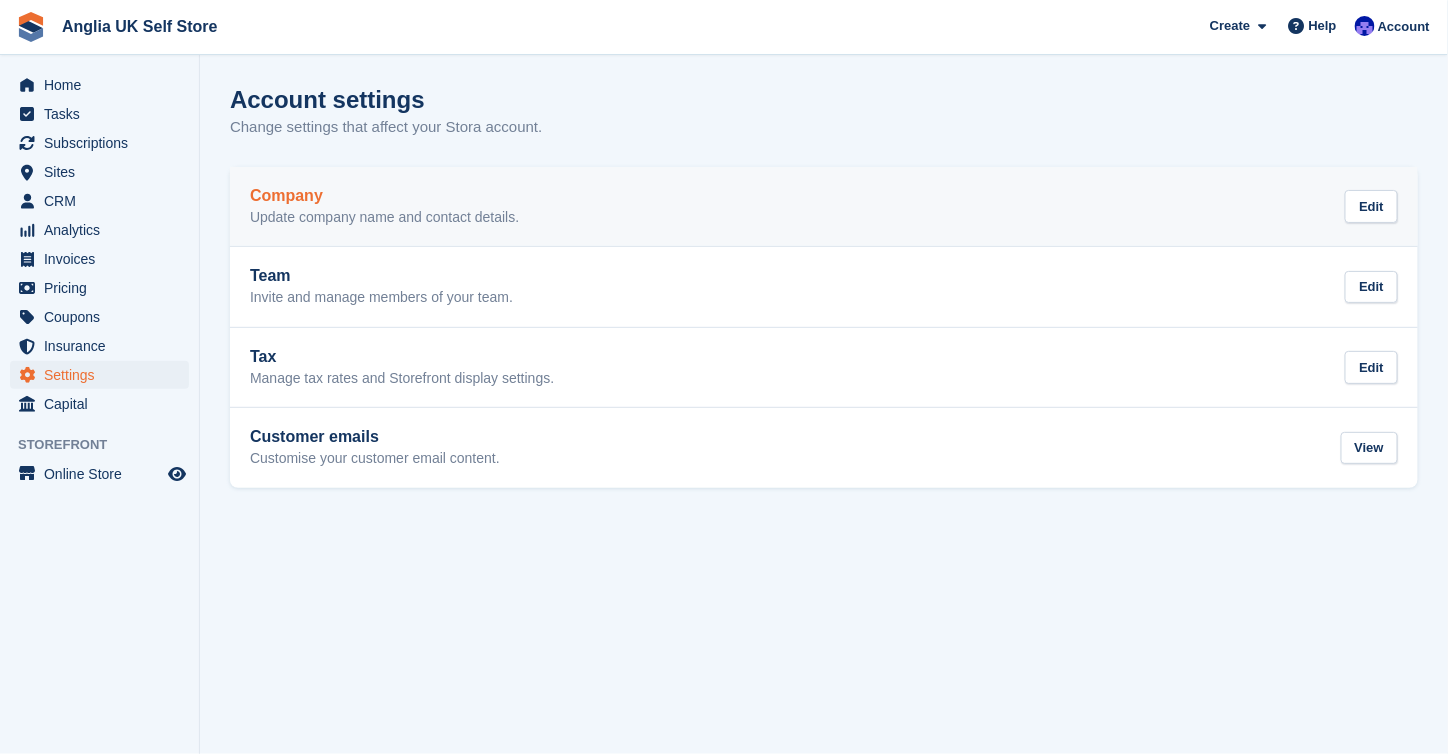 click on "Update company name and contact details." at bounding box center [384, 218] 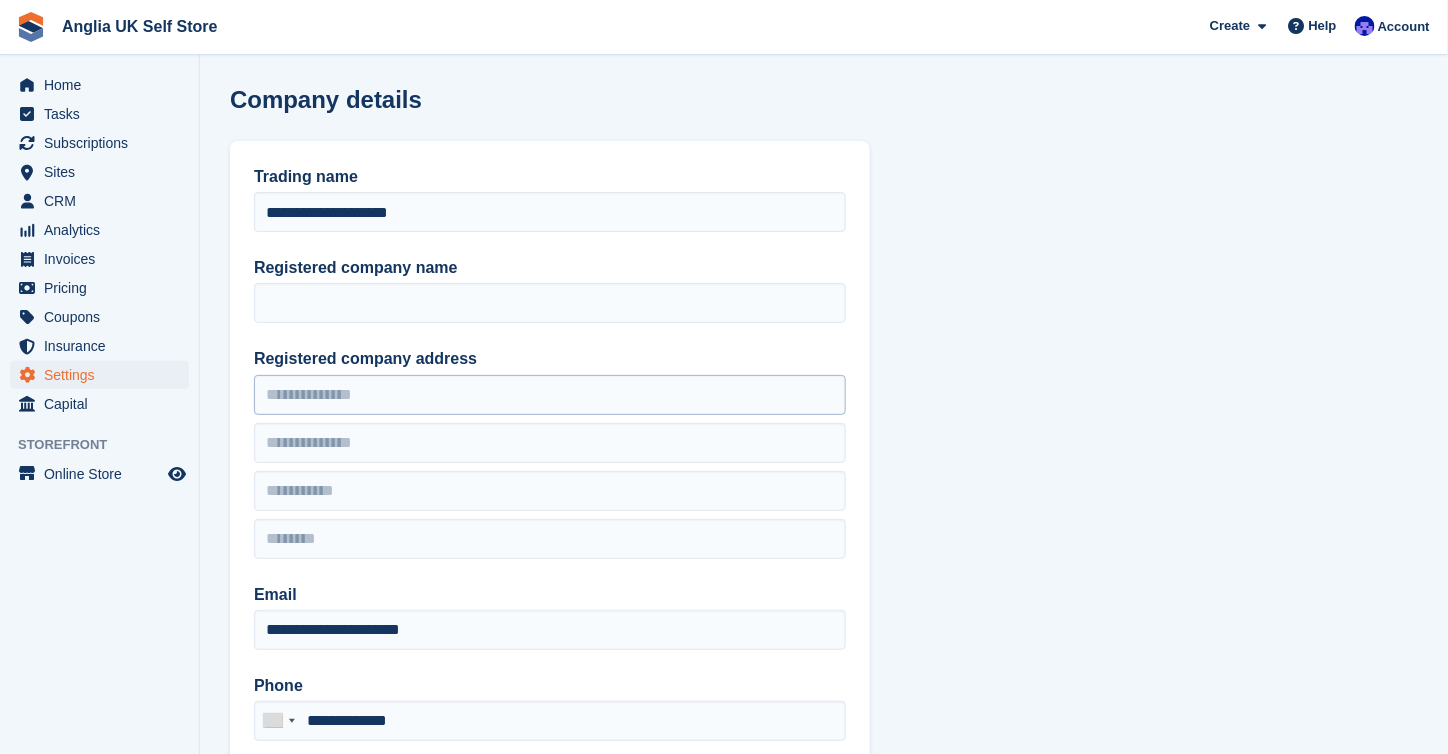 scroll, scrollTop: 128, scrollLeft: 0, axis: vertical 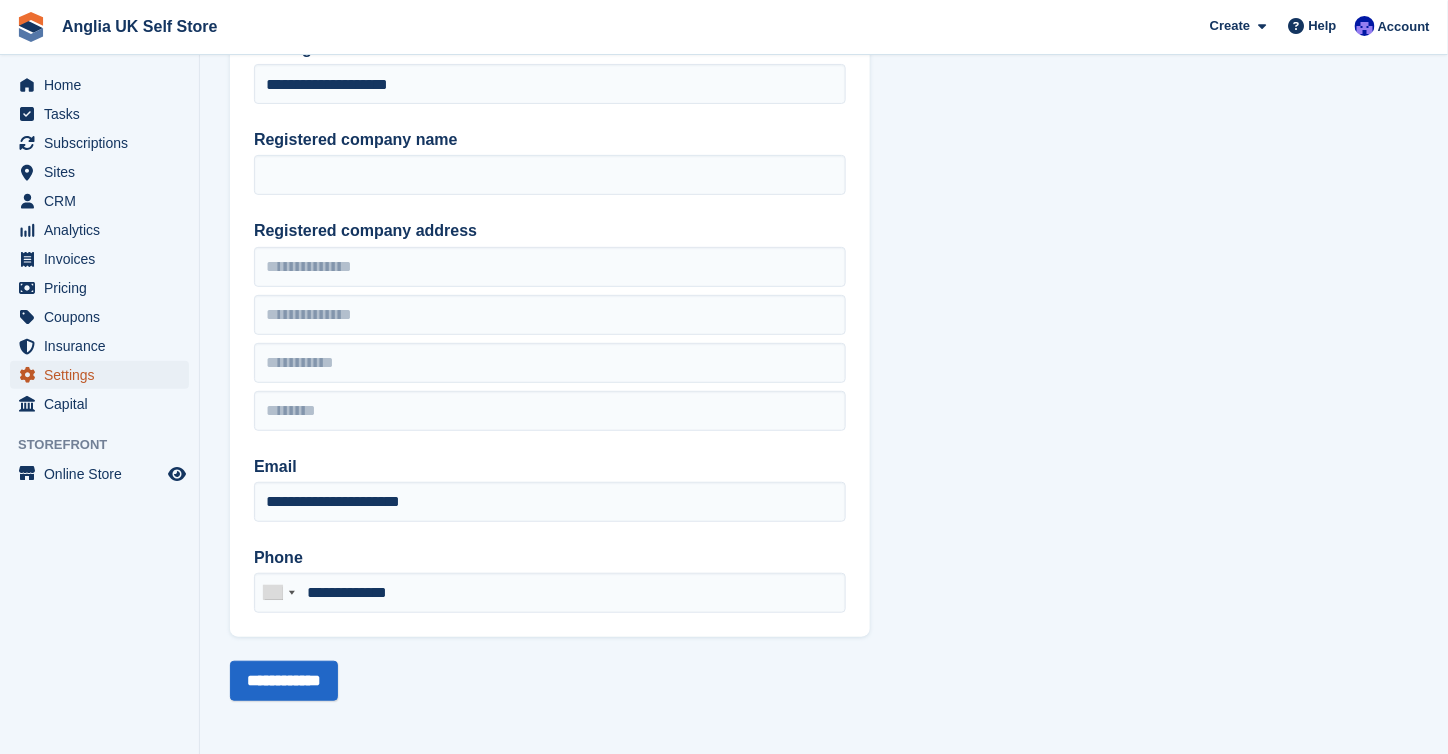 click on "Settings" at bounding box center [104, 375] 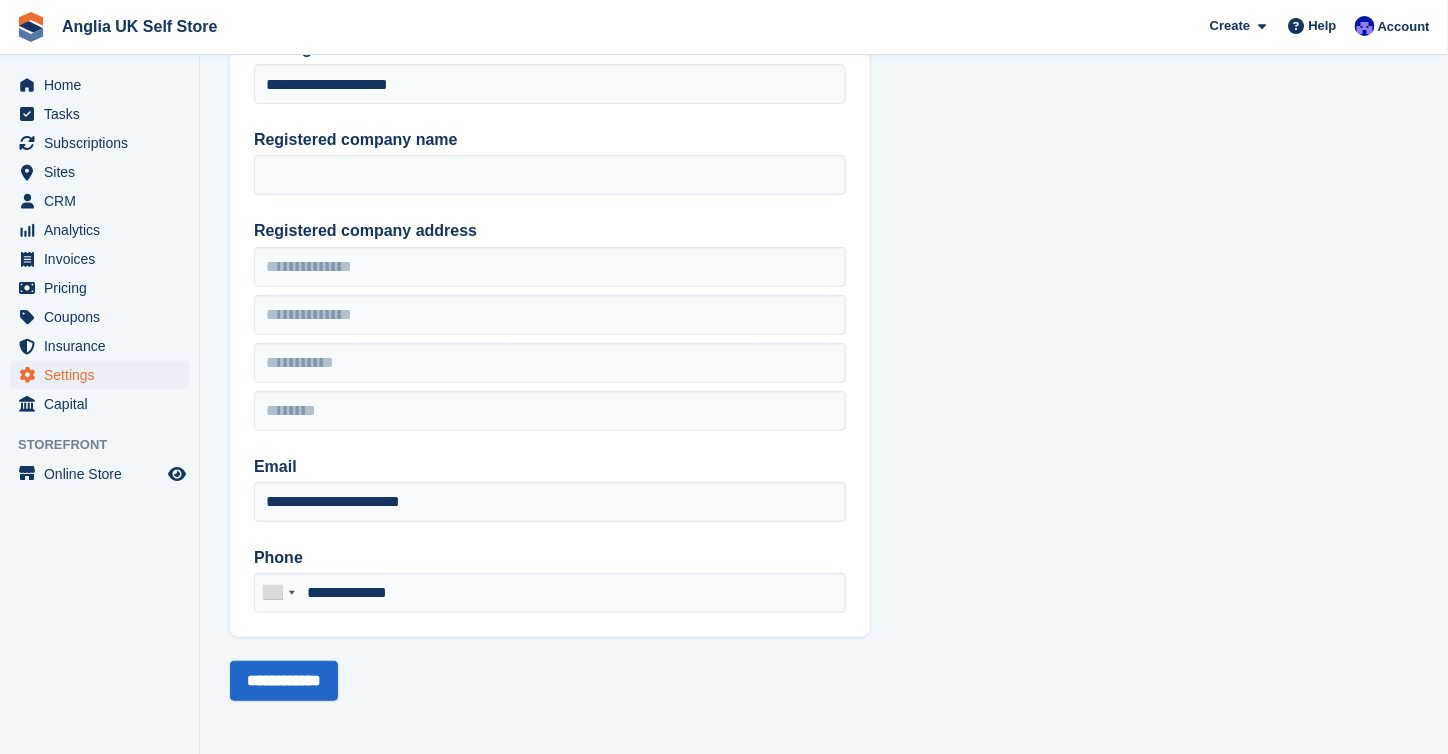scroll, scrollTop: 0, scrollLeft: 0, axis: both 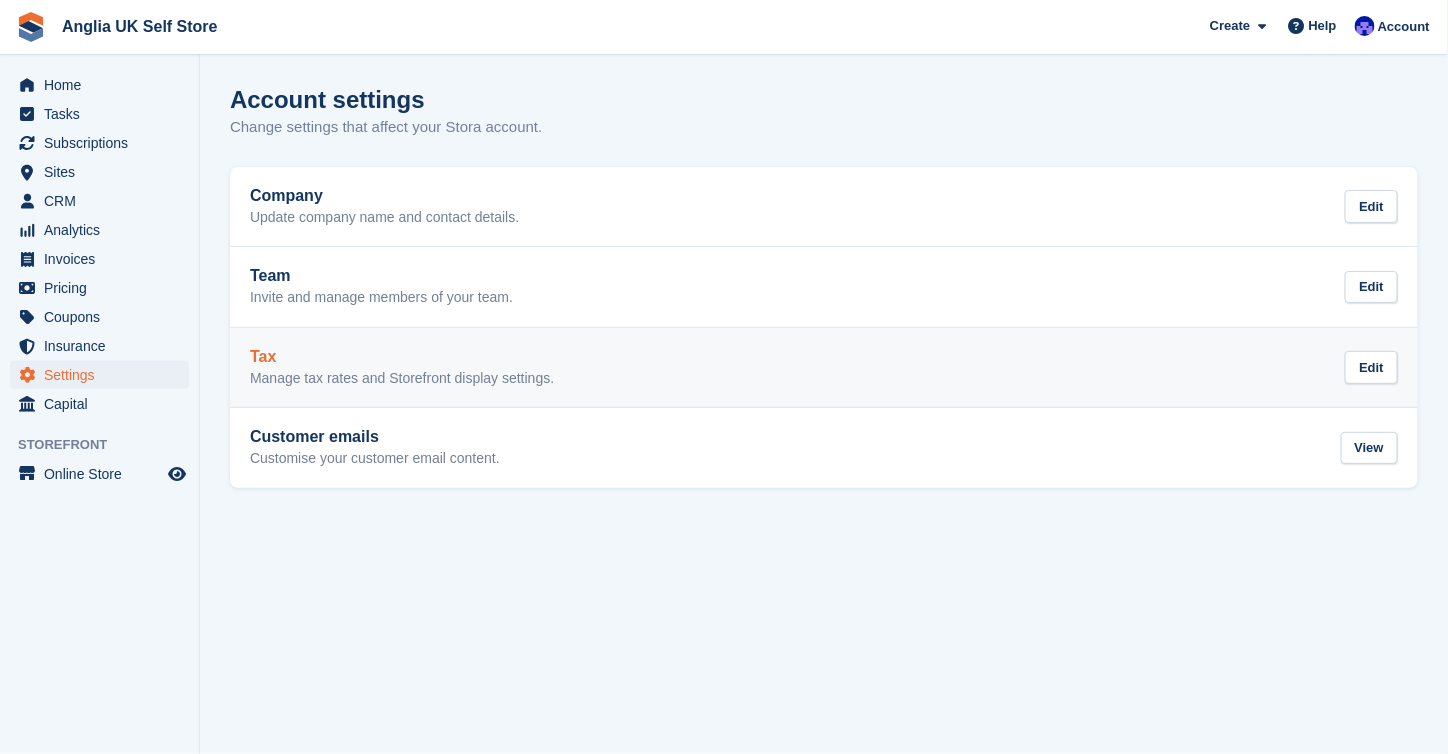 click on "Manage tax rates and Storefront display settings." at bounding box center (402, 379) 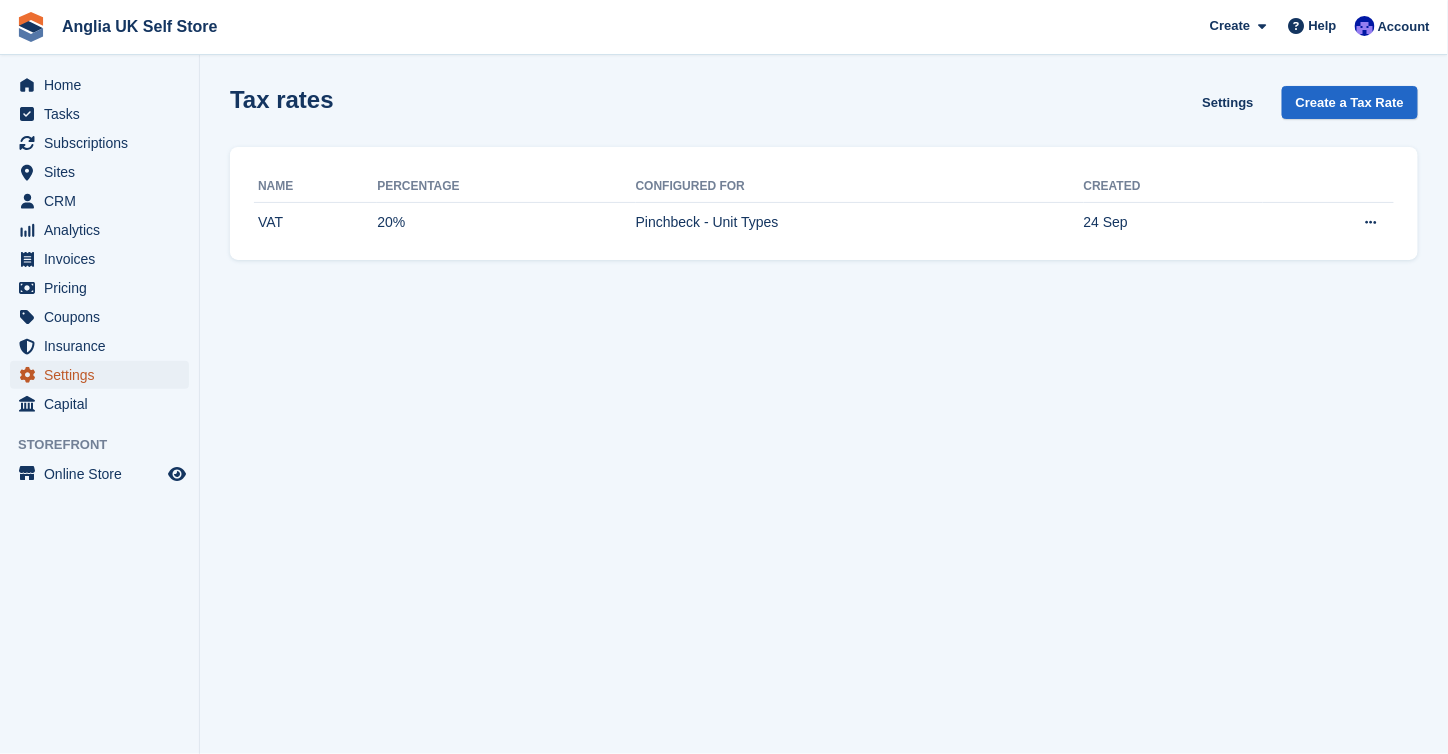 click on "Settings" at bounding box center [104, 375] 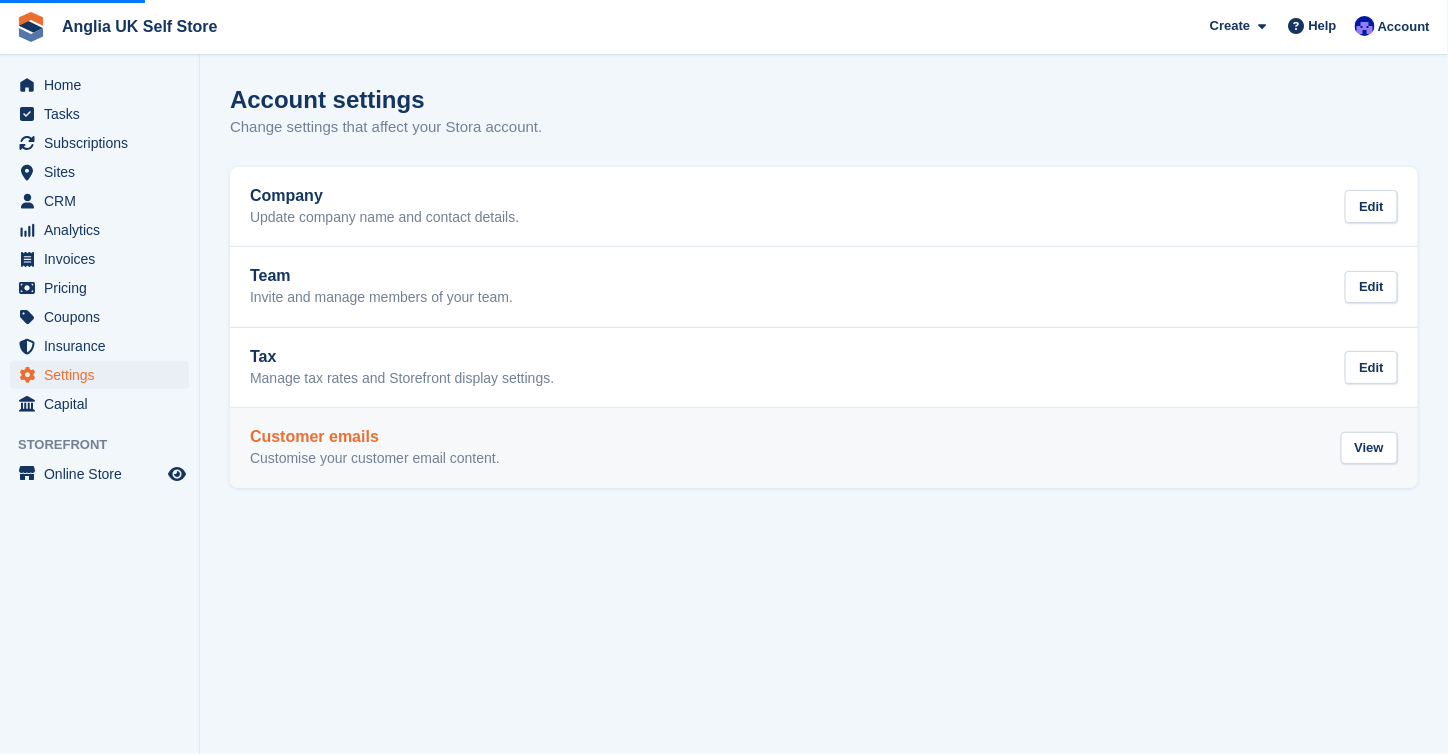 click on "Customer emails
Customise your customer email content.
View" at bounding box center (824, 448) 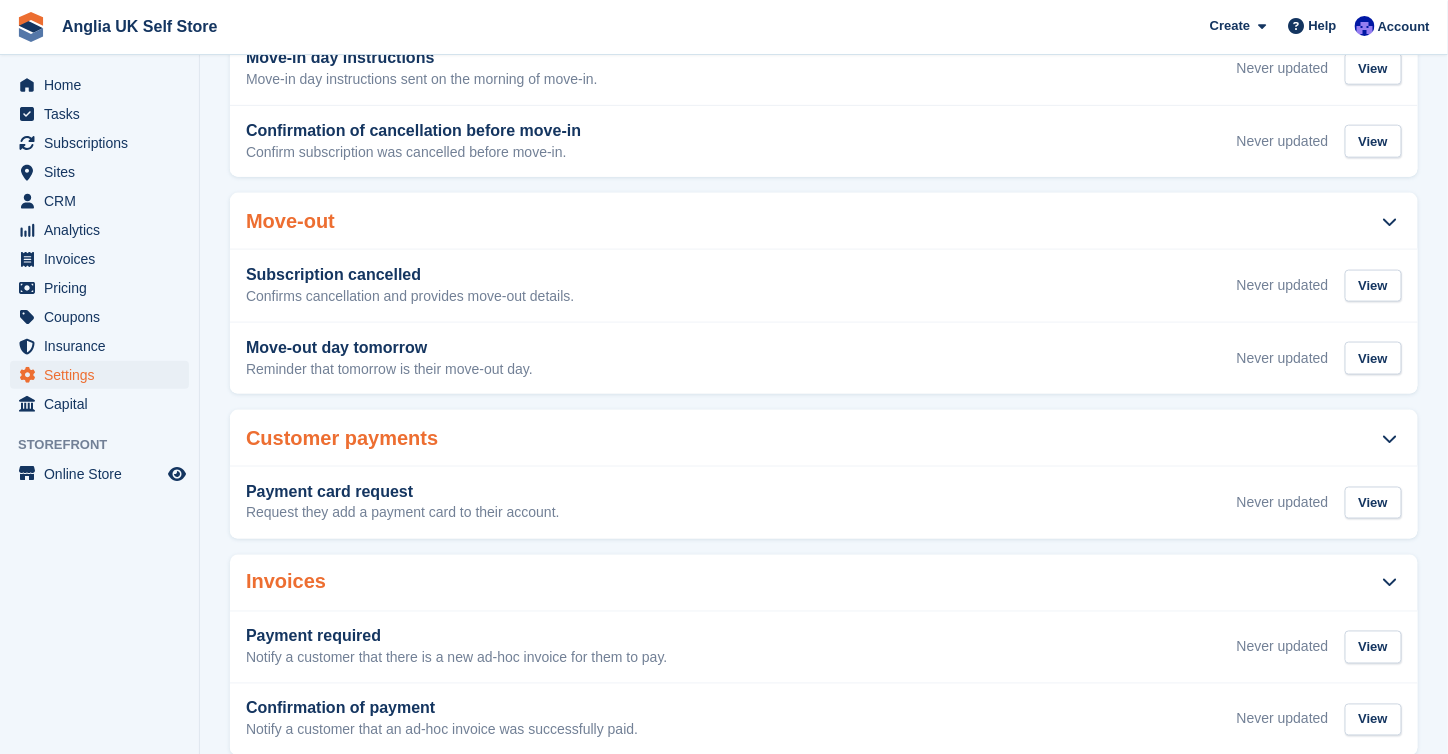 scroll, scrollTop: 800, scrollLeft: 0, axis: vertical 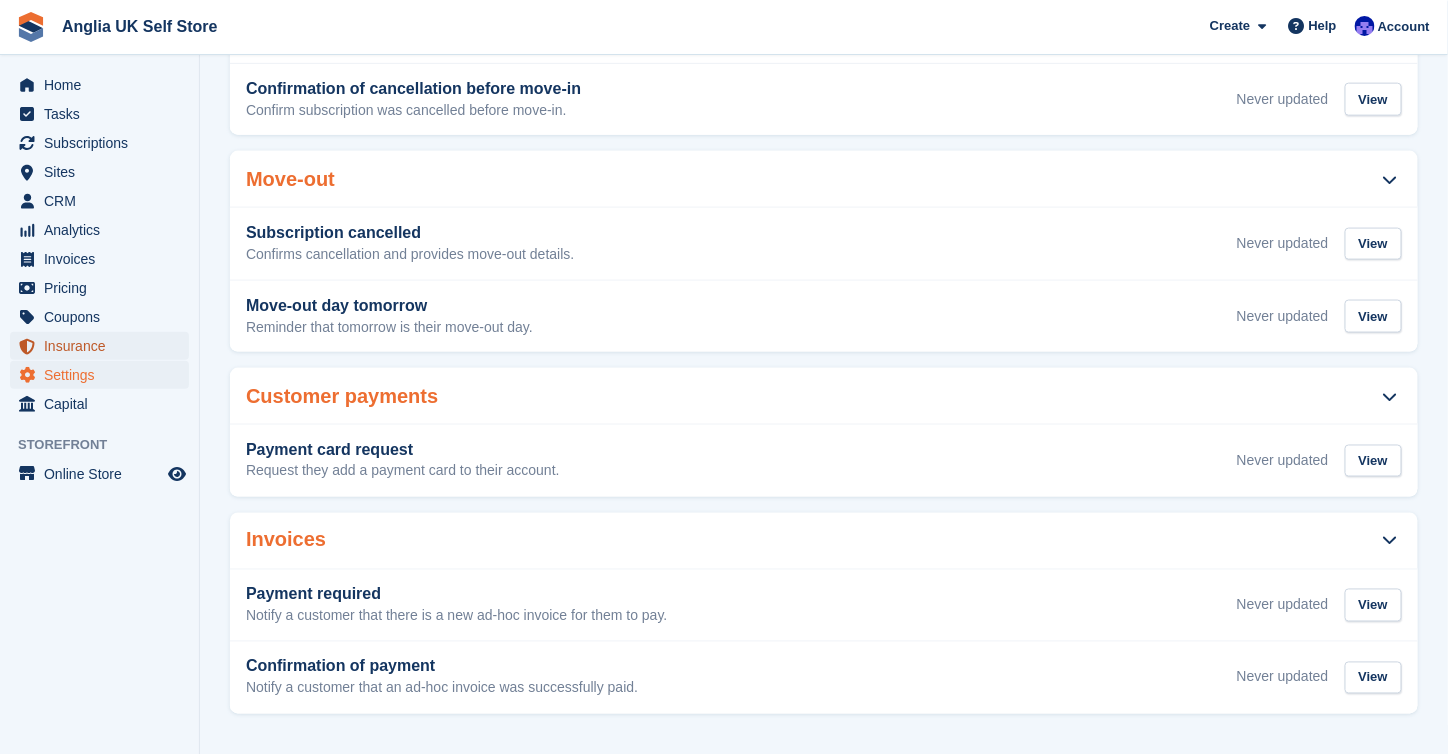 click on "Insurance" at bounding box center [104, 346] 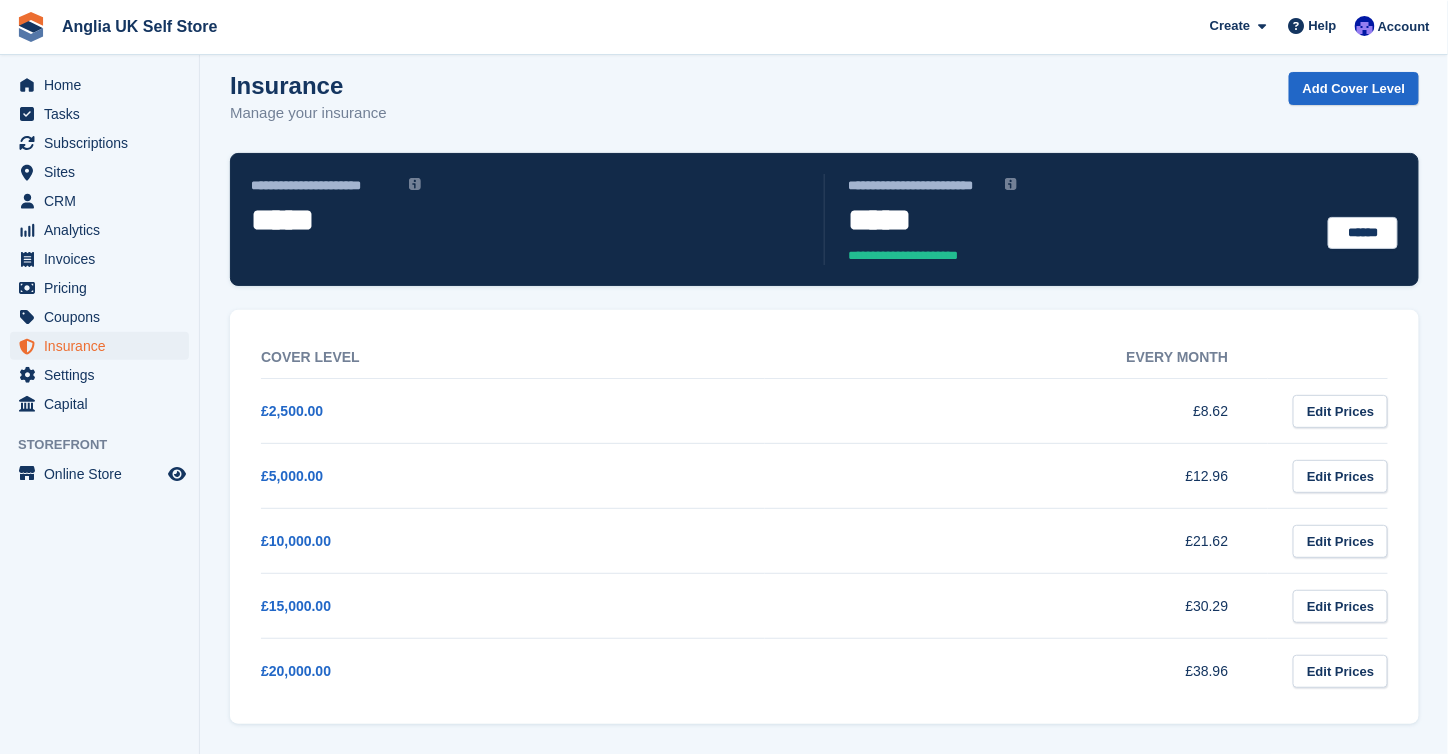 scroll, scrollTop: 0, scrollLeft: 0, axis: both 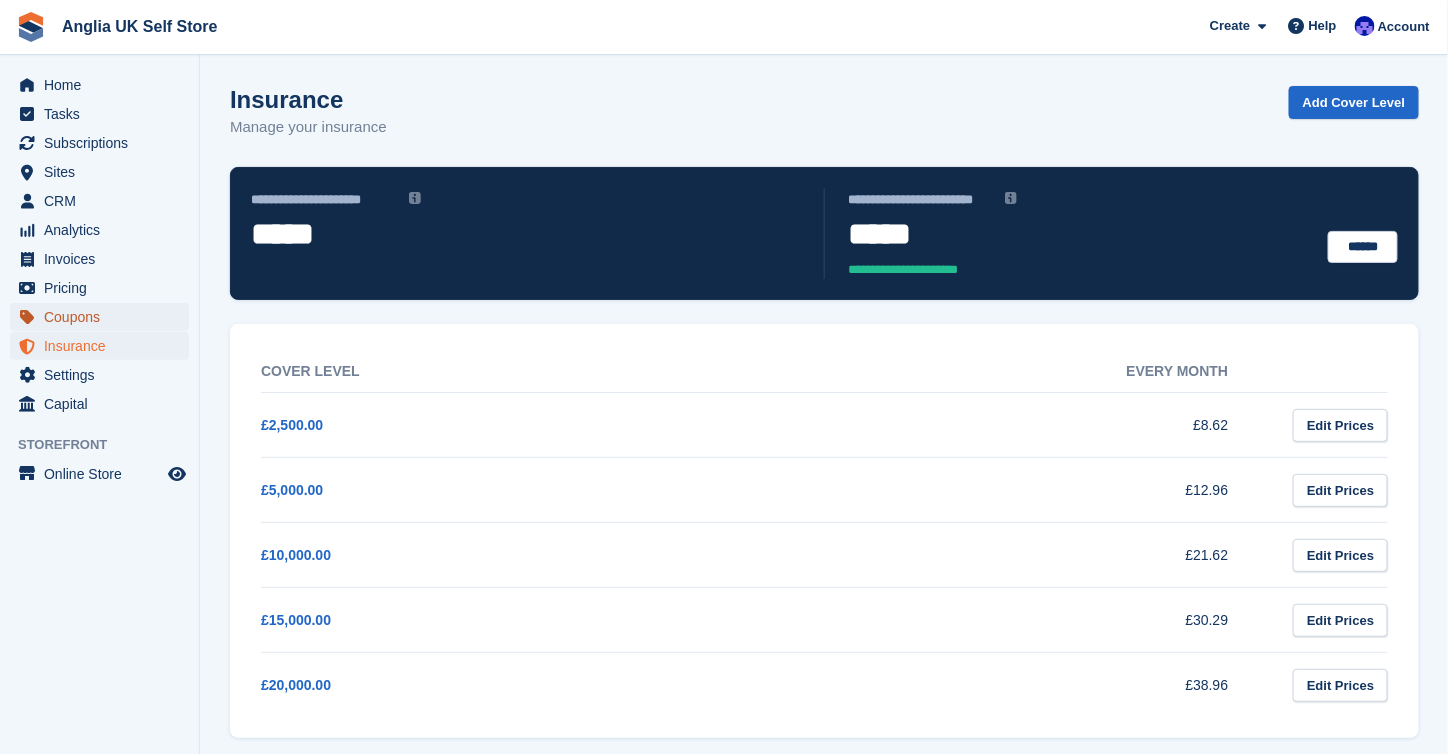 click on "Coupons" at bounding box center [104, 317] 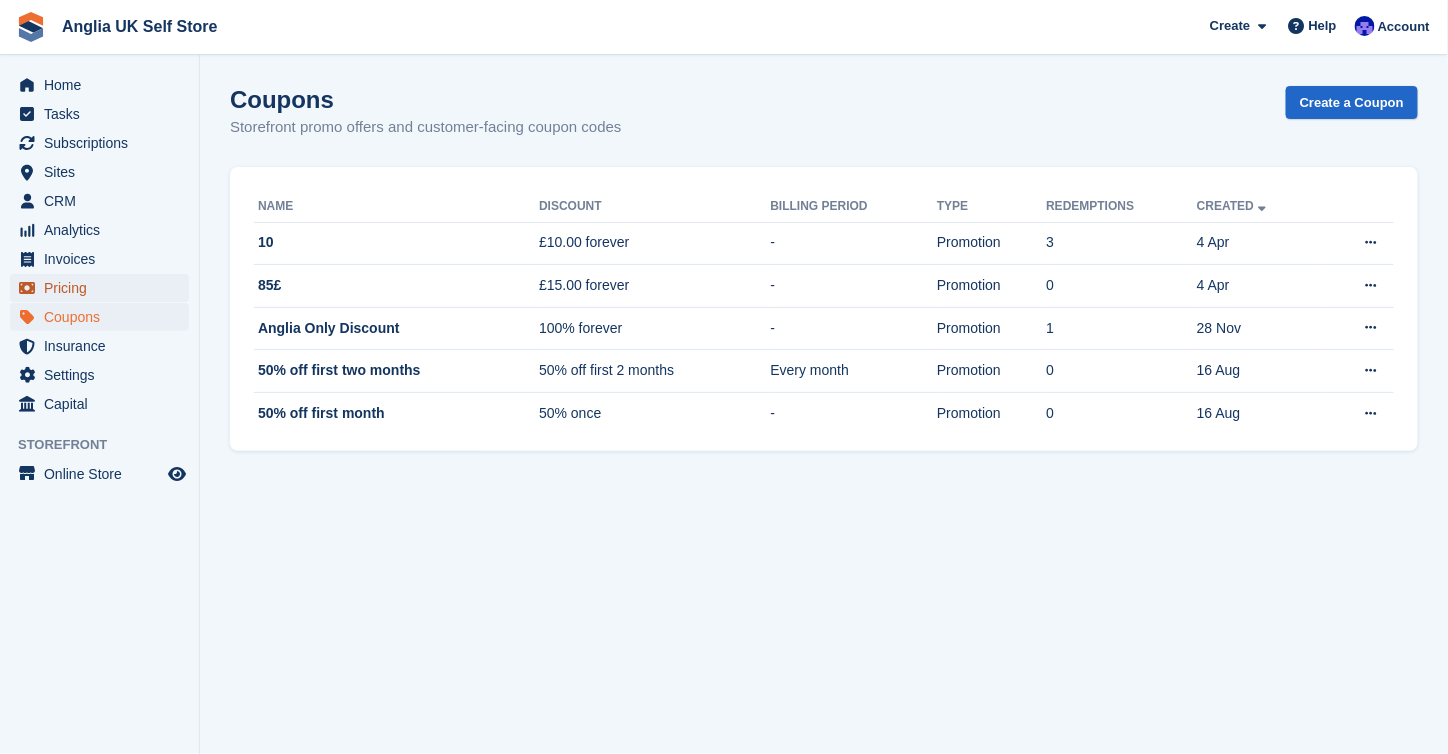 click on "Pricing" at bounding box center [104, 288] 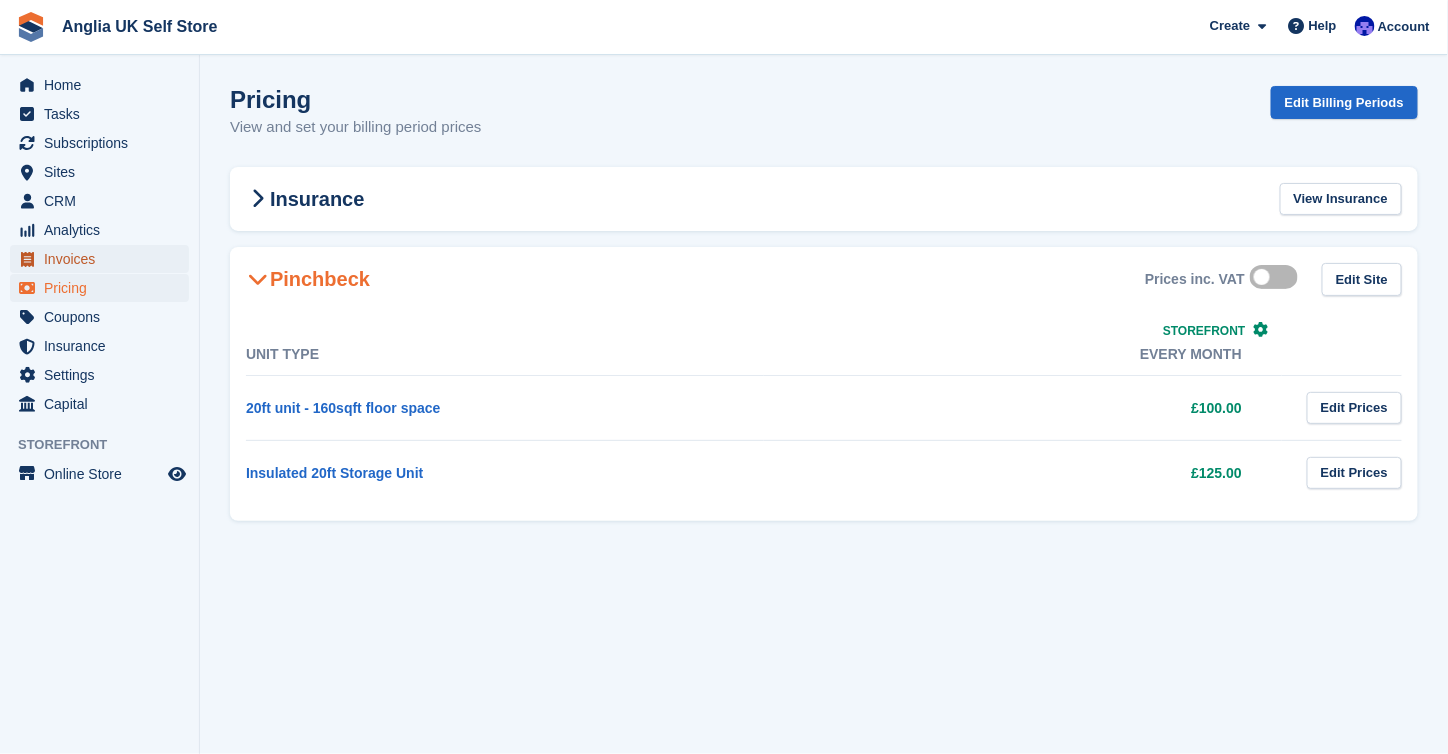 click on "Invoices" at bounding box center [104, 259] 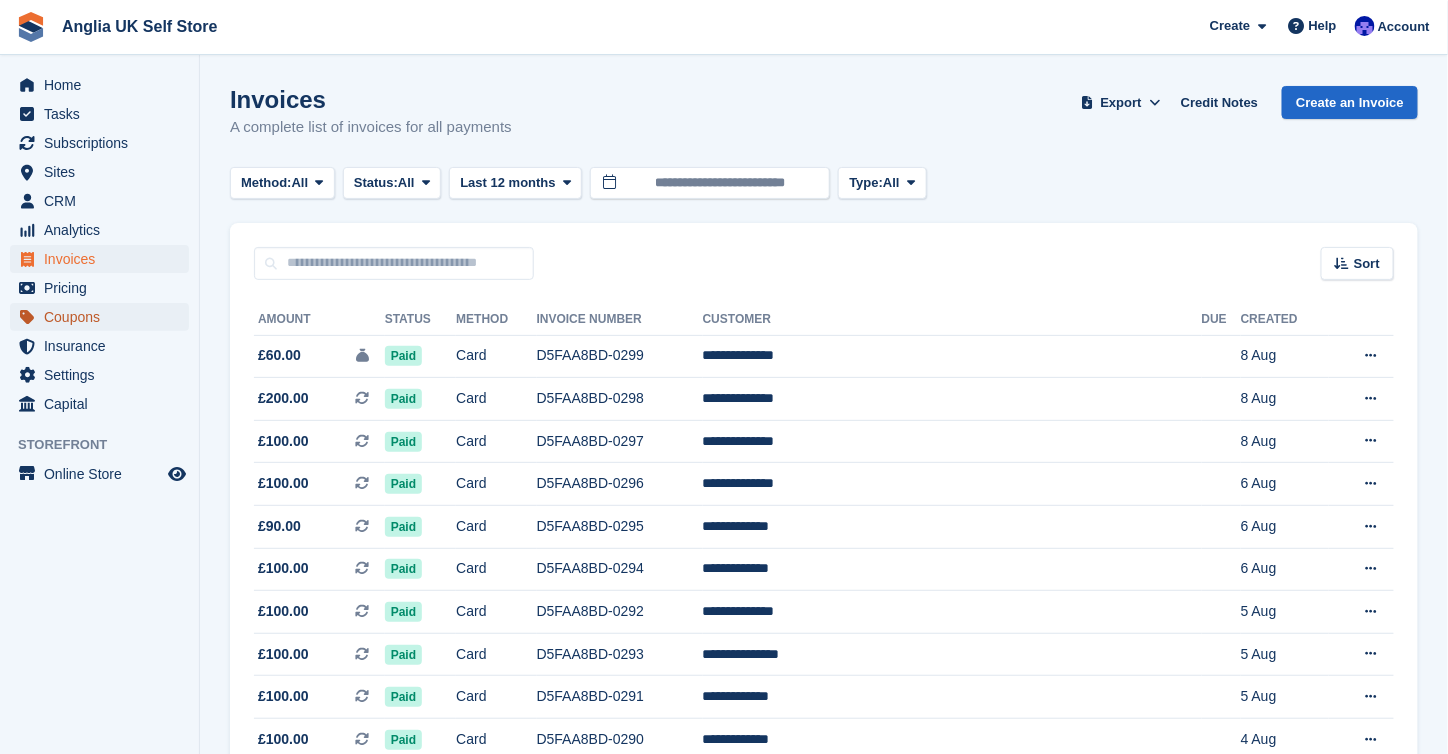 click on "Coupons" at bounding box center [104, 317] 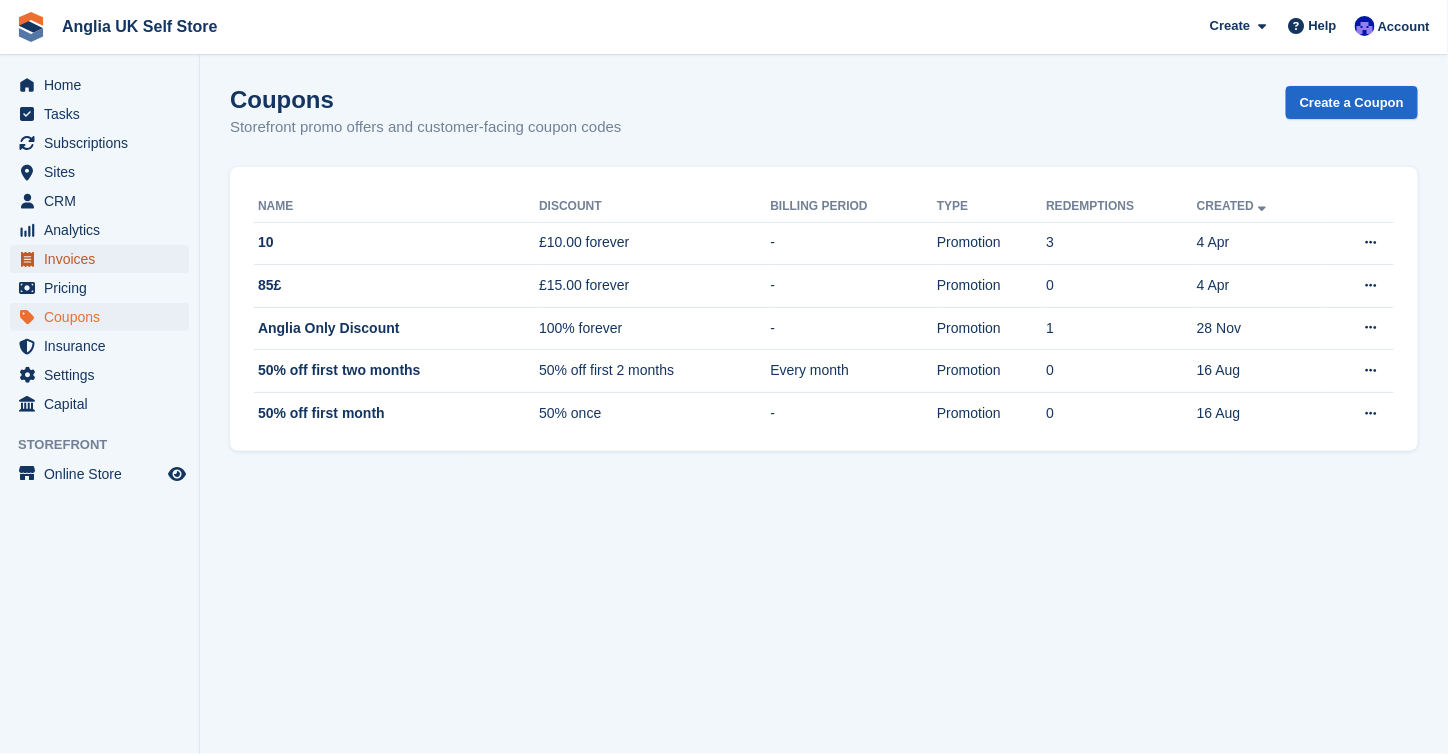 click on "Invoices" at bounding box center [104, 259] 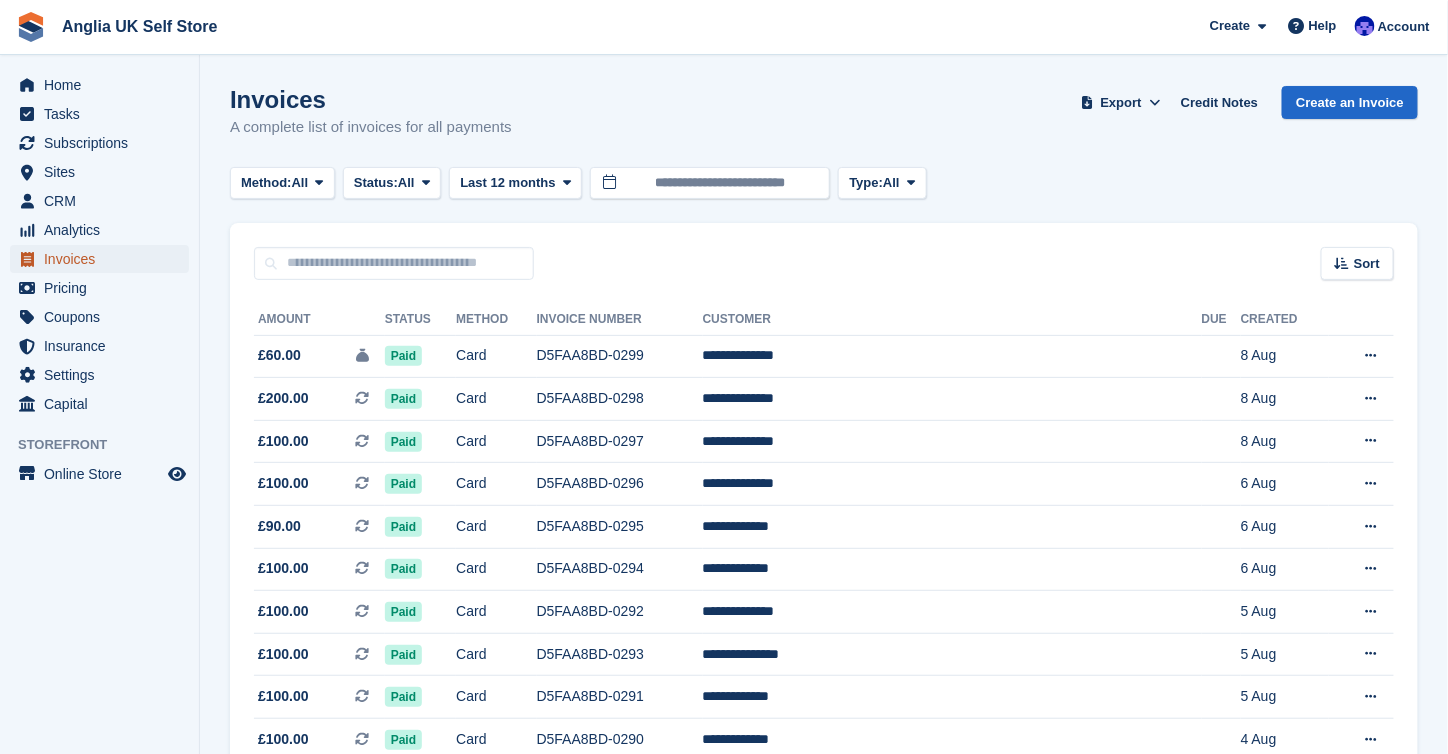 click on "Invoices" at bounding box center [104, 259] 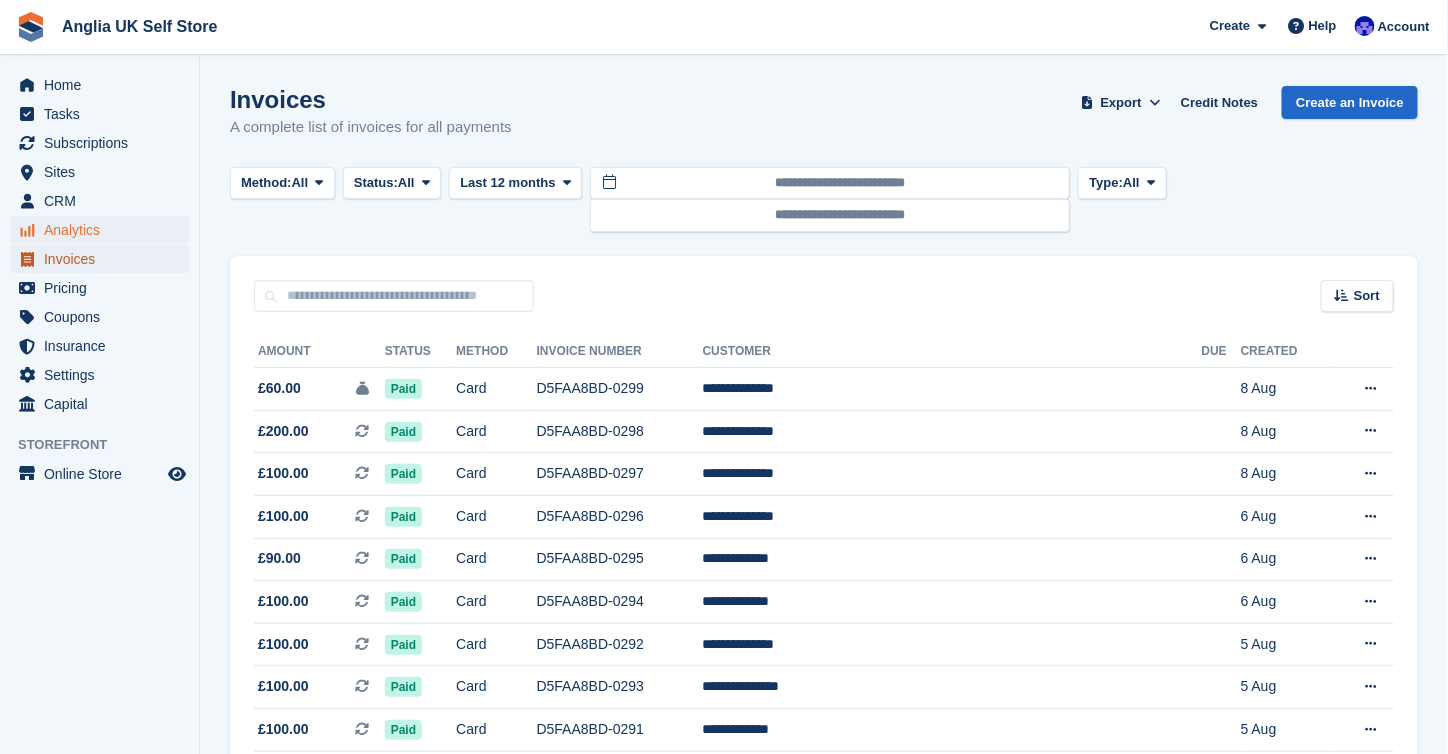 click on "Invoices" at bounding box center [104, 259] 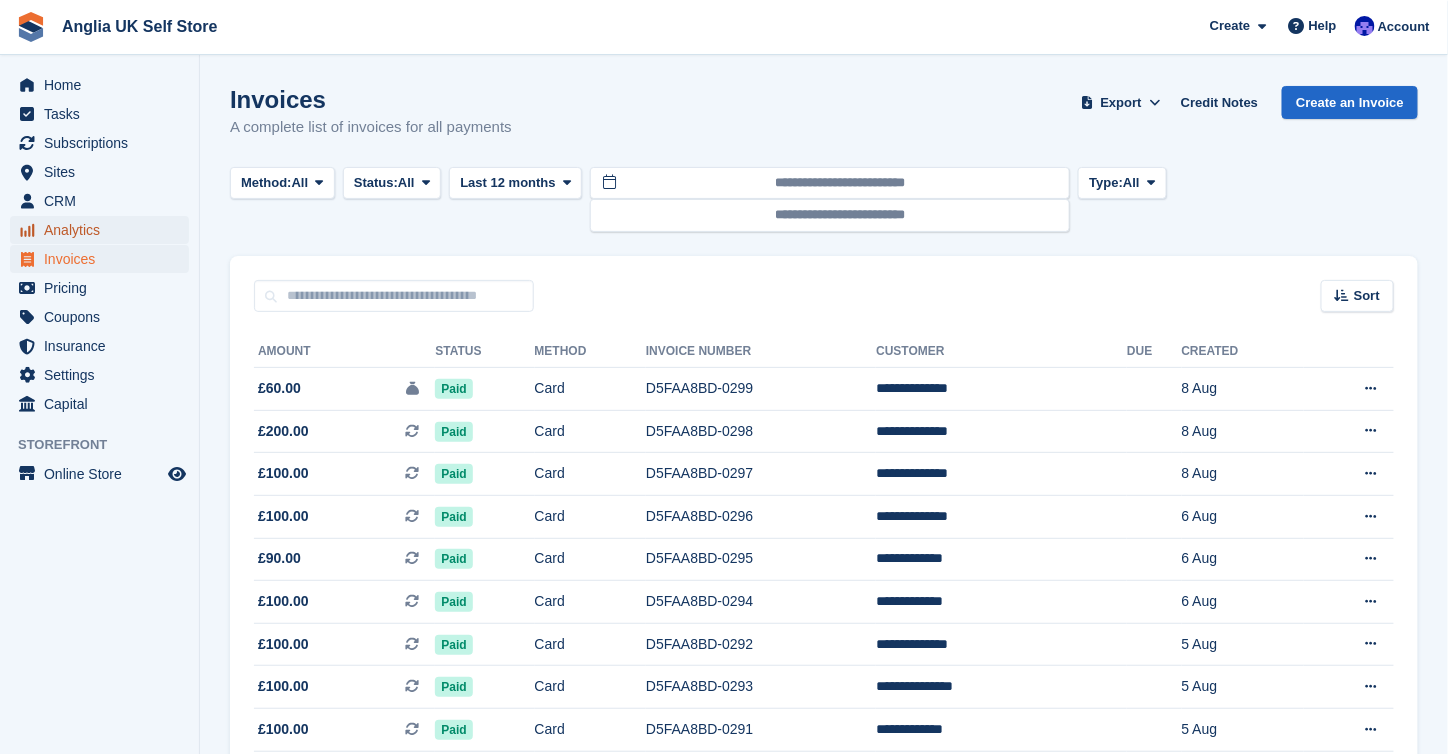 click on "Analytics" at bounding box center (104, 230) 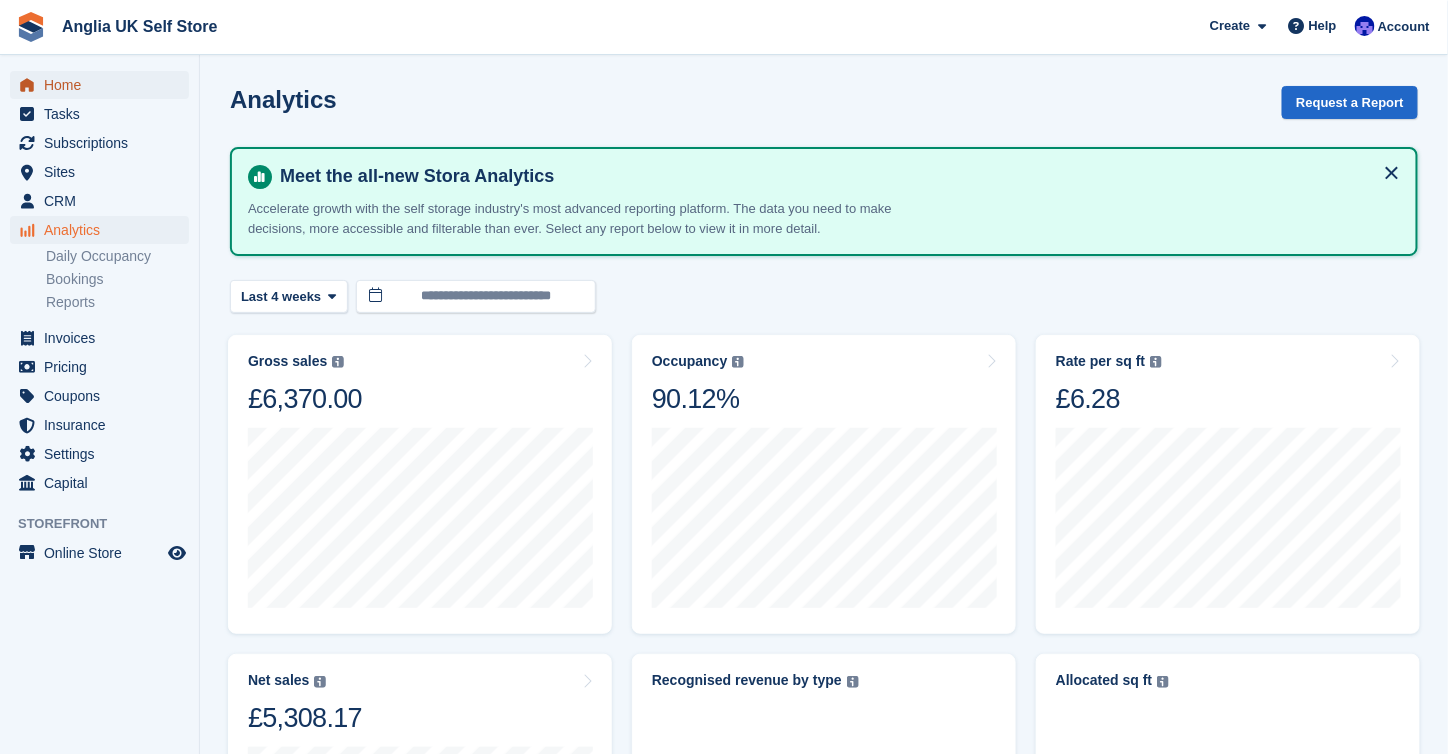 click on "Home" at bounding box center (104, 85) 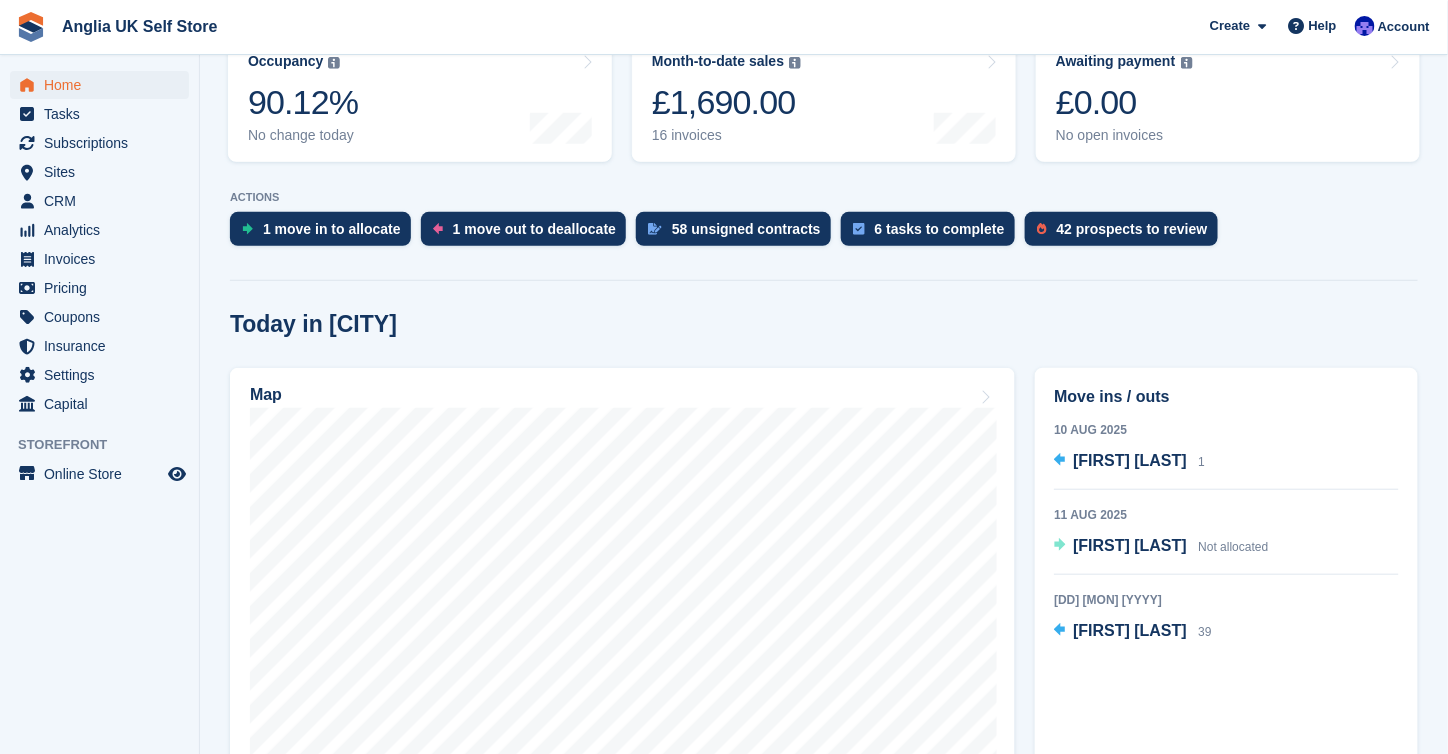 scroll, scrollTop: 400, scrollLeft: 0, axis: vertical 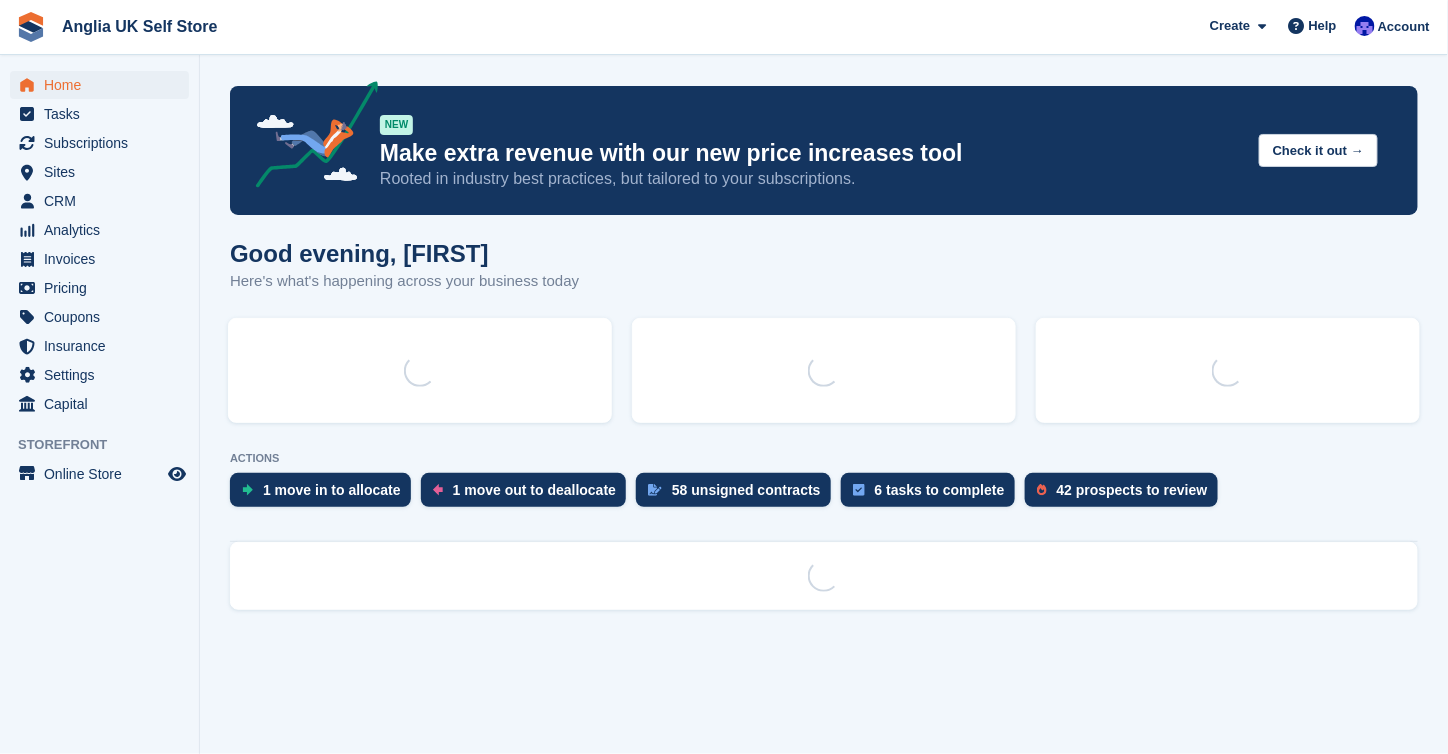 click on "Tasks" at bounding box center [104, 114] 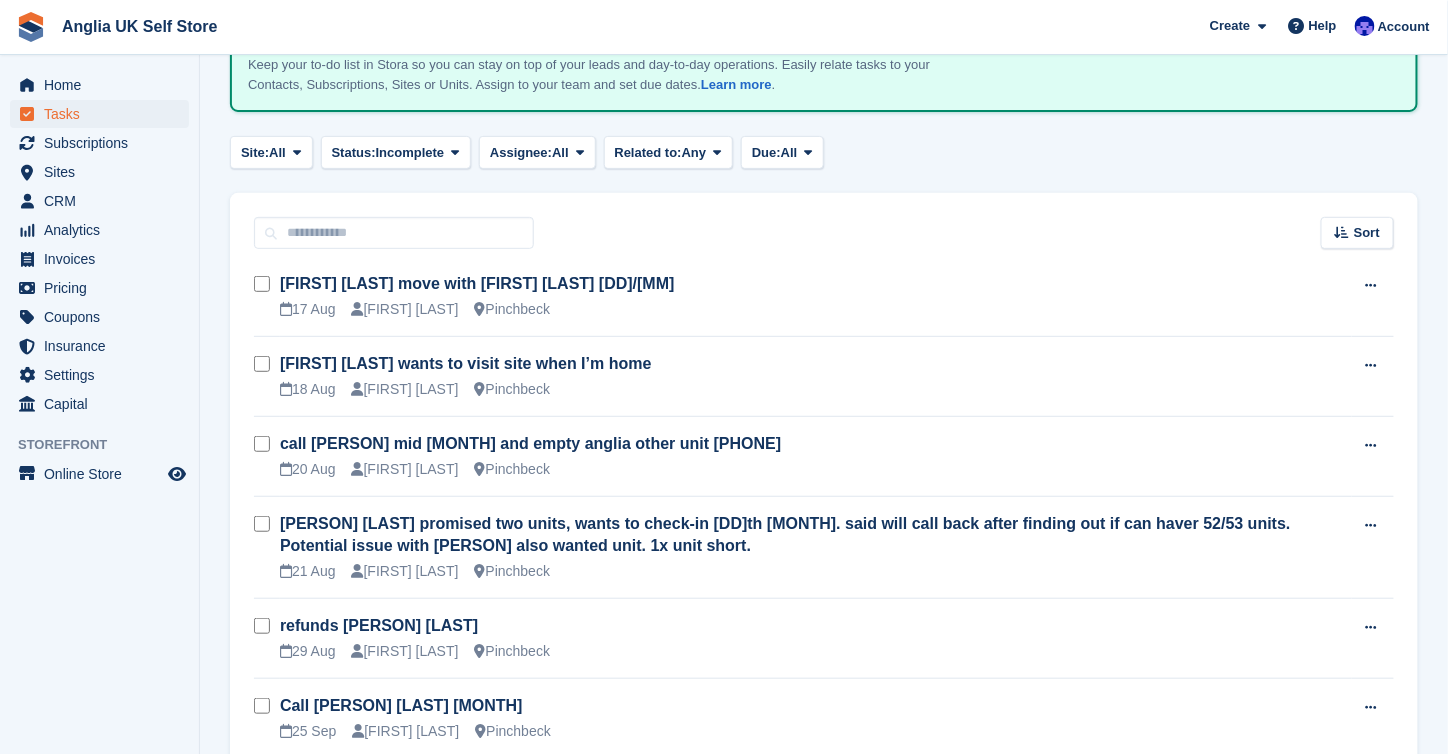 scroll, scrollTop: 200, scrollLeft: 0, axis: vertical 